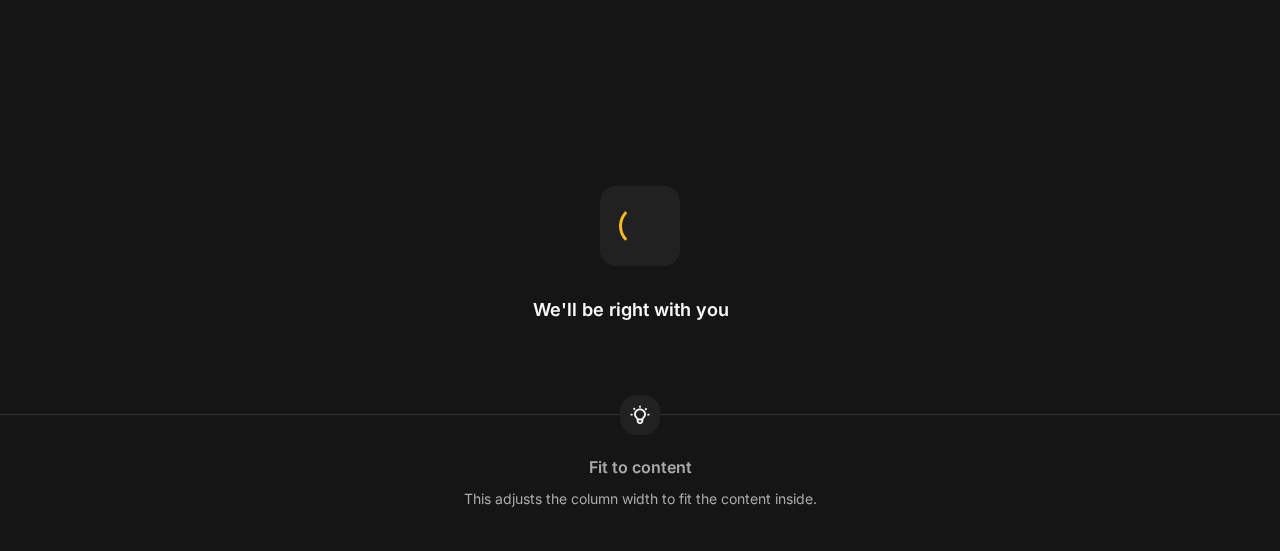 scroll, scrollTop: 0, scrollLeft: 0, axis: both 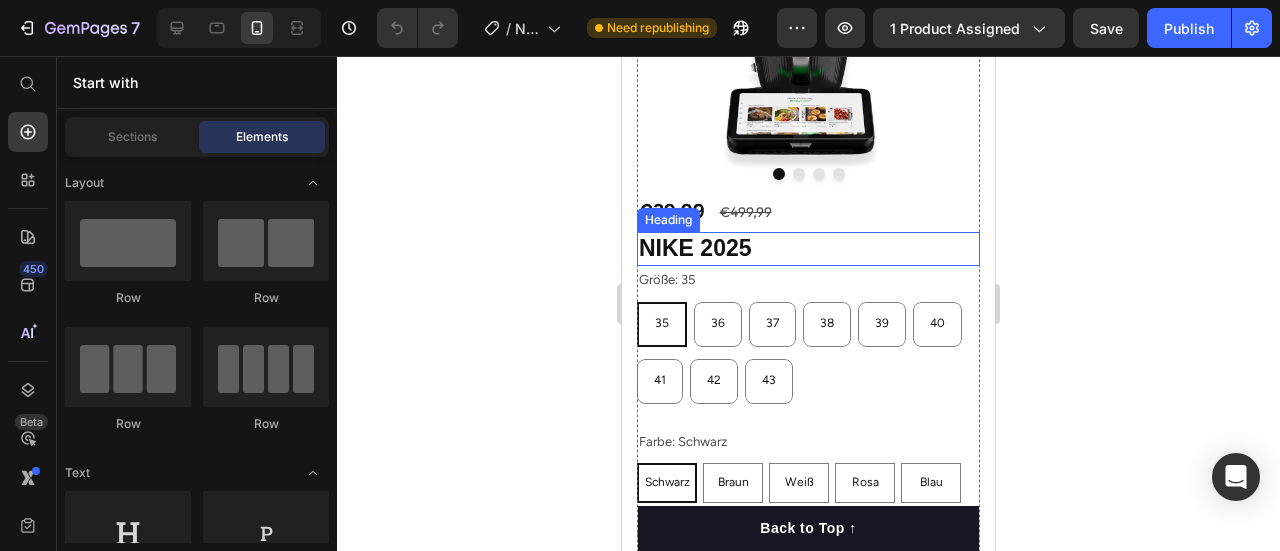 click on "€39,99" at bounding box center (721, 211) 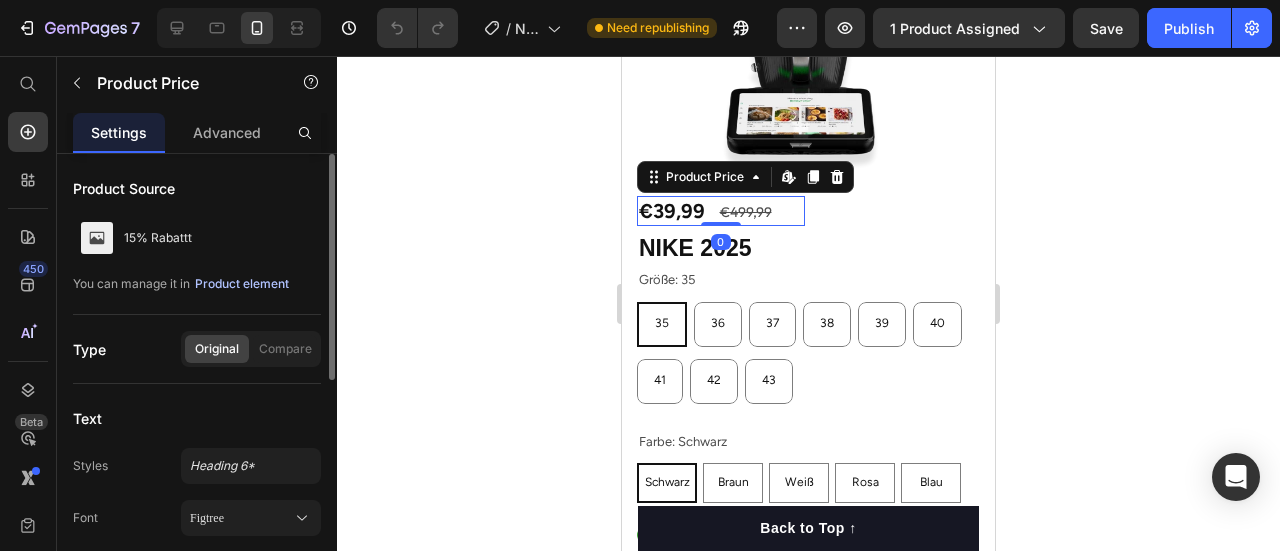 click on "Product element" at bounding box center [242, 284] 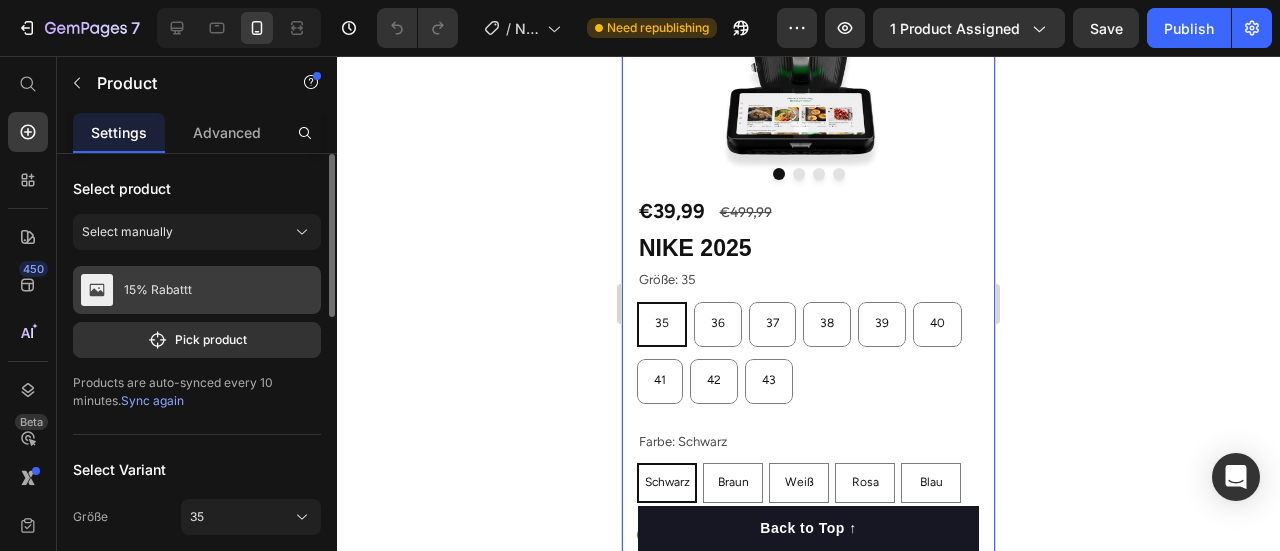 click on "15% Rabattt" at bounding box center [197, 290] 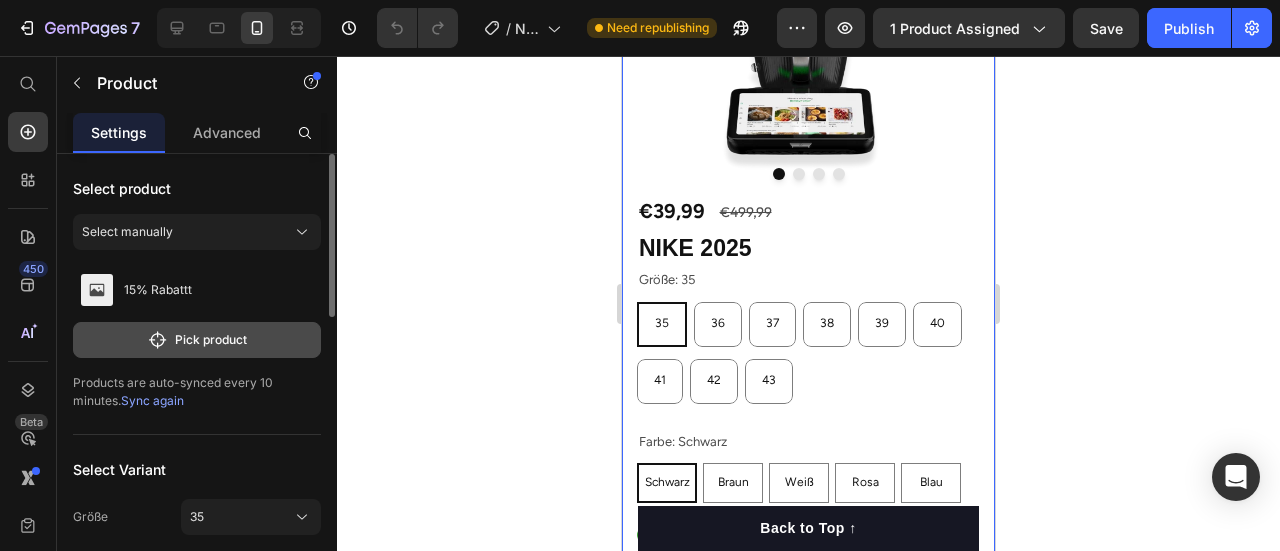 click on "Pick product" 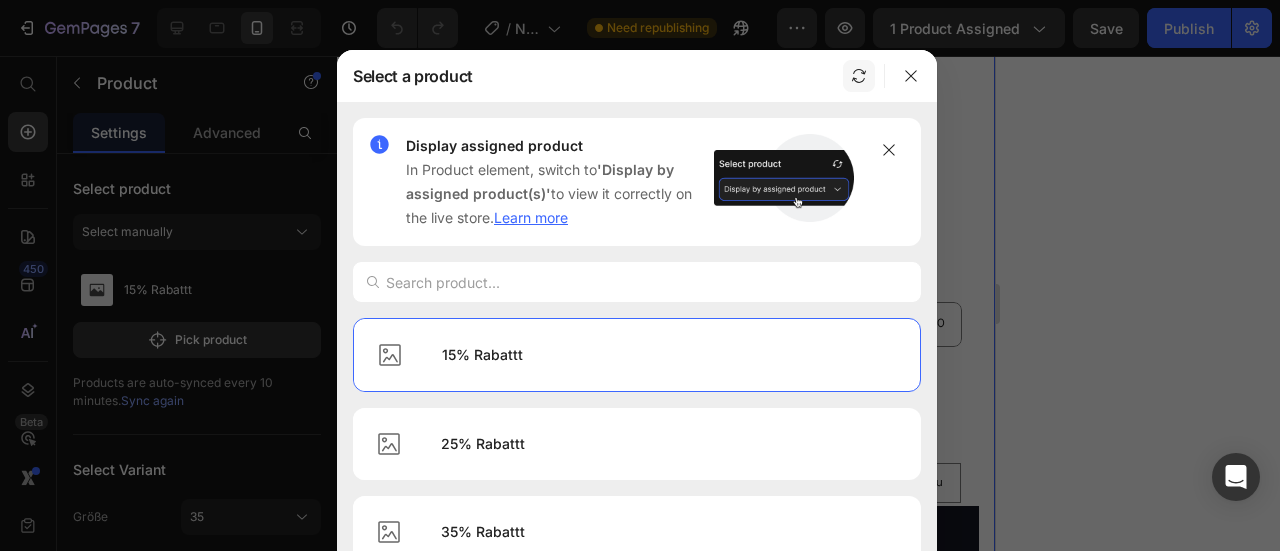 click 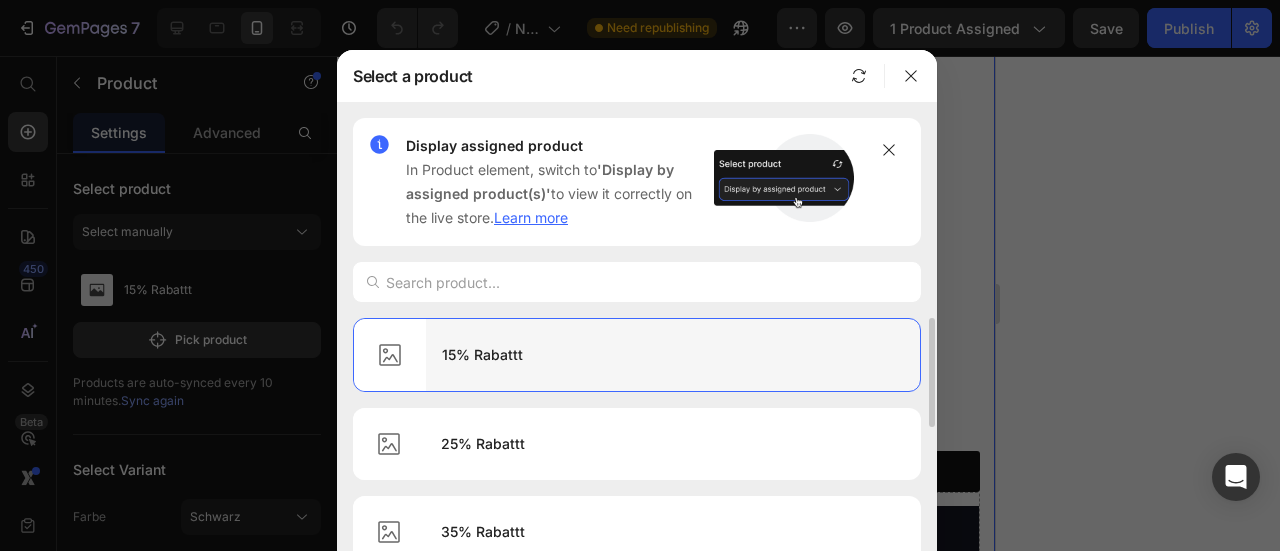 click on "15% Rabattt" at bounding box center [673, 355] 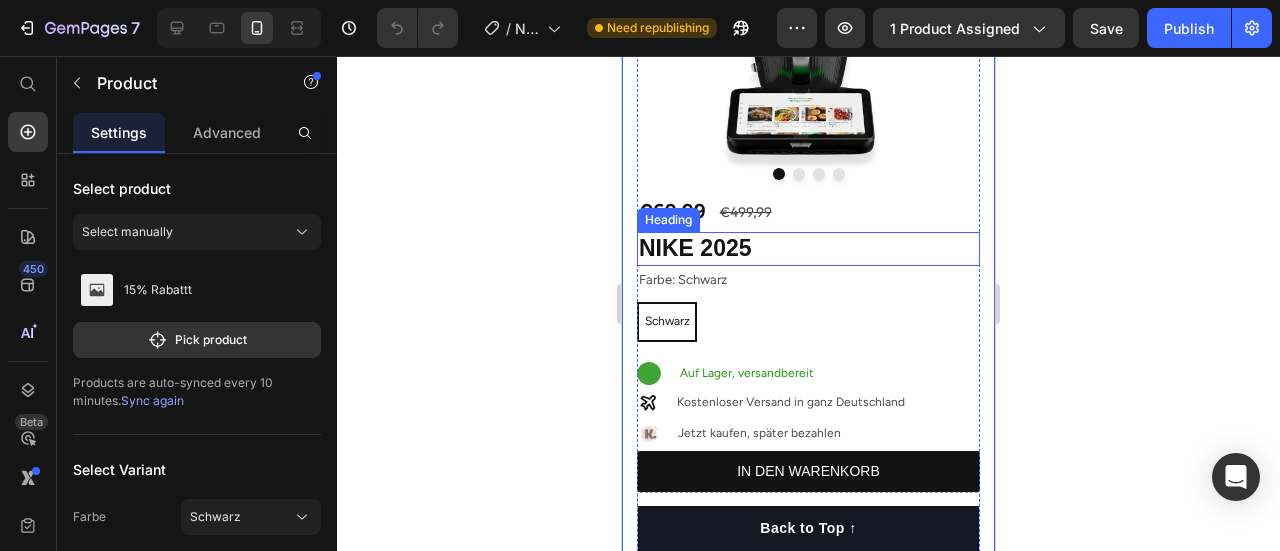 click on "NIKE 2025" at bounding box center (808, 249) 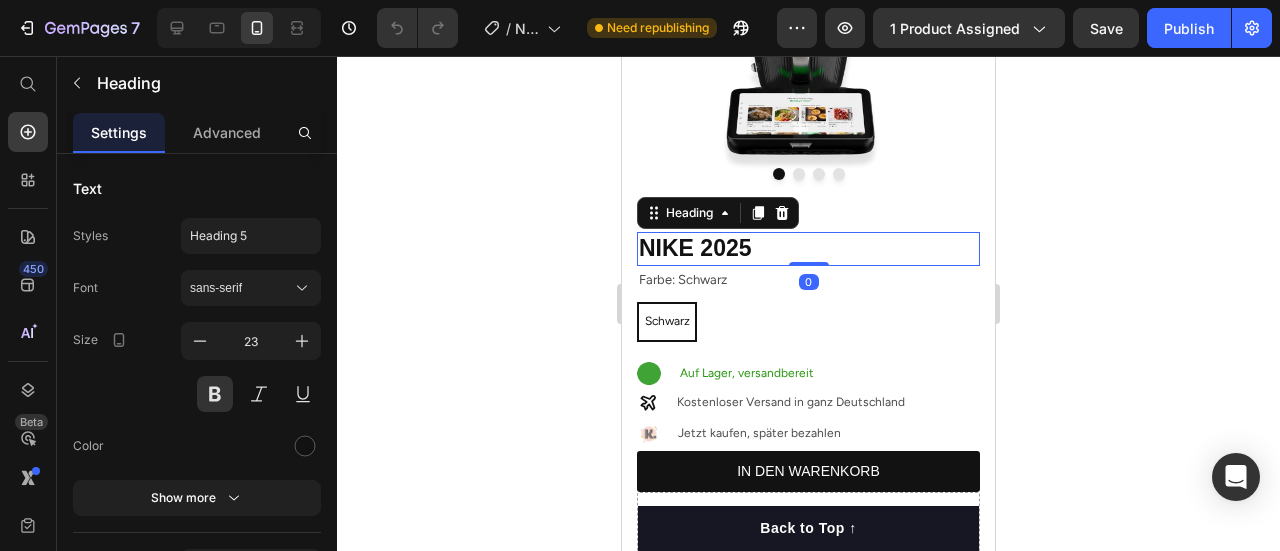 click on "NIKE 2025" at bounding box center [808, 249] 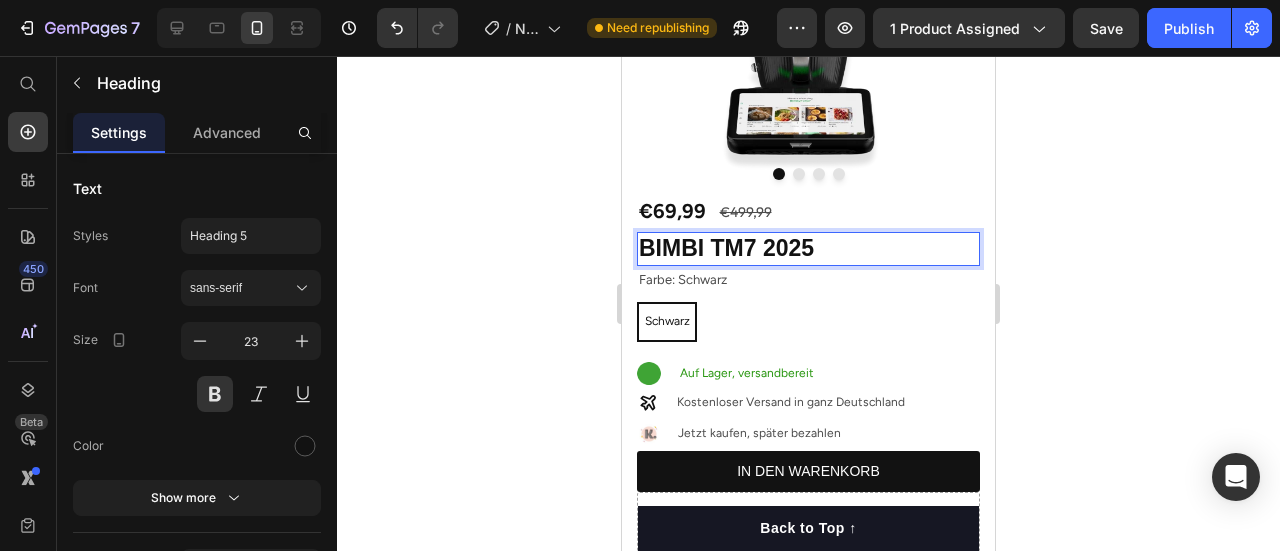 click on "BIMBI TM7 2025" at bounding box center [808, 249] 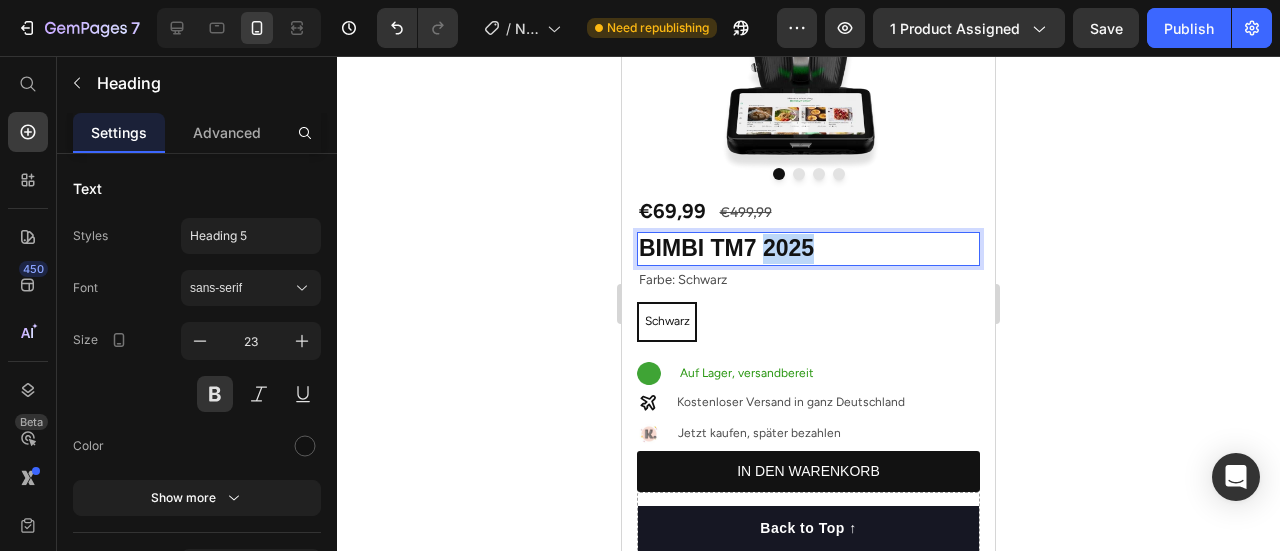 click on "BIMBI TM7 2025" at bounding box center (808, 249) 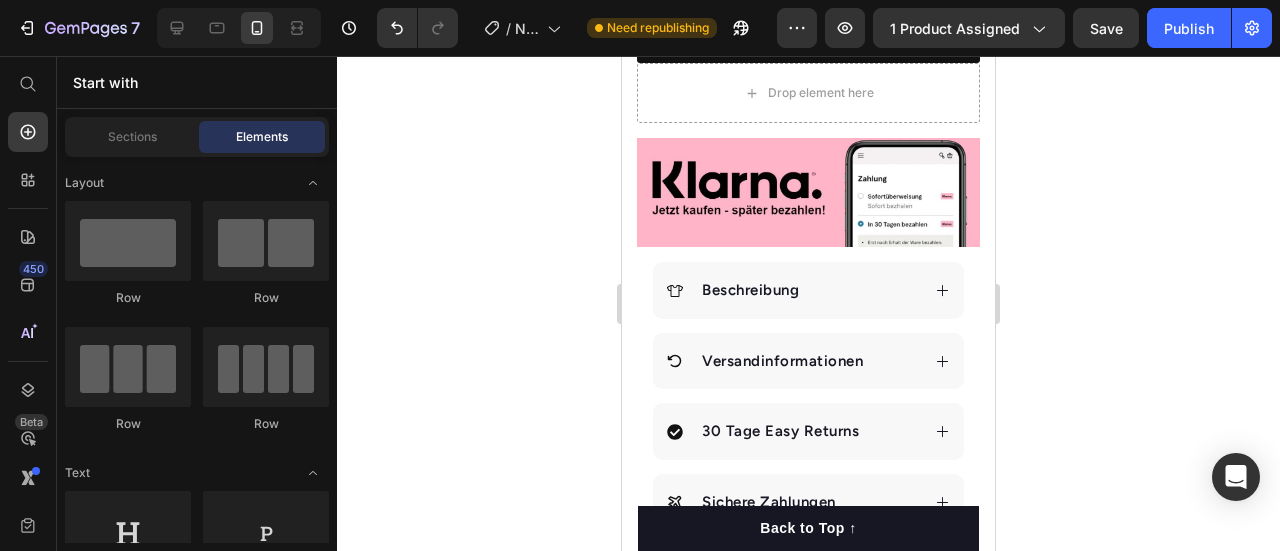 scroll, scrollTop: 797, scrollLeft: 0, axis: vertical 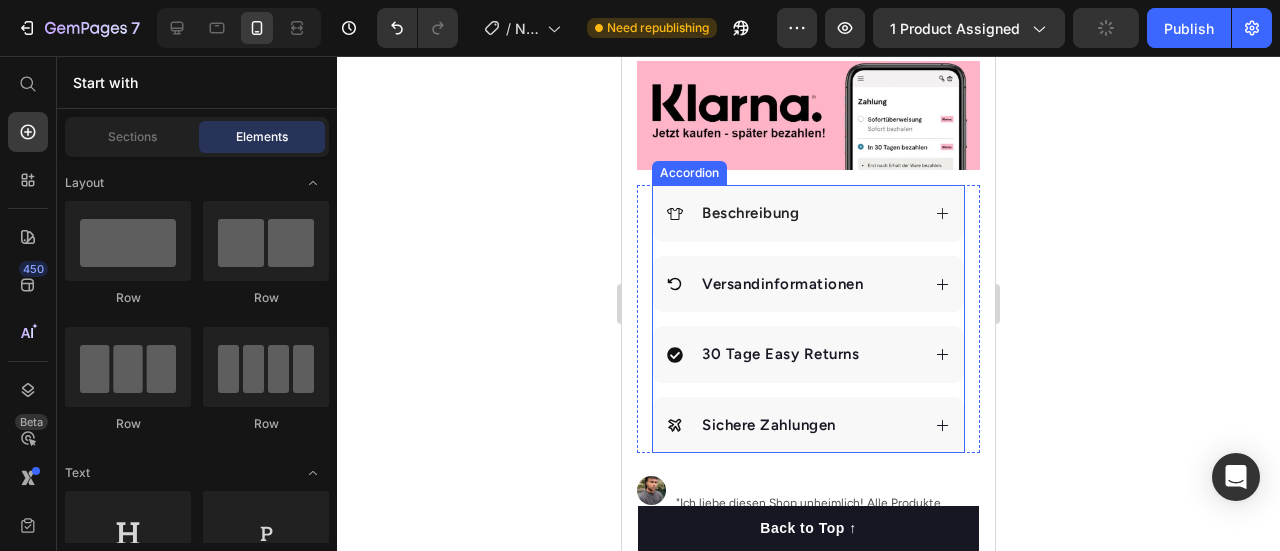 click on "Beschreibung" at bounding box center (808, 213) 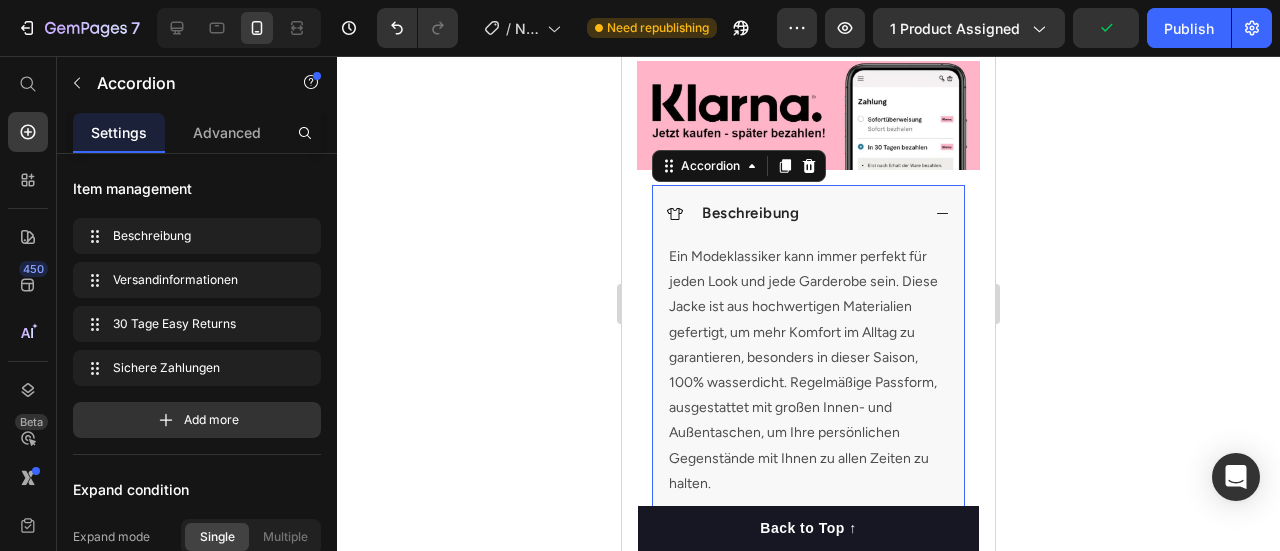 click on "Beschreibung" at bounding box center (808, 213) 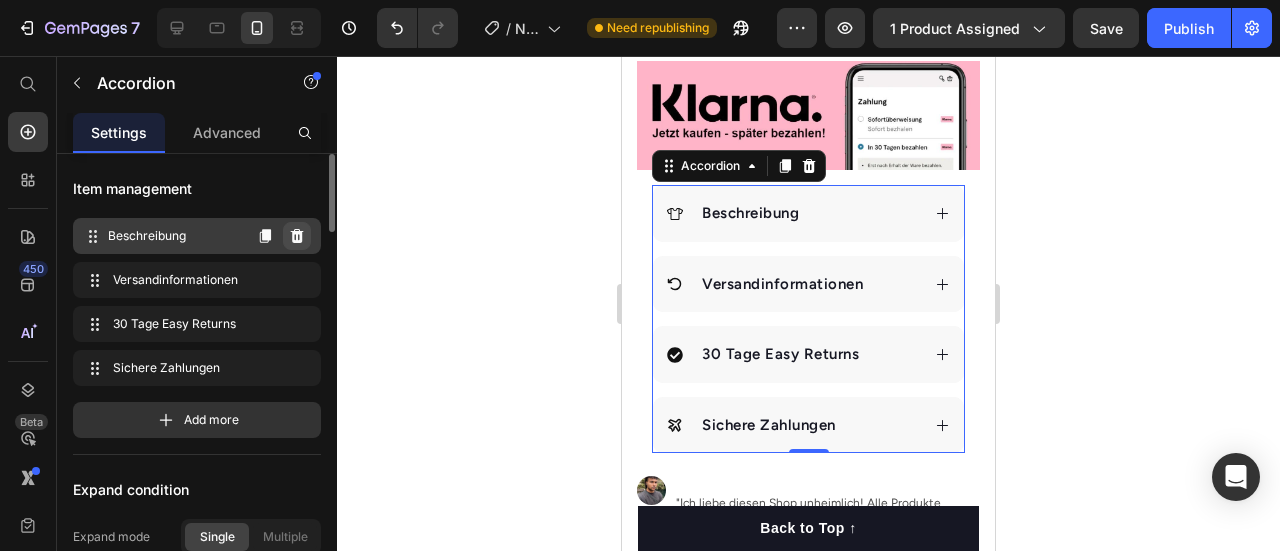 click 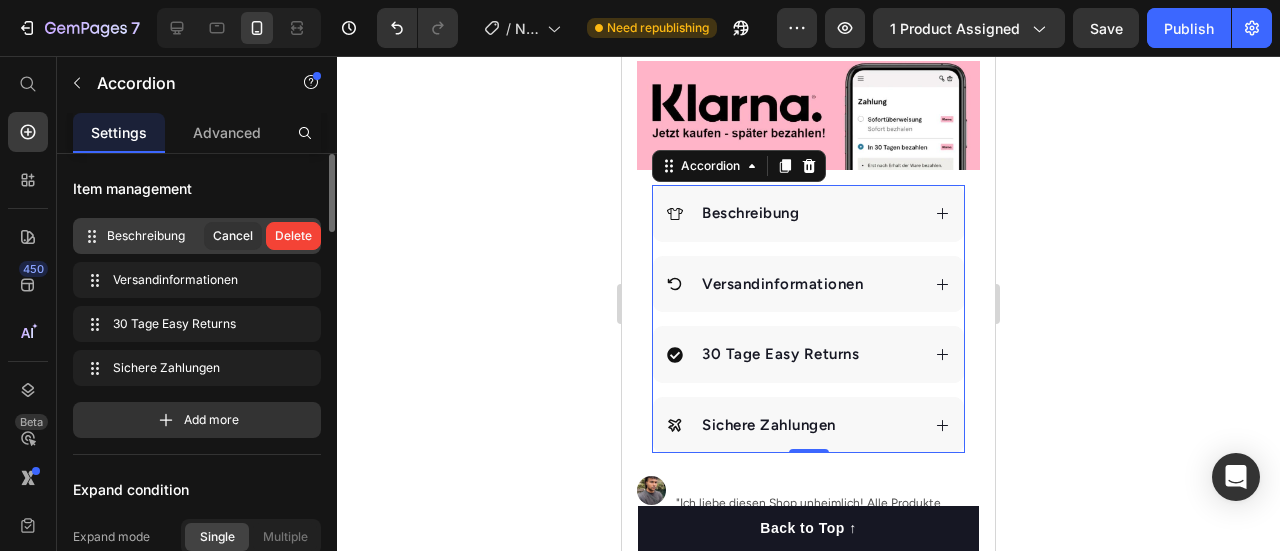 click on "Delete" at bounding box center (293, 236) 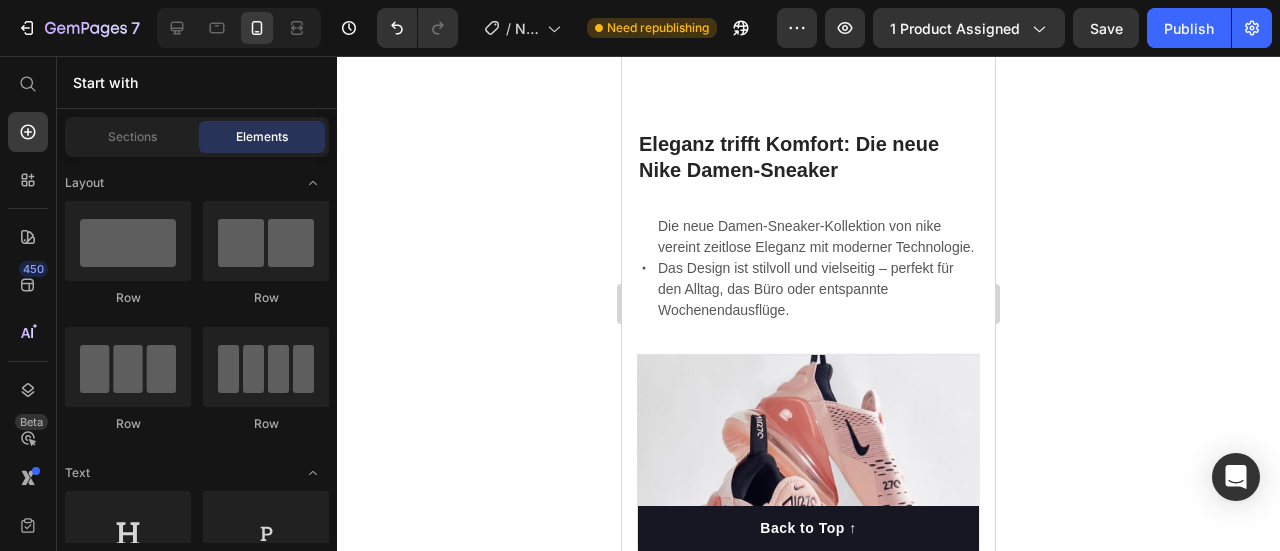 scroll, scrollTop: 1196, scrollLeft: 0, axis: vertical 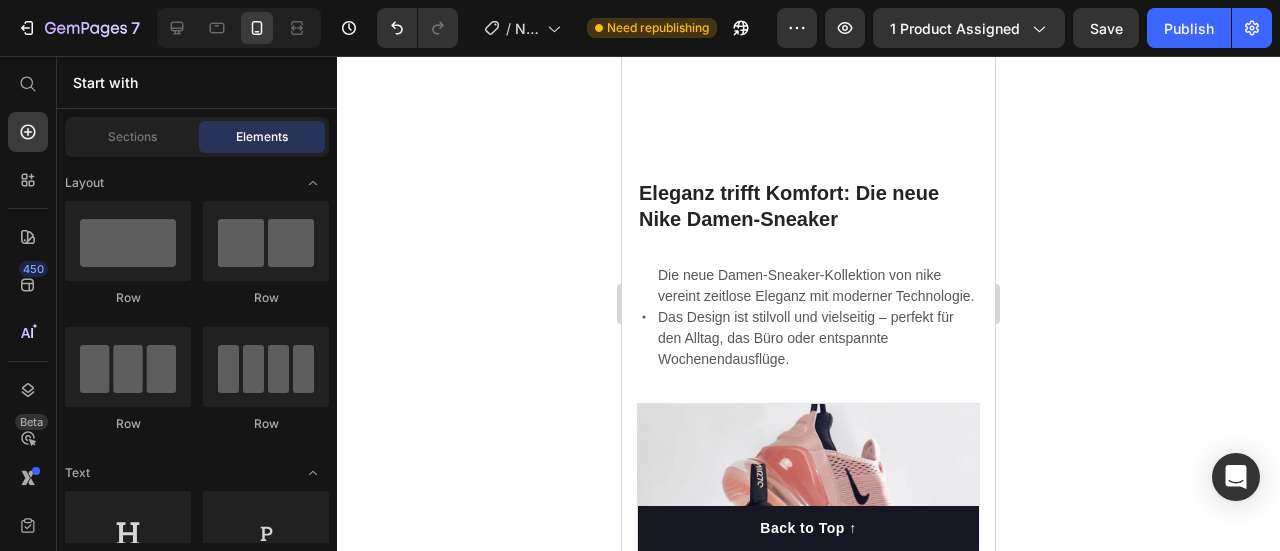 drag, startPoint x: 988, startPoint y: 207, endPoint x: 1618, endPoint y: 312, distance: 638.69006 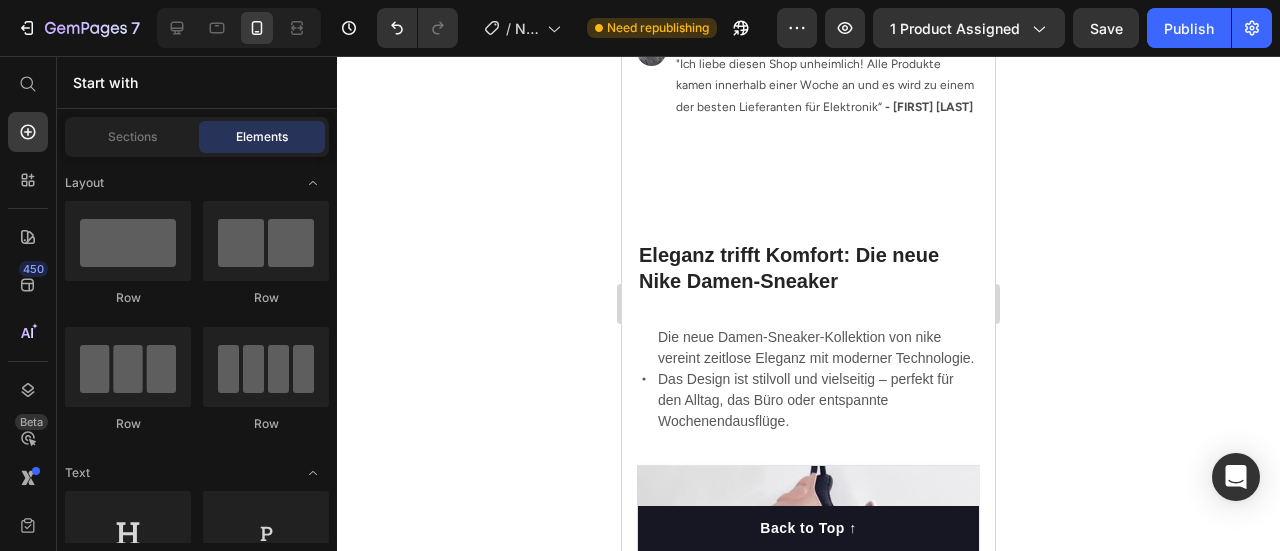 scroll, scrollTop: 1182, scrollLeft: 0, axis: vertical 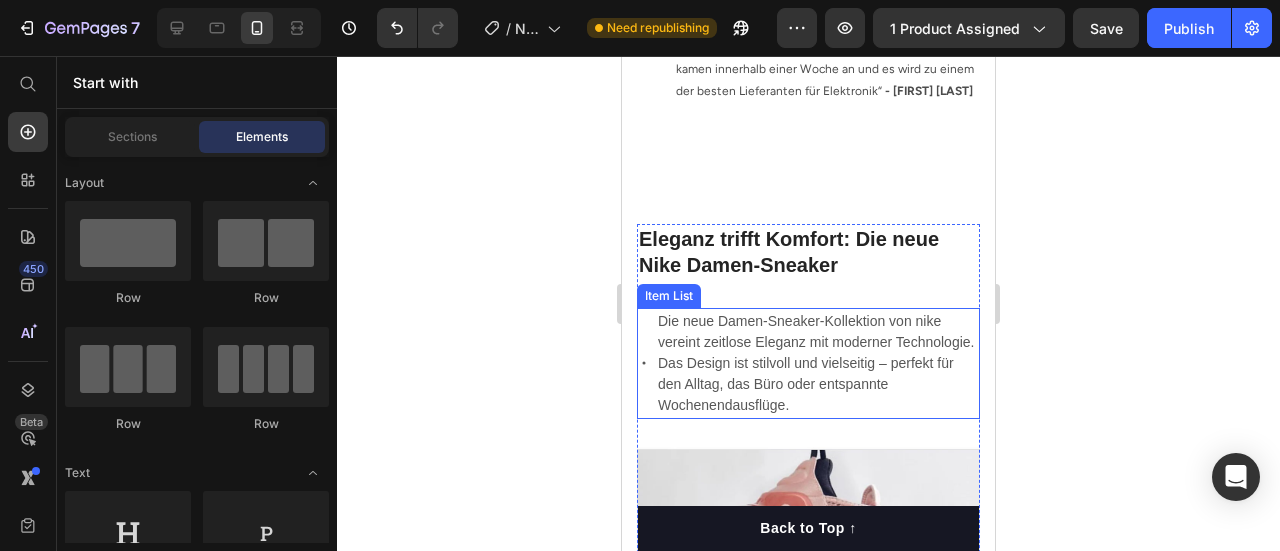 click on "Die neue Damen-Sneaker-Kollektion von nike vereint zeitlose Eleganz mit moderner Technologie. Das Design ist stilvoll und vielseitig – perfekt für den Alltag, das Büro oder entspannte Wochenendausflüge." at bounding box center (817, 363) 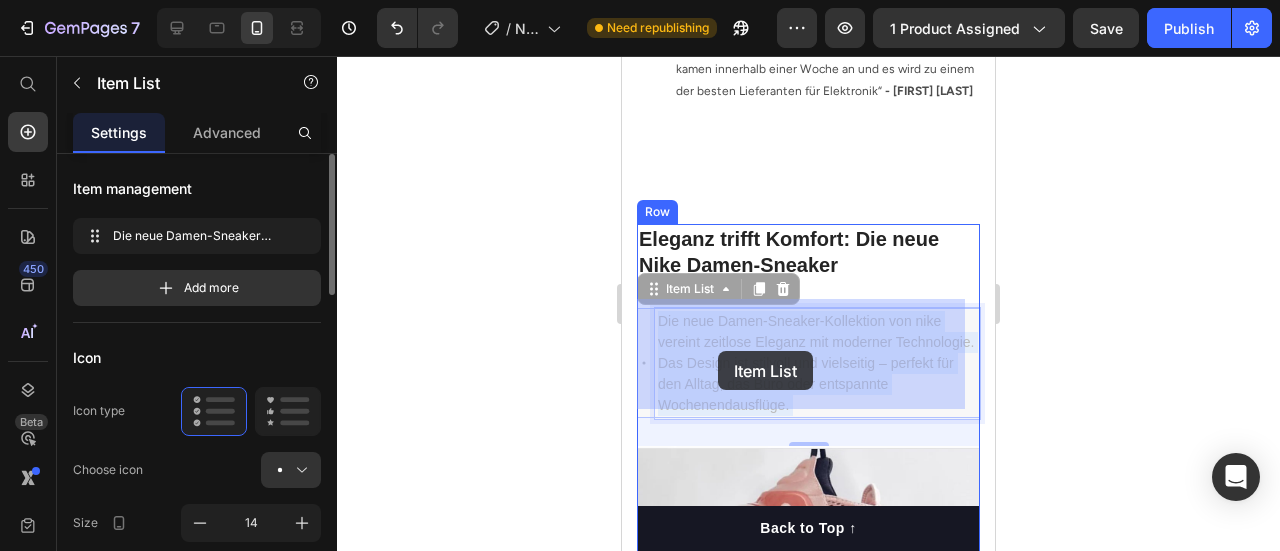 drag, startPoint x: 866, startPoint y: 401, endPoint x: 760, endPoint y: 364, distance: 112.27199 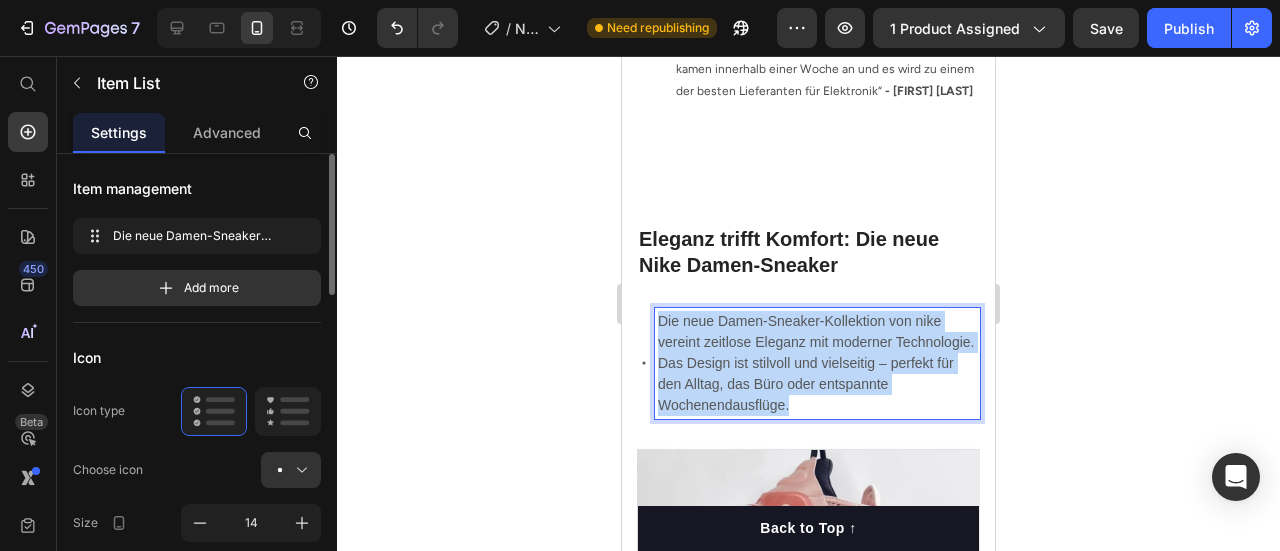 drag, startPoint x: 870, startPoint y: 397, endPoint x: 658, endPoint y: 309, distance: 229.53867 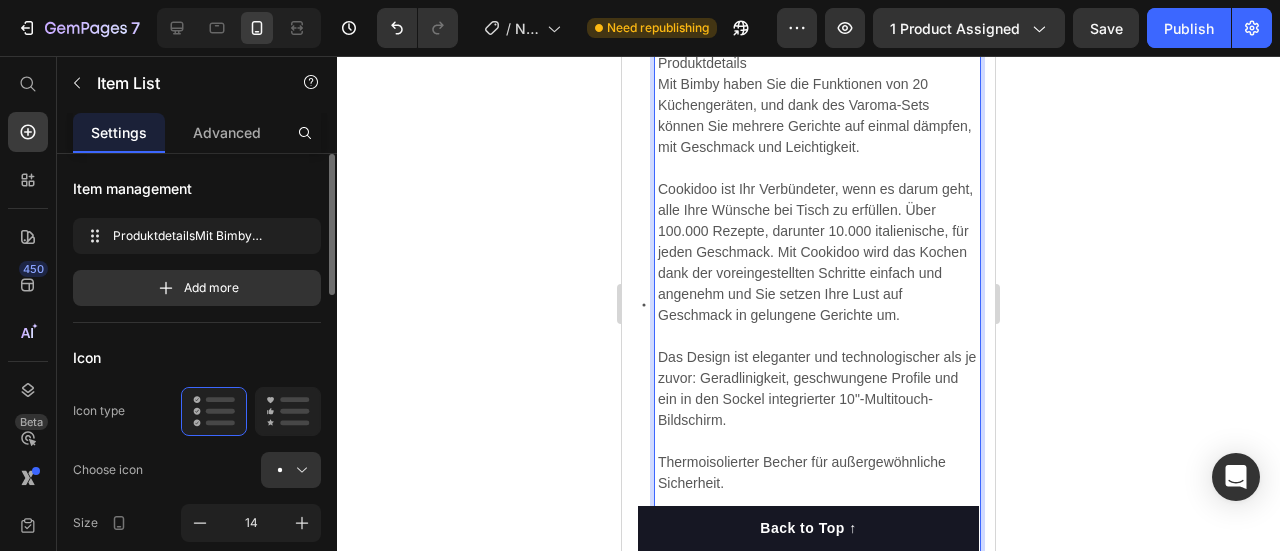 scroll, scrollTop: 1474, scrollLeft: 0, axis: vertical 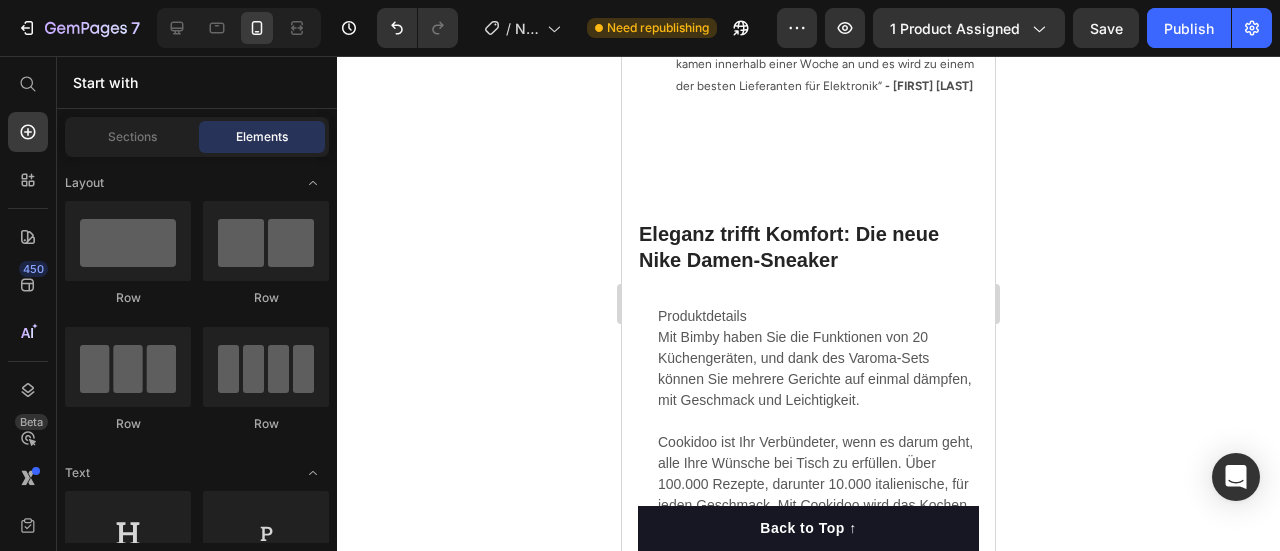 drag, startPoint x: 982, startPoint y: 263, endPoint x: 1620, endPoint y: 289, distance: 638.52954 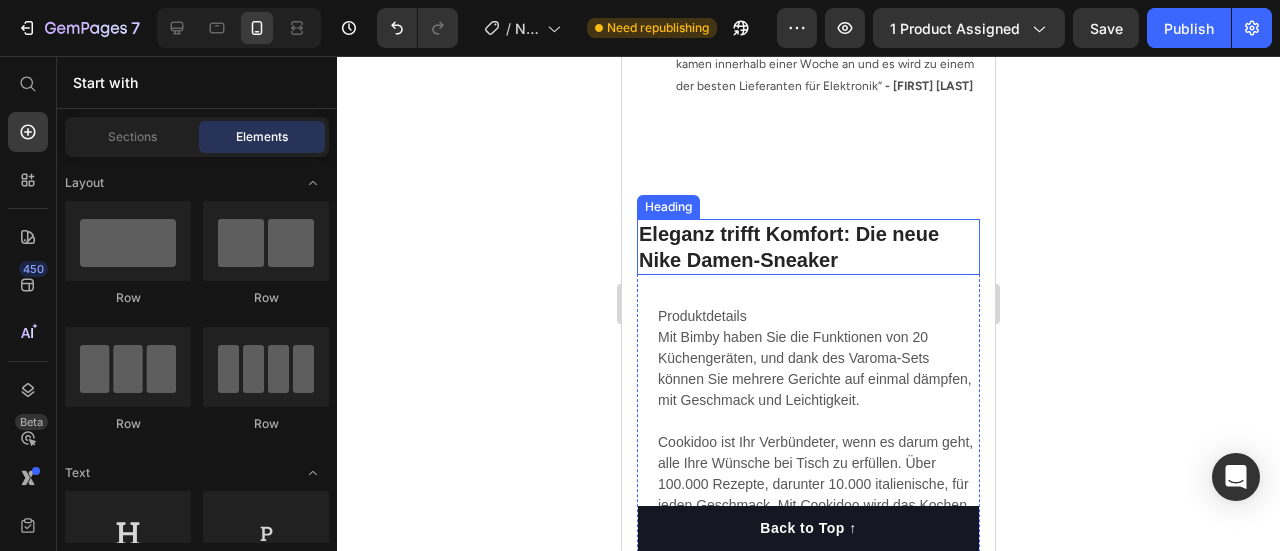 click on "Eleganz trifft Komfort: Die neue Nike Damen-Sneaker" at bounding box center [808, 247] 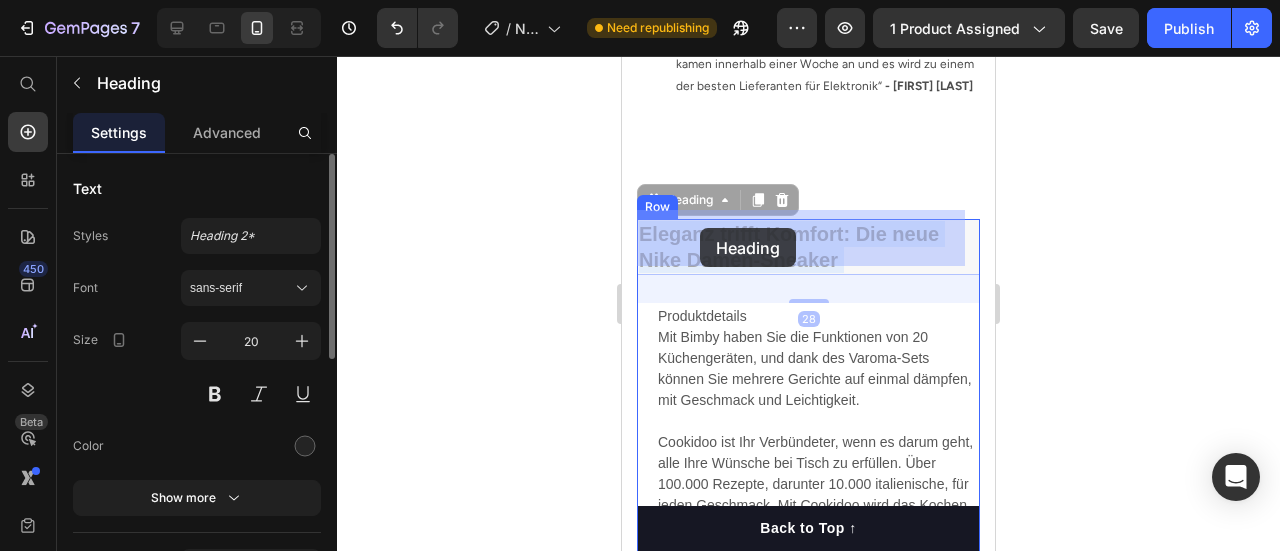 drag, startPoint x: 850, startPoint y: 254, endPoint x: 782, endPoint y: 241, distance: 69.2315 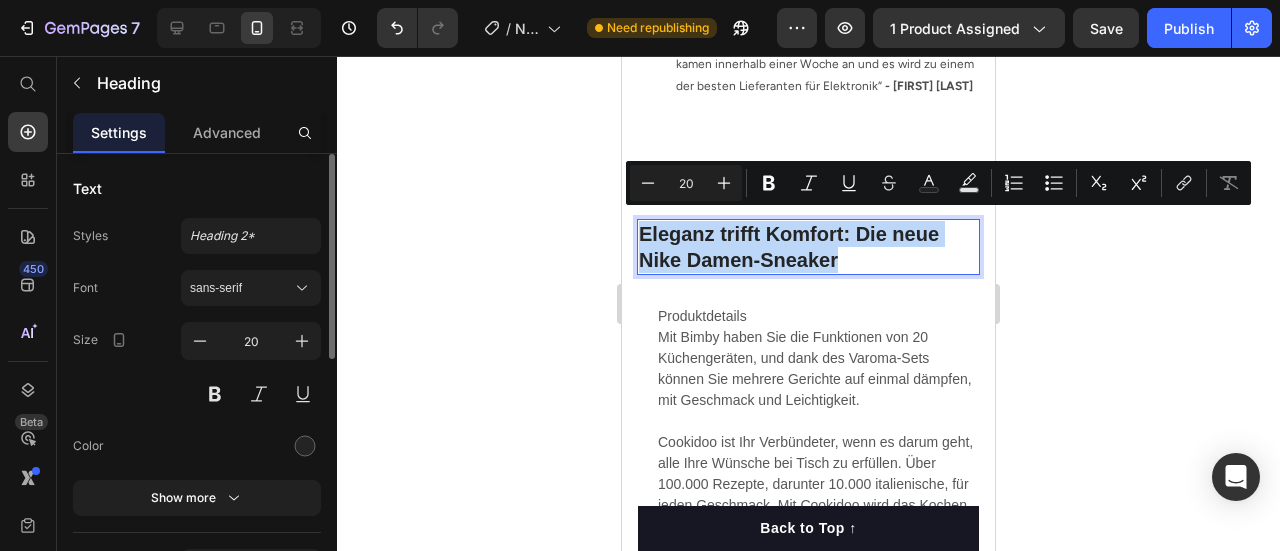 drag, startPoint x: 839, startPoint y: 248, endPoint x: 642, endPoint y: 231, distance: 197.73215 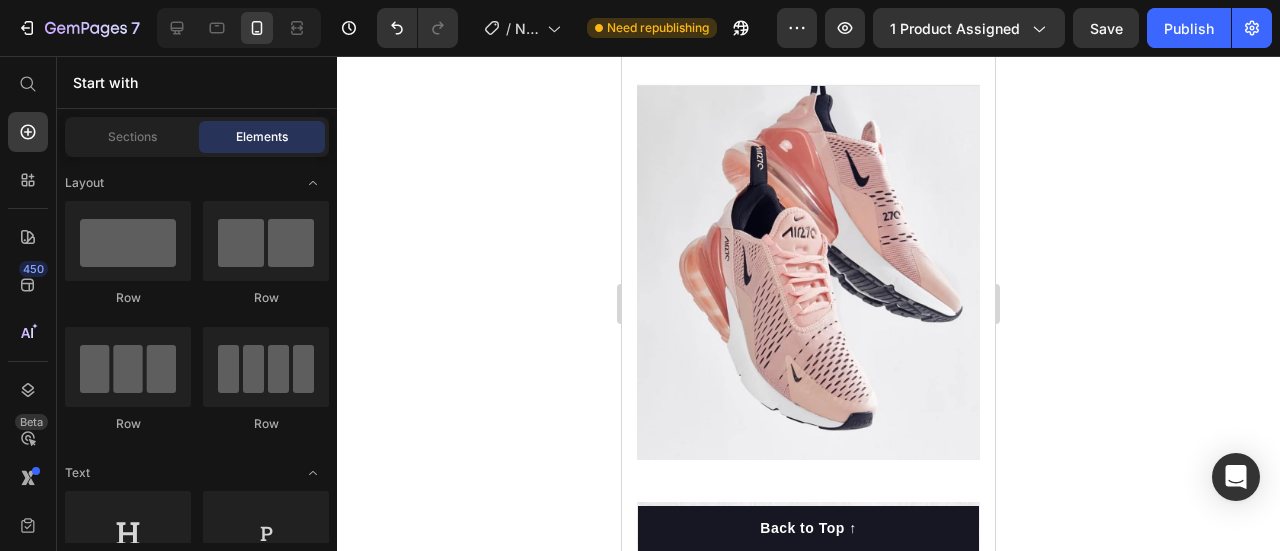 scroll, scrollTop: 1976, scrollLeft: 0, axis: vertical 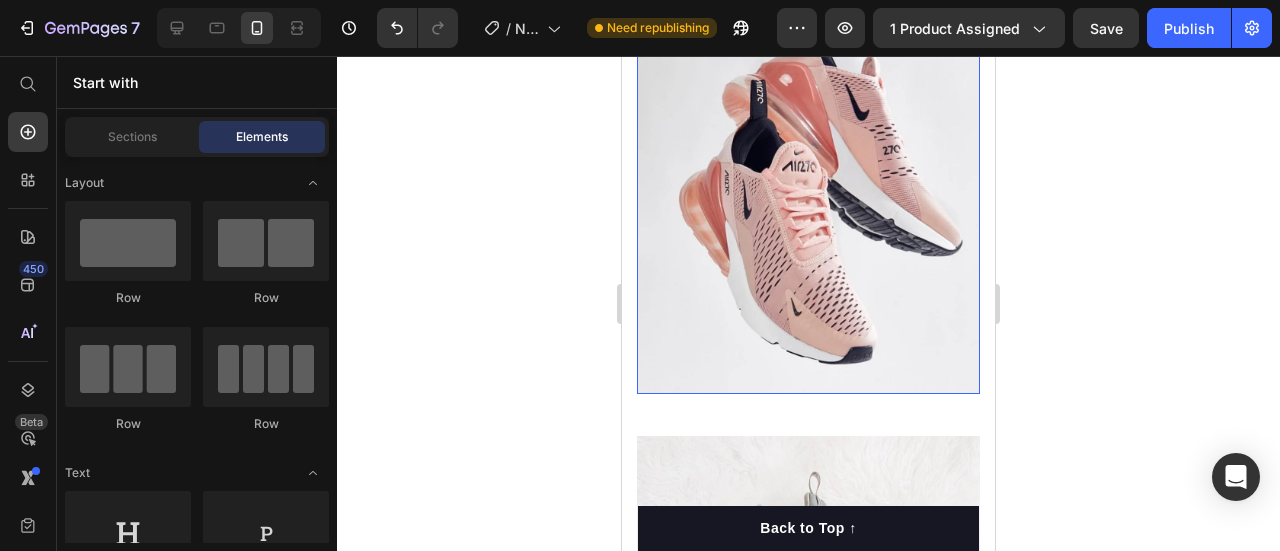 click at bounding box center (808, 205) 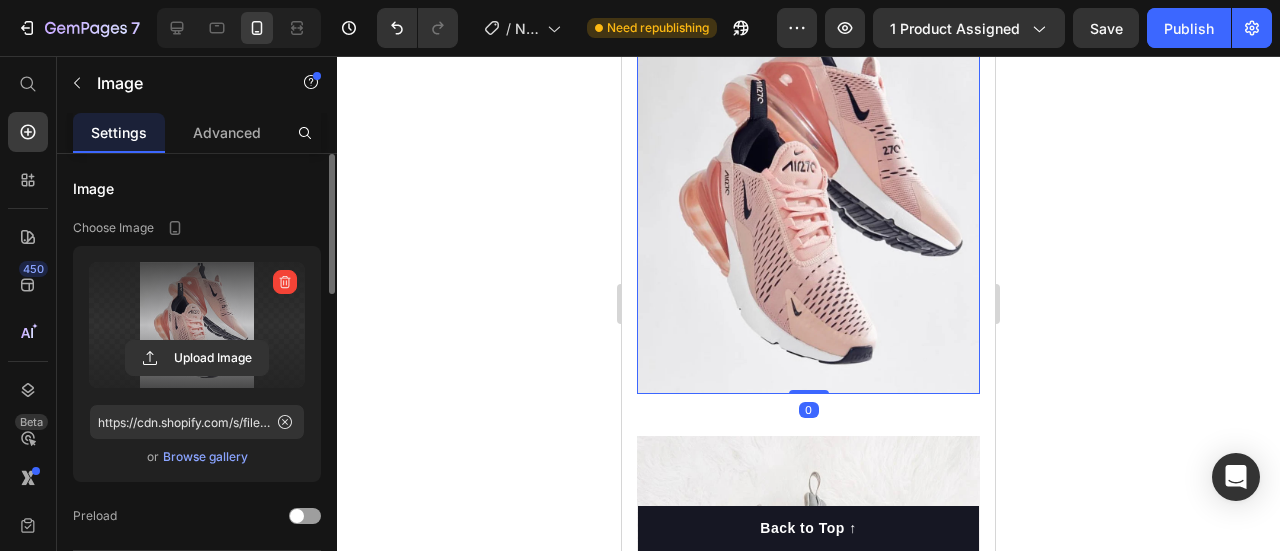 click at bounding box center (197, 325) 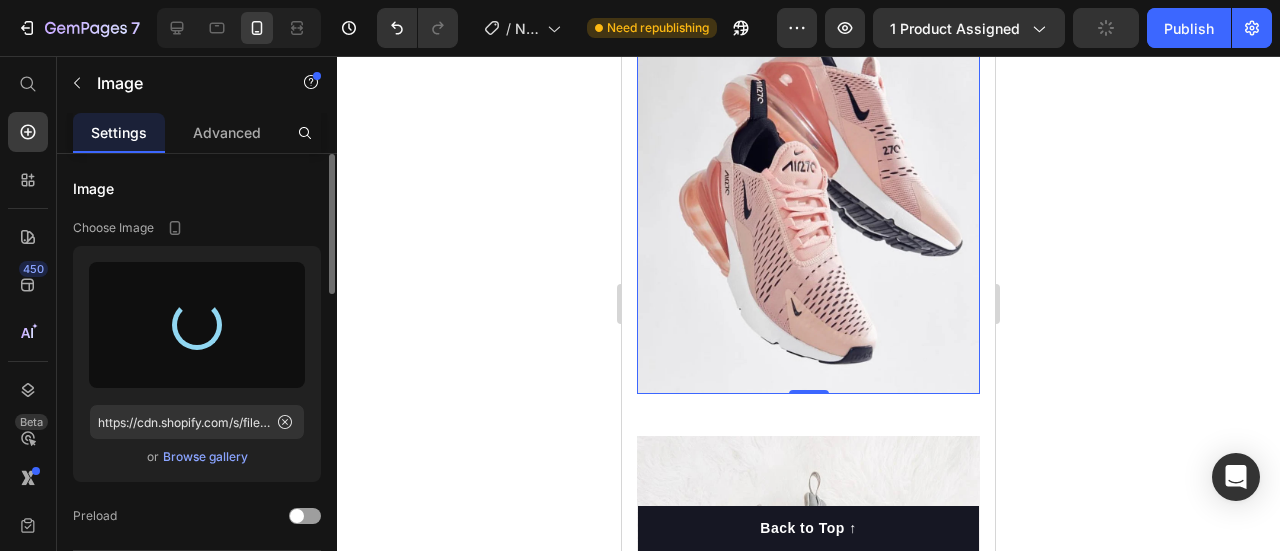 type on "https://cdn.shopify.com/s/files/1/0974/5412/9416/files/gempages_573277714325177094-12de4eac-38e9-4c59-8aea-737f8a208689.webp" 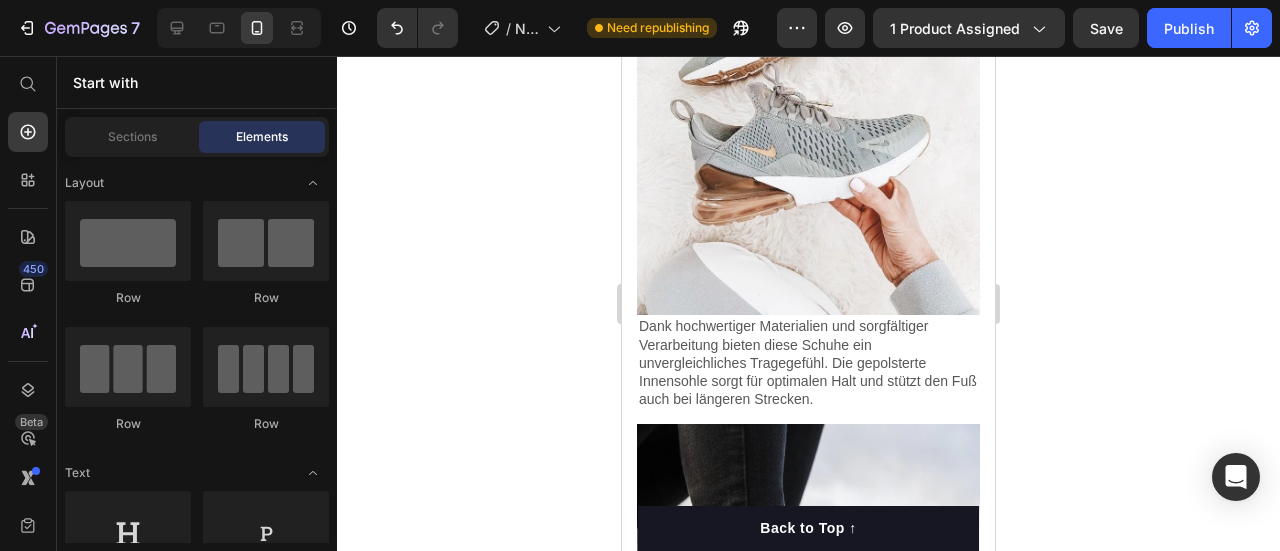 scroll, scrollTop: 2306, scrollLeft: 0, axis: vertical 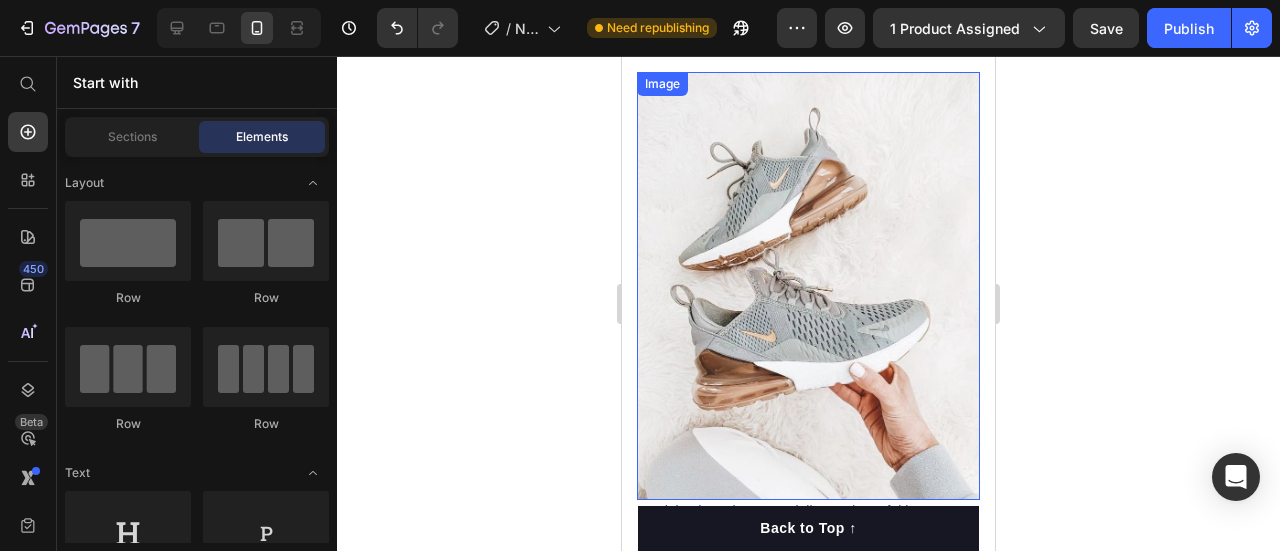 click at bounding box center (808, 286) 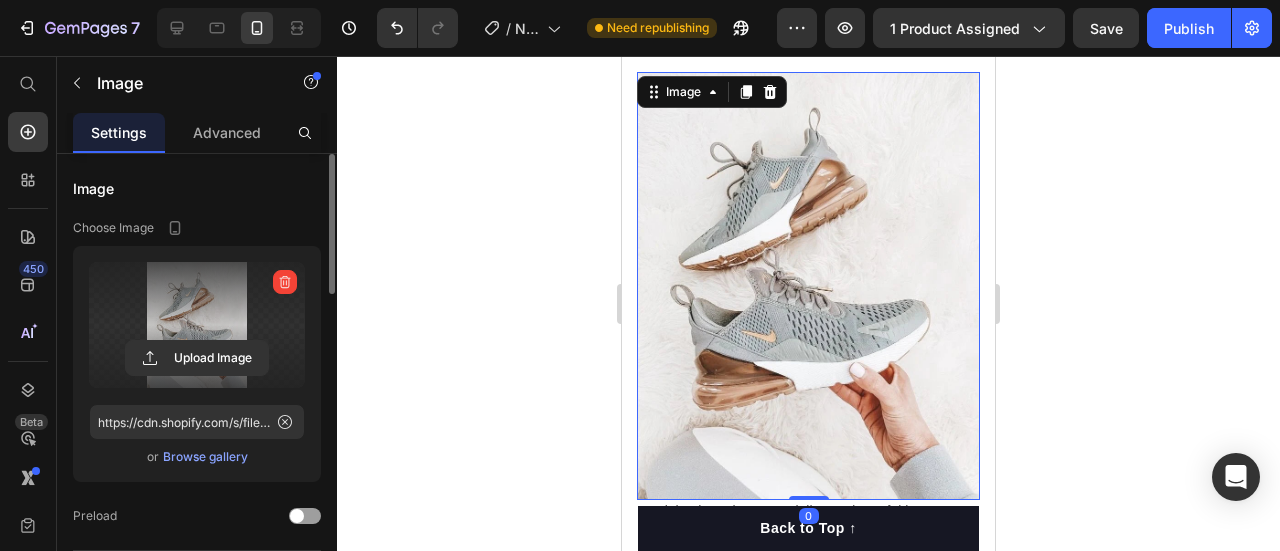 click at bounding box center (197, 325) 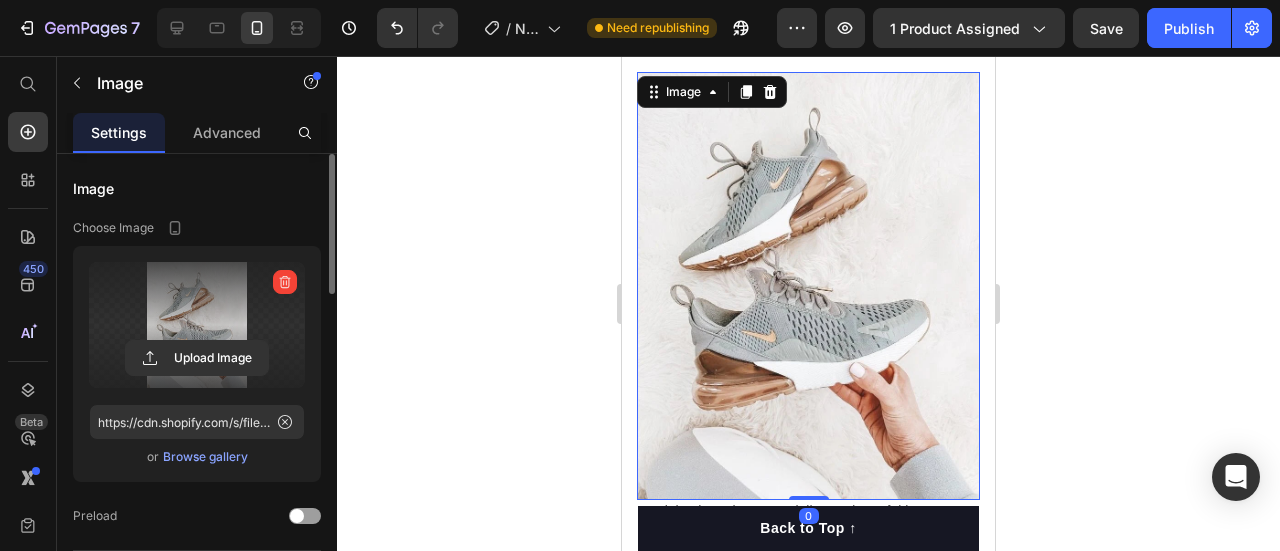 click 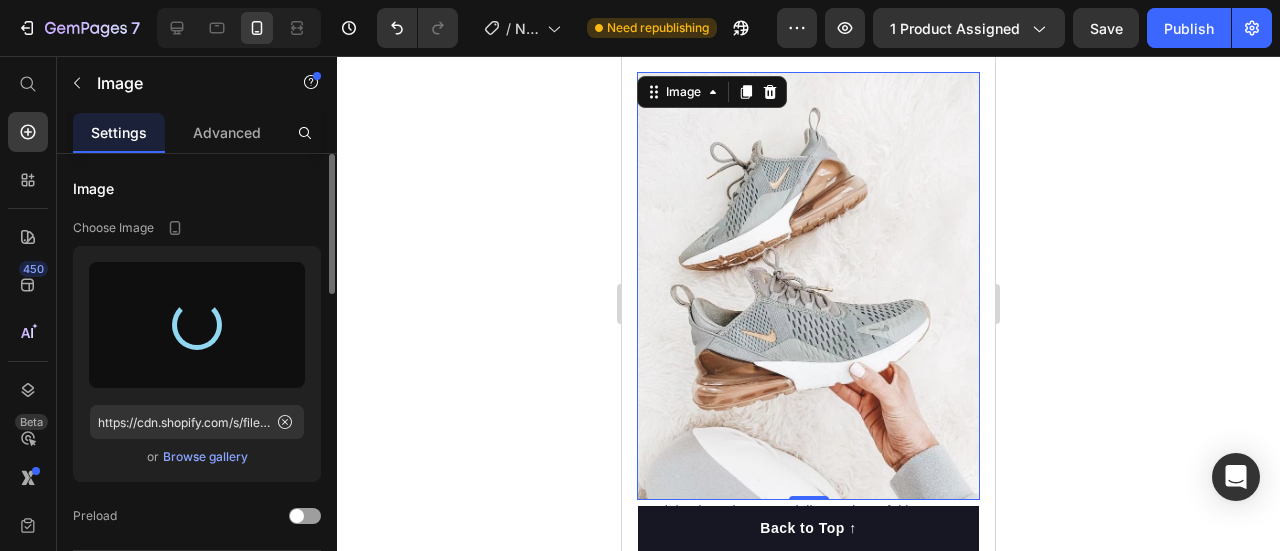 type on "https://cdn.shopify.com/s/files/1/0974/5412/9416/files/gempages_573277714325177094-6e3cb3ae-2b2e-4e5a-a81f-4166f45721a0.webp" 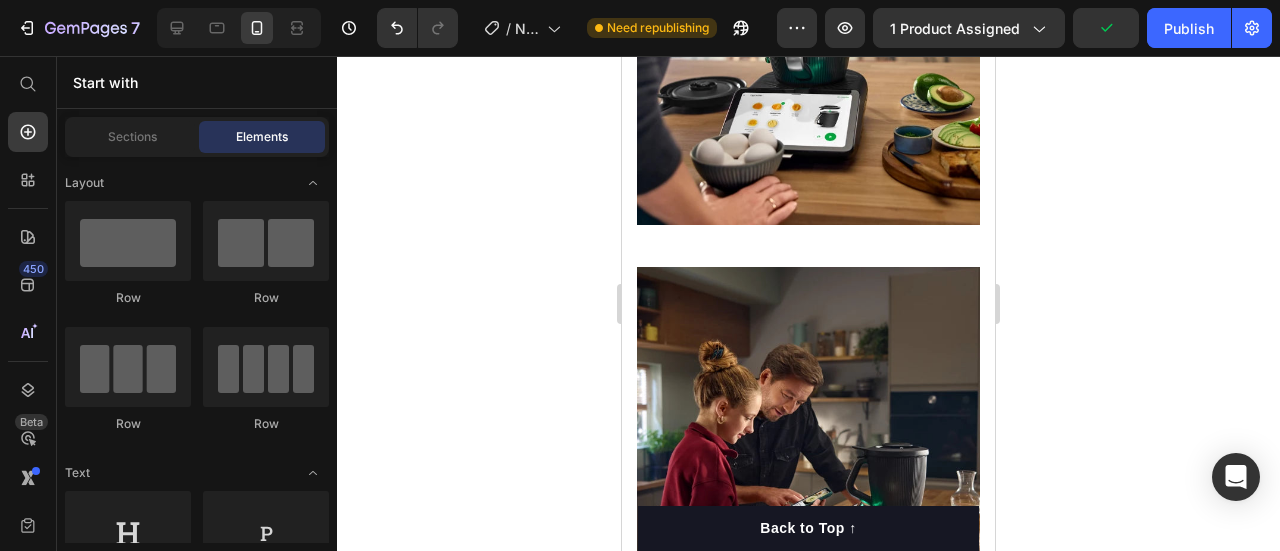 scroll, scrollTop: 2280, scrollLeft: 0, axis: vertical 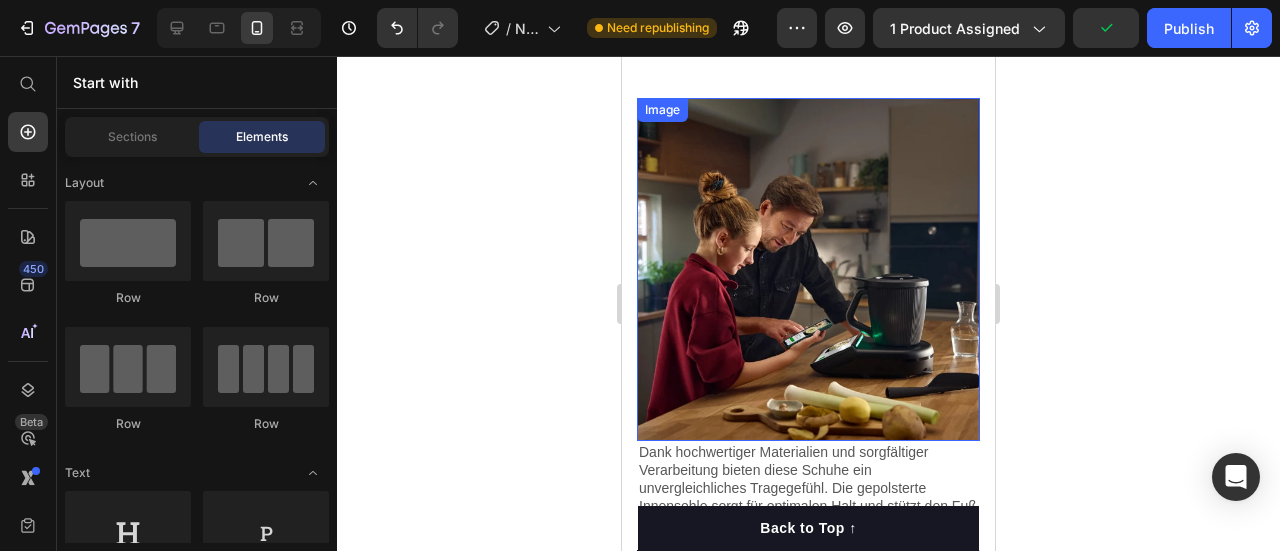 click on "Dank hochwertiger Materialien und sorgfältiger Verarbeitung bieten diese Schuhe ein unvergleichliches Tragegefühl. Die gepolsterte Innensohle sorgt für optimalen Halt und stützt den Fuß auch bei längeren Strecken." at bounding box center (808, 488) 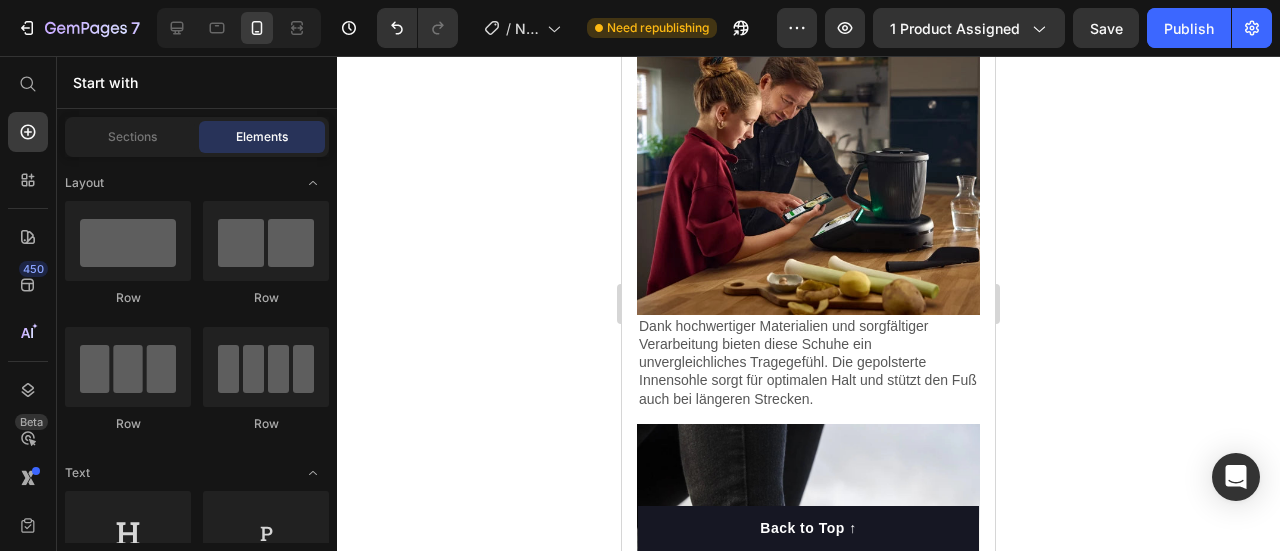 scroll, scrollTop: 2423, scrollLeft: 0, axis: vertical 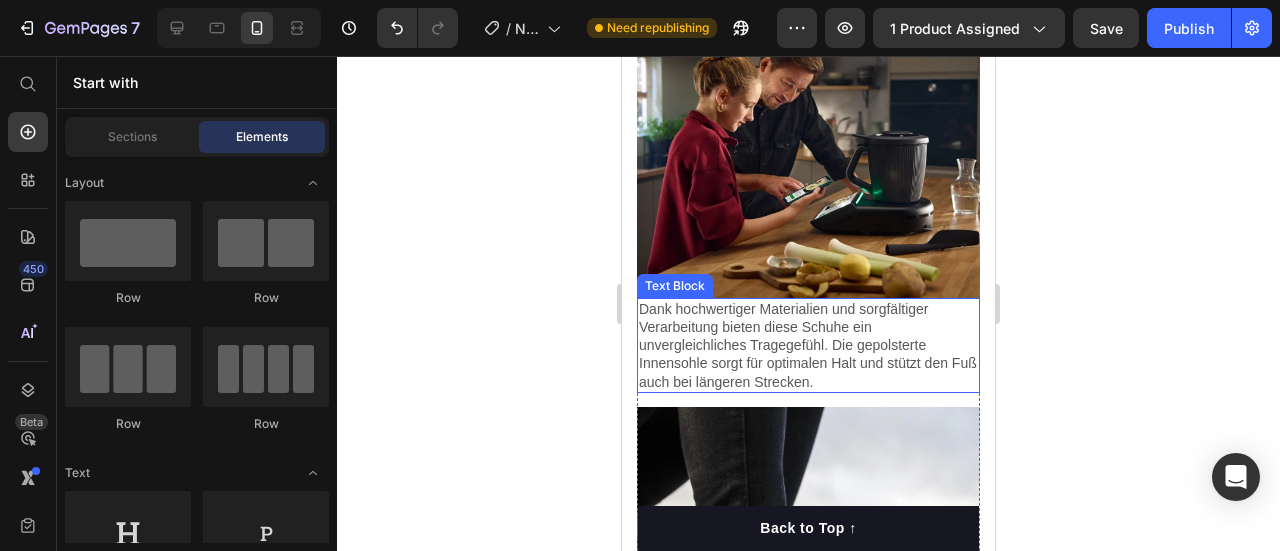 click on "Dank hochwertiger Materialien und sorgfältiger Verarbeitung bieten diese Schuhe ein unvergleichliches Tragegefühl. Die gepolsterte Innensohle sorgt für optimalen Halt und stützt den Fuß auch bei längeren Strecken." at bounding box center [808, 345] 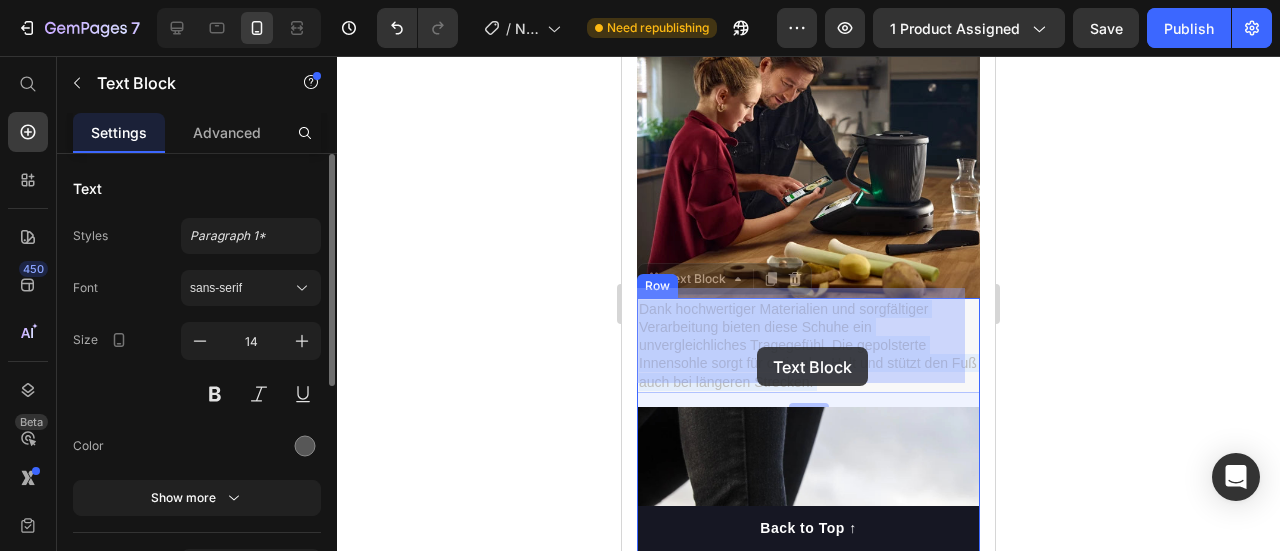 drag, startPoint x: 838, startPoint y: 371, endPoint x: 758, endPoint y: 347, distance: 83.52245 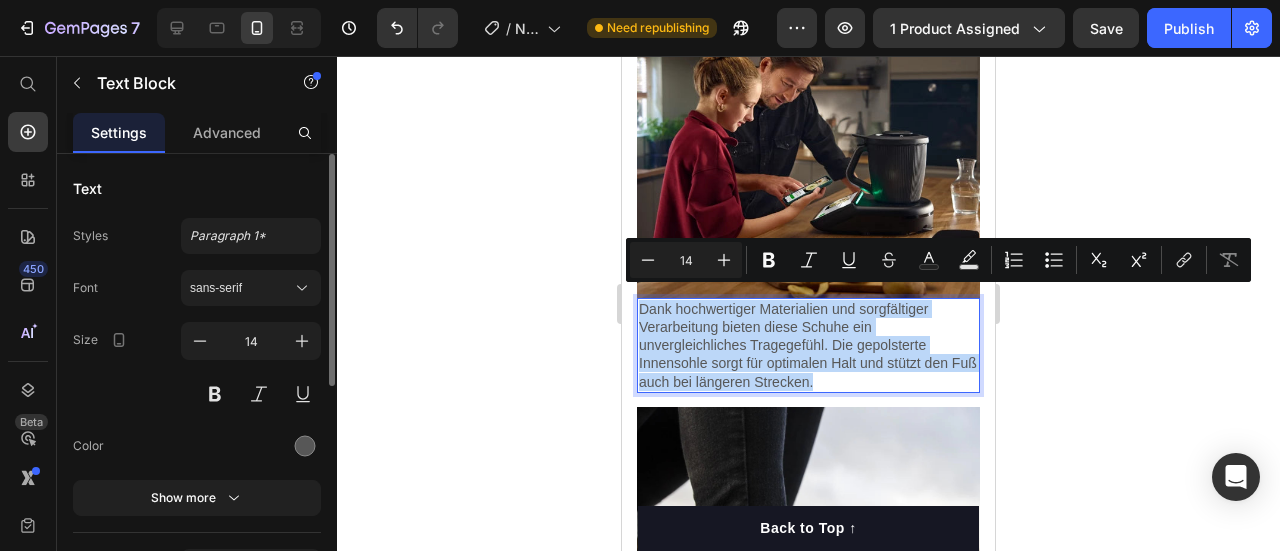 drag, startPoint x: 842, startPoint y: 371, endPoint x: 641, endPoint y: 299, distance: 213.50644 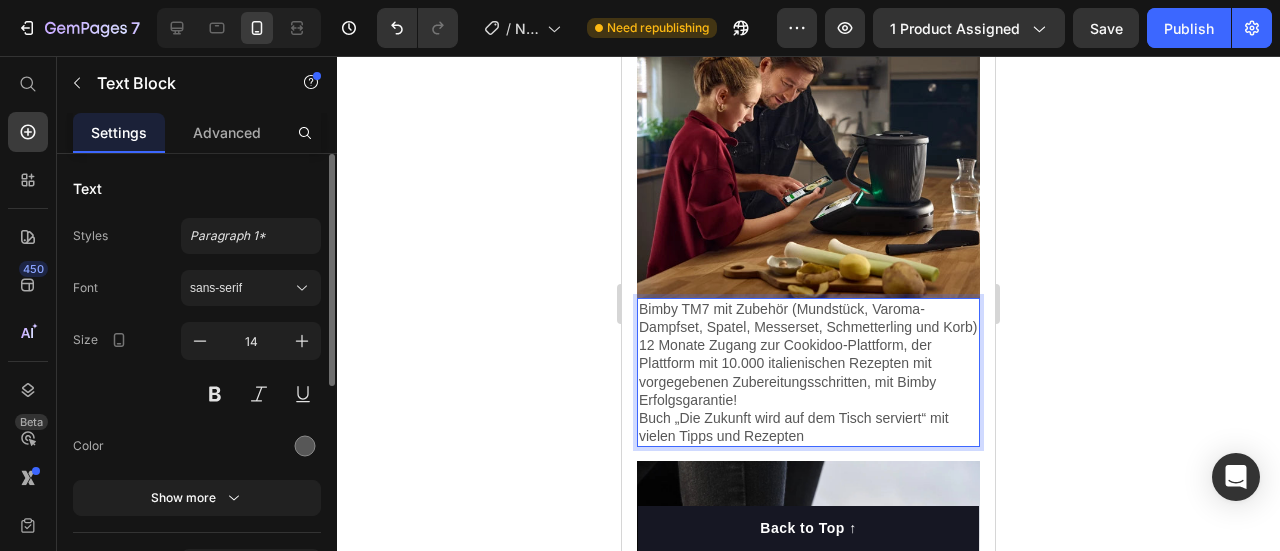 click on "Bimby TM7 mit Zubehör (Mundstück, Varoma-Dampfset, Spatel, Messerset, Schmetterling und Korb)" at bounding box center [808, 318] 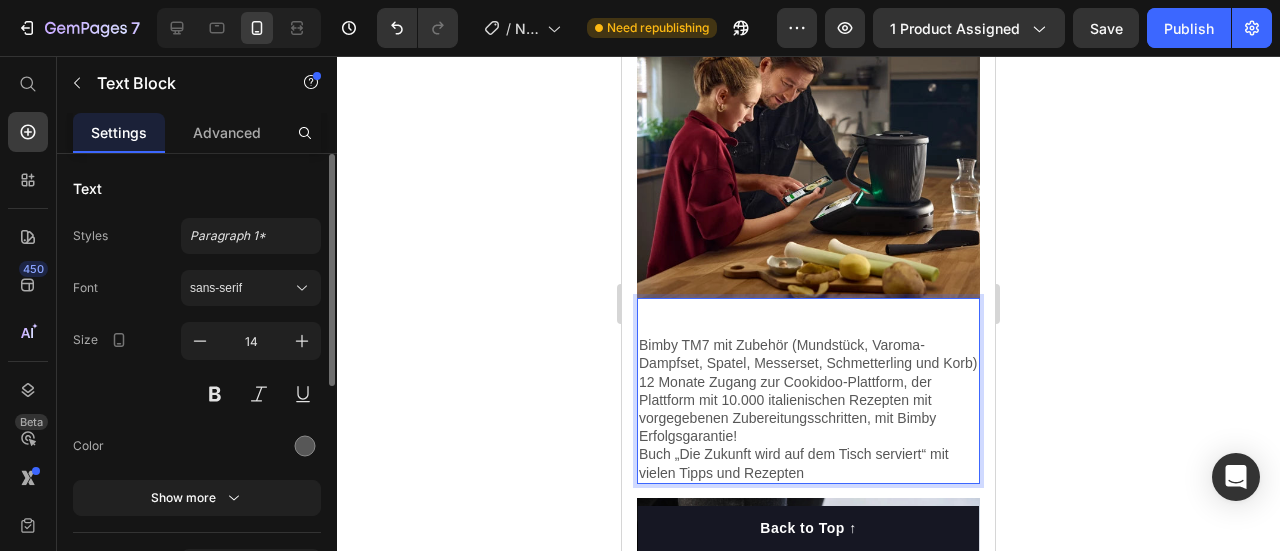 click at bounding box center (808, 327) 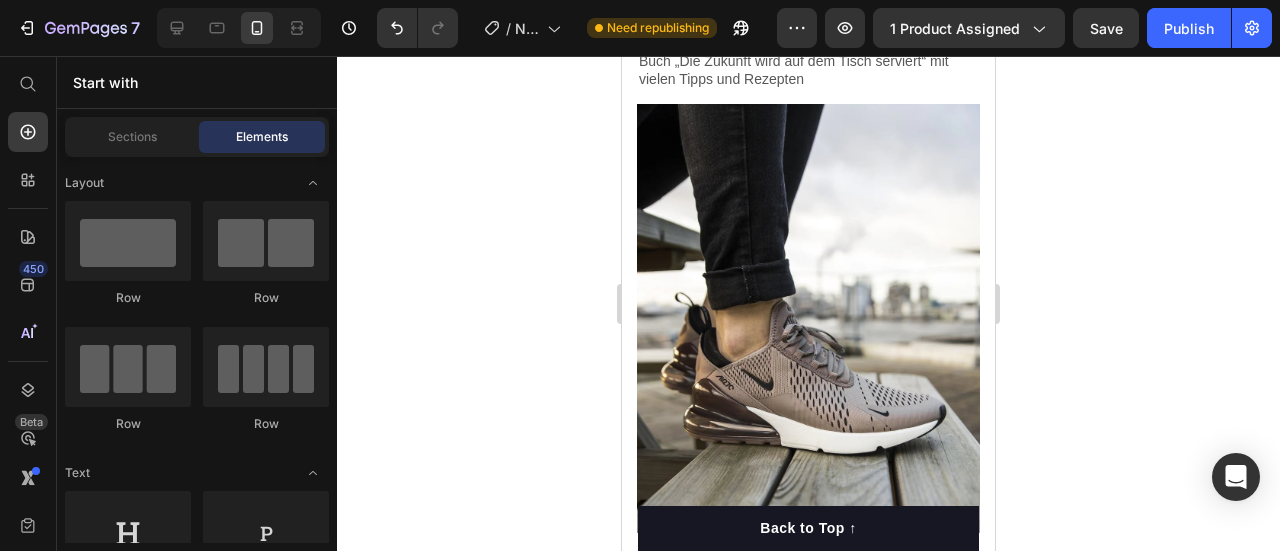 scroll, scrollTop: 2847, scrollLeft: 0, axis: vertical 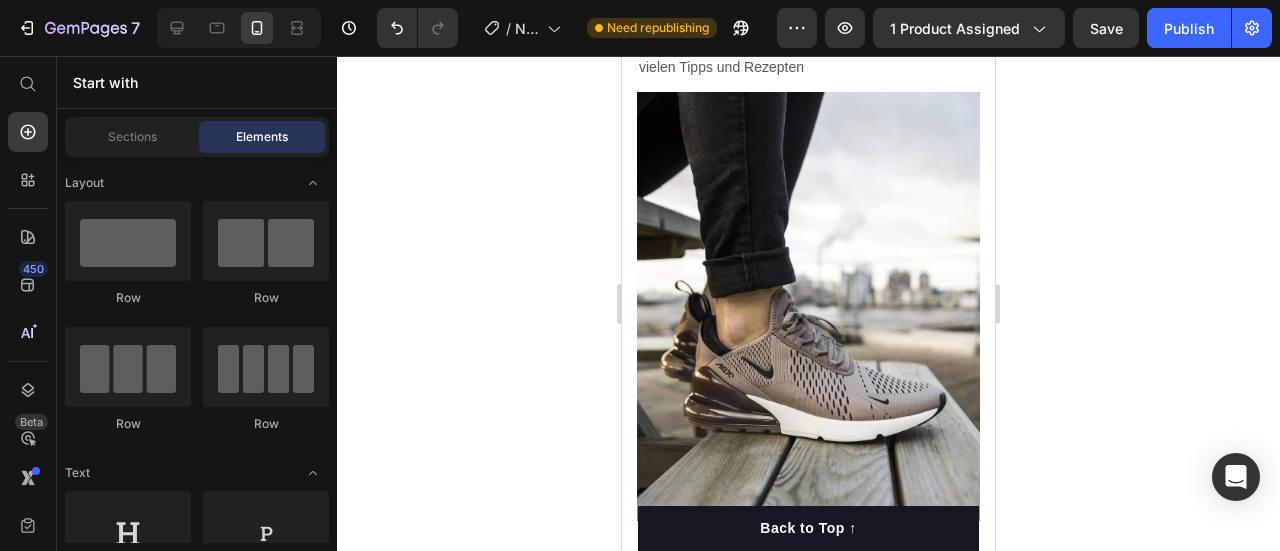 click at bounding box center (808, 306) 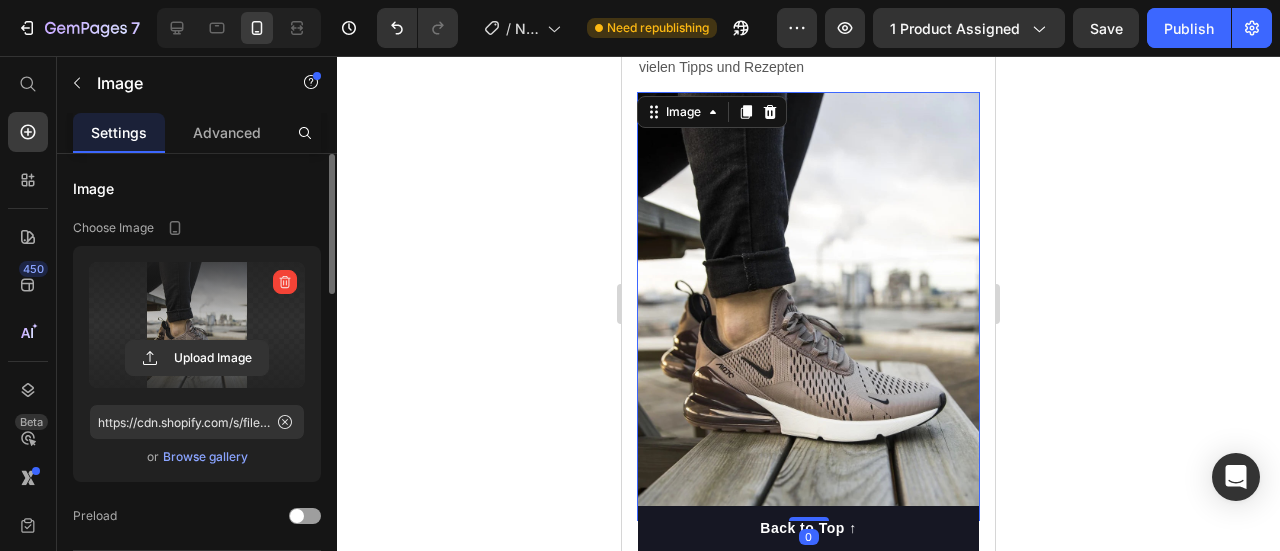 click at bounding box center [285, 282] 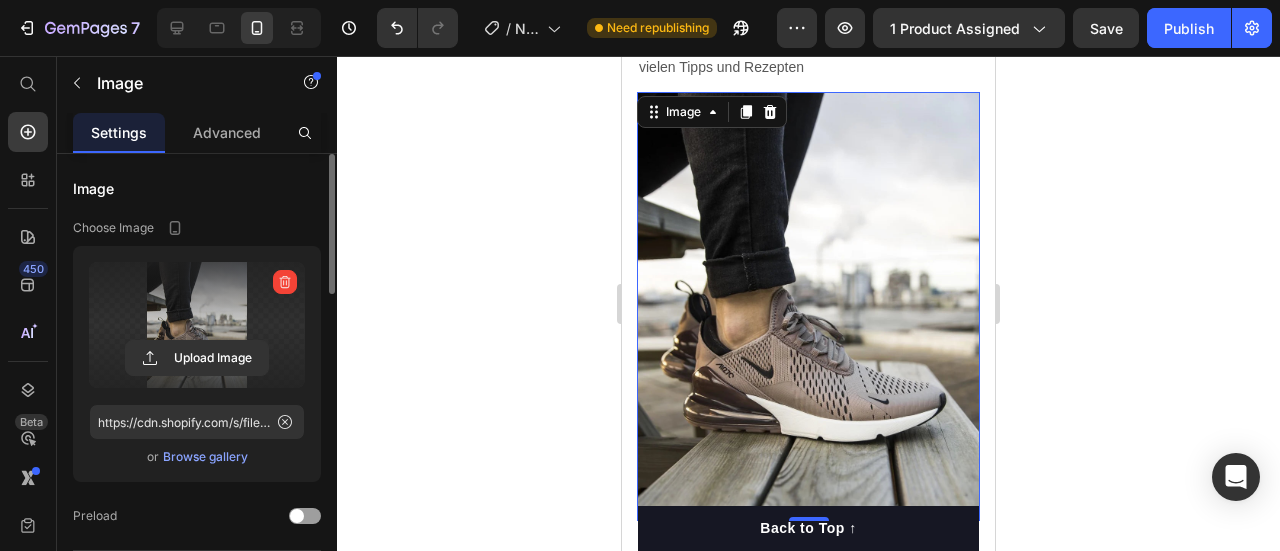 drag, startPoint x: 225, startPoint y: 292, endPoint x: 198, endPoint y: 279, distance: 29.966648 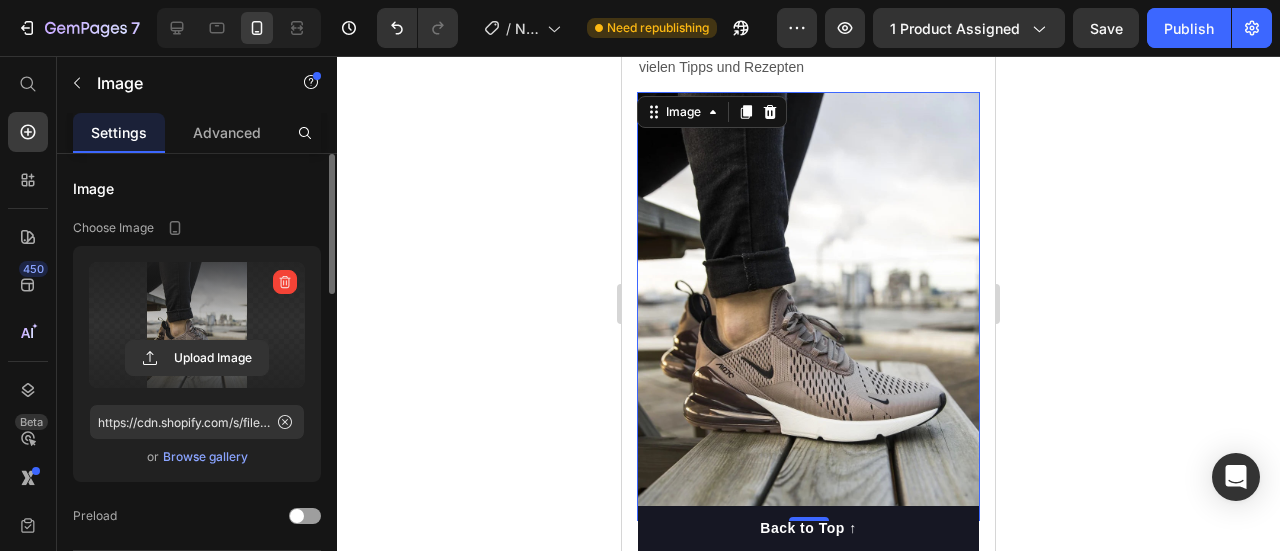 click 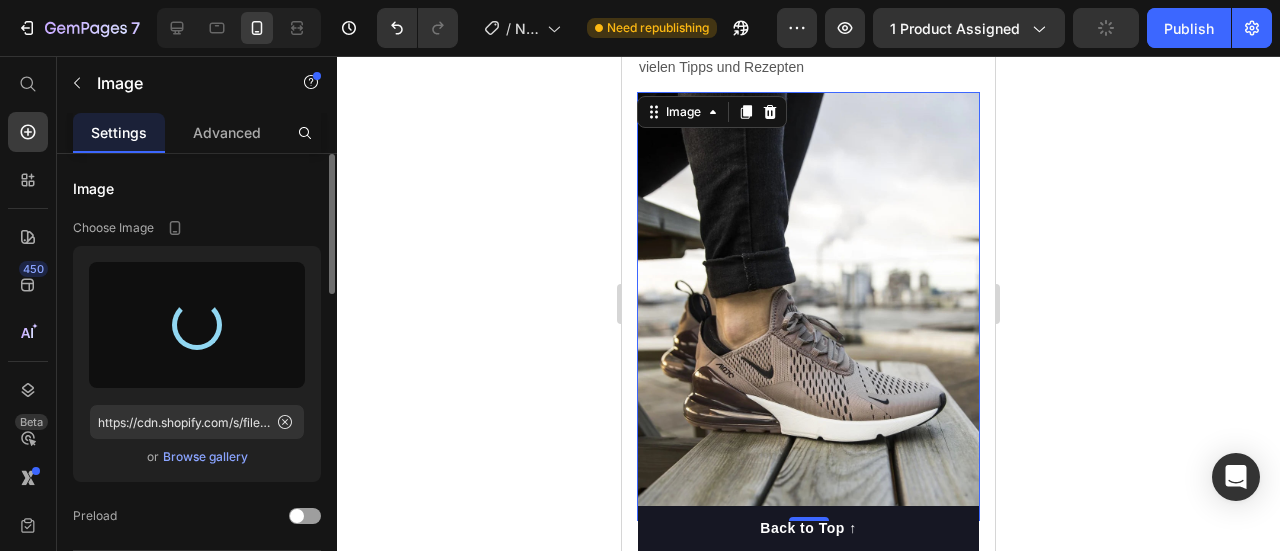 type on "https://cdn.shopify.com/s/files/1/0974/5412/9416/files/gempages_573277714325177094-711ee34a-3b4b-4dd2-b25f-4d79868ef94f.webp" 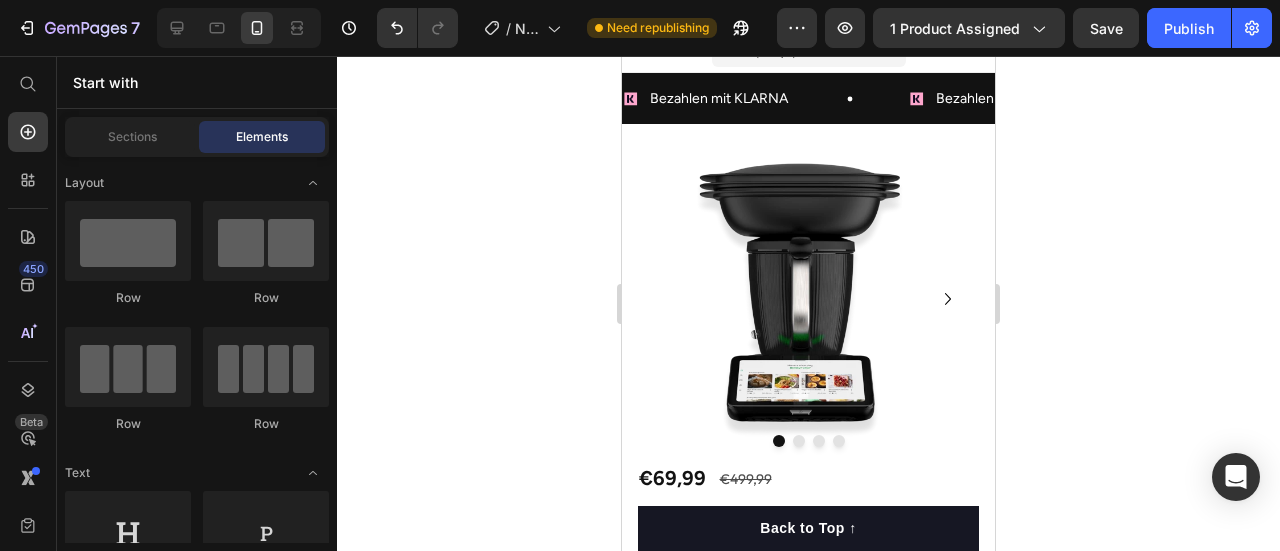 scroll, scrollTop: 0, scrollLeft: 0, axis: both 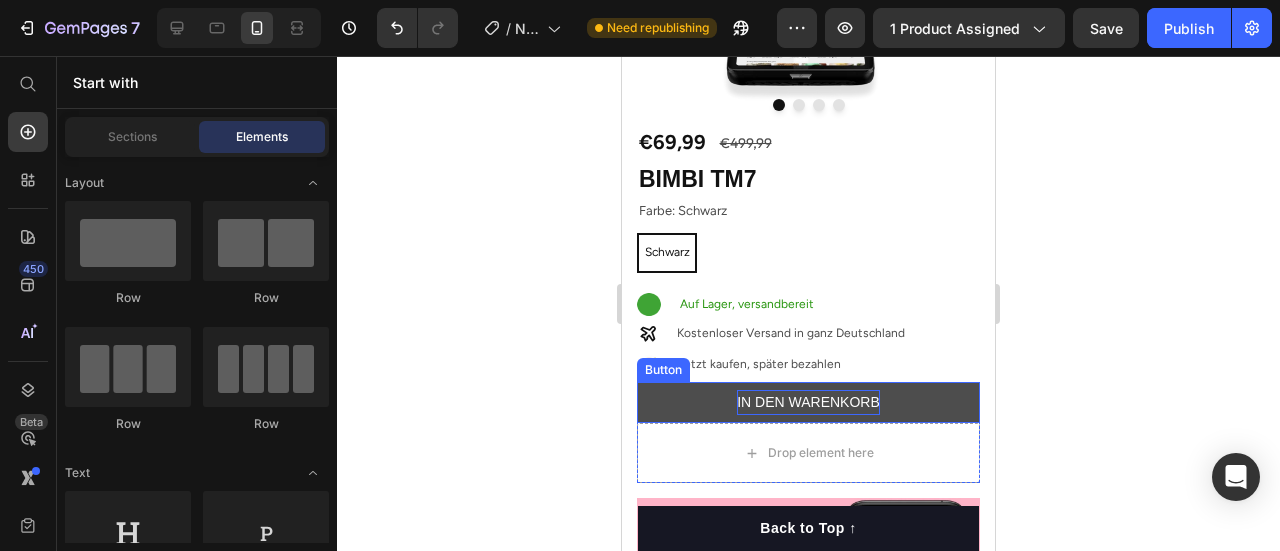 click on "IN DEN WARENKORB" at bounding box center (808, 402) 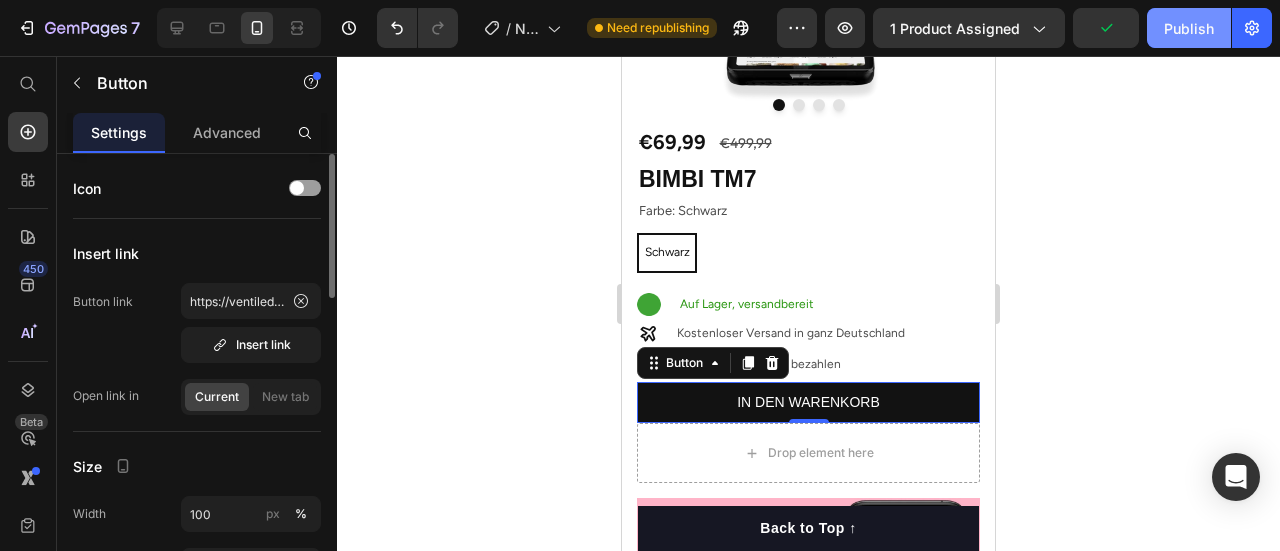 click on "Publish" at bounding box center [1189, 28] 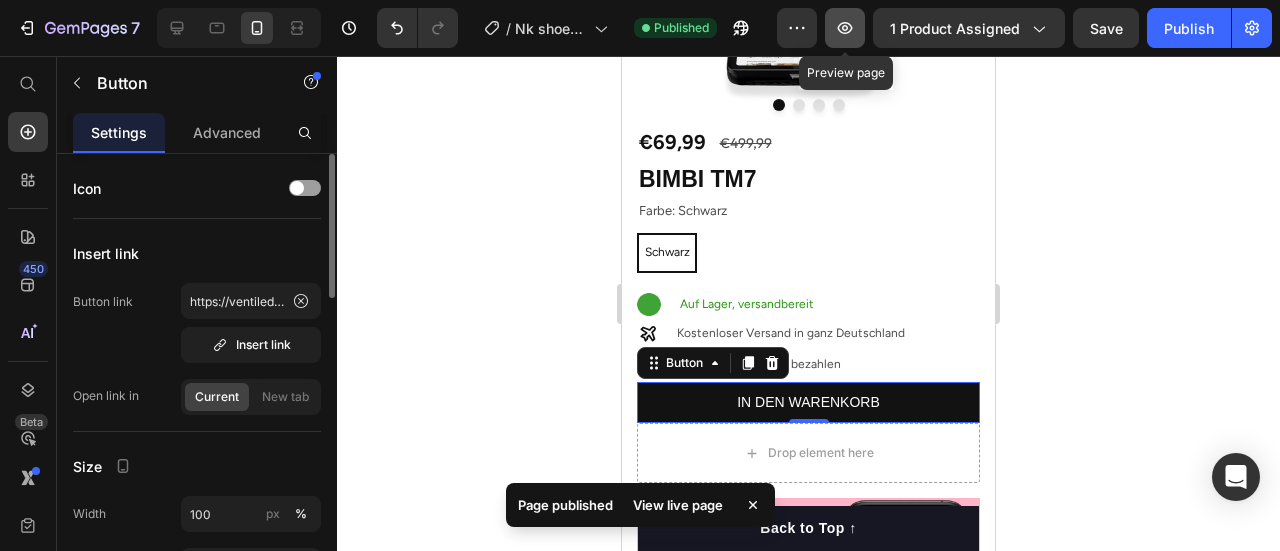 click 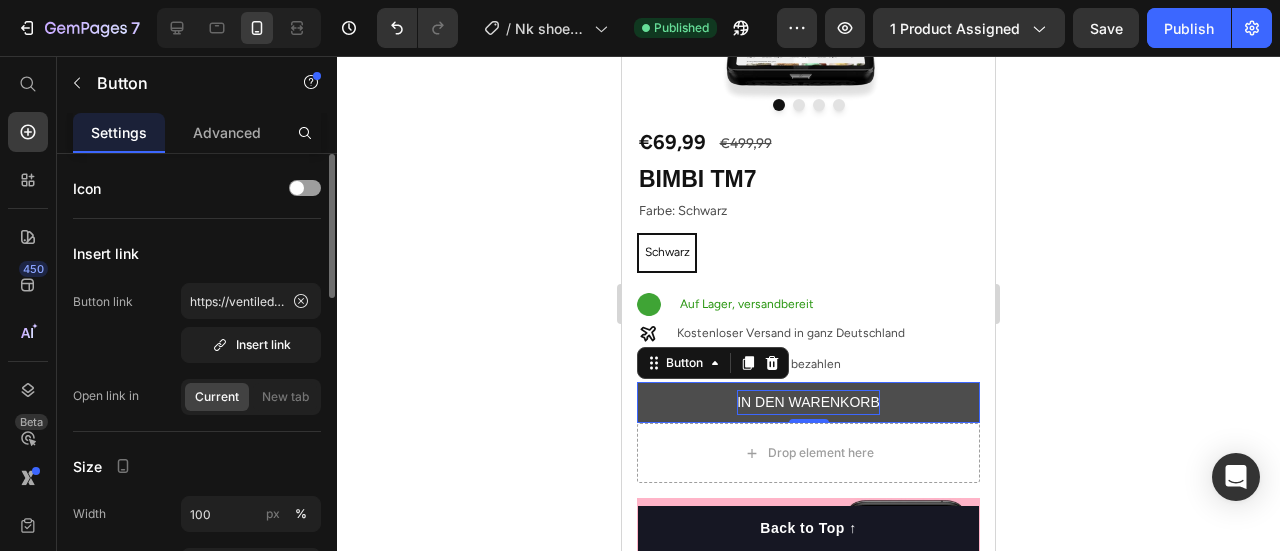 click on "IN DEN WARENKORB" at bounding box center (808, 402) 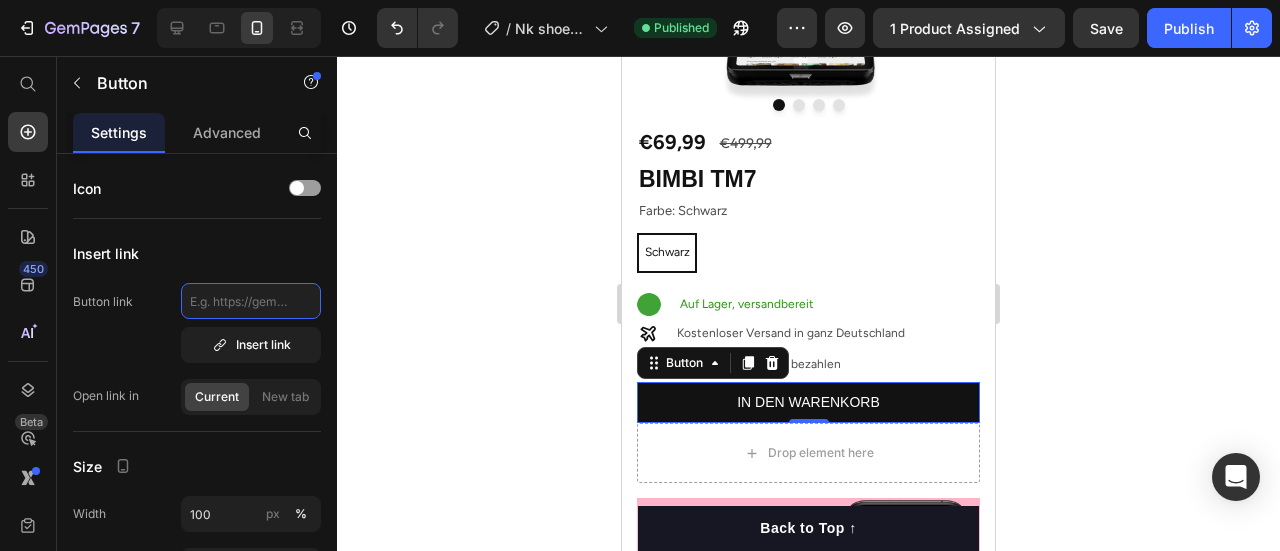 paste on "https://ventilederbegirde.com/checkouts/cn/Z2NwLWV1cm9wZS13ZXN0NDowMUpaVzRROVpZSkNRMzNUNU1KODJGS1QxUg?preview_theme_id=183111909763" 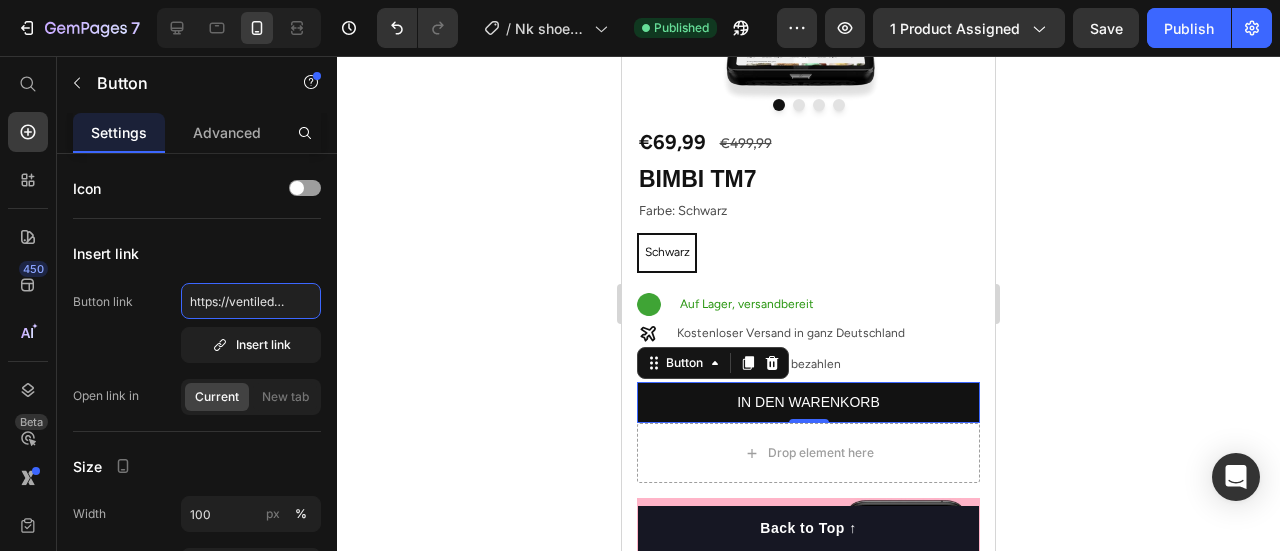 scroll, scrollTop: 0, scrollLeft: 814, axis: horizontal 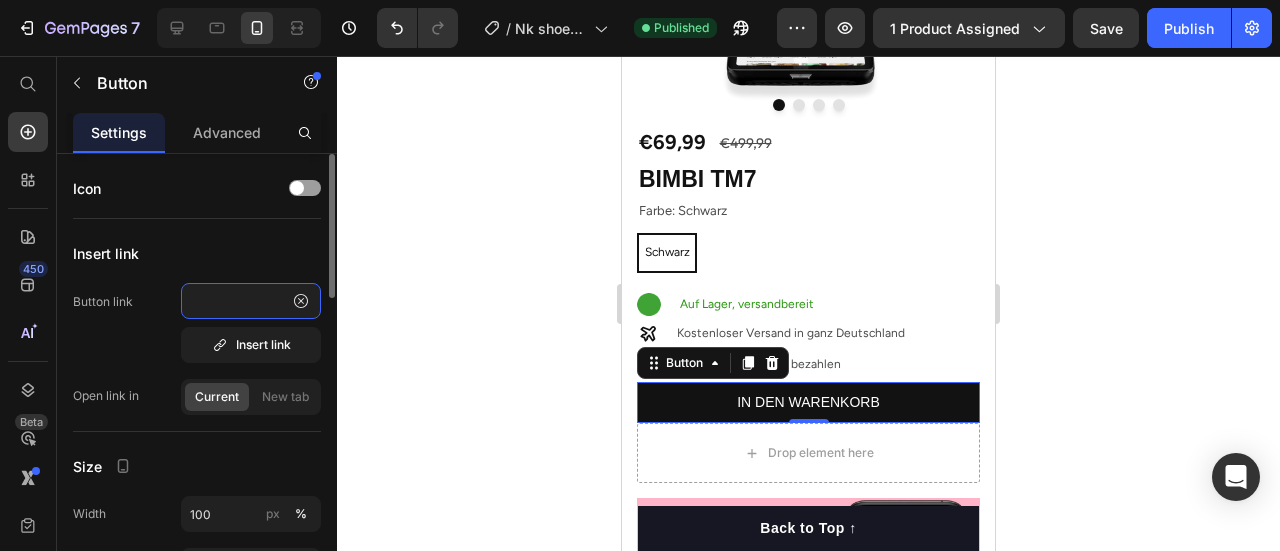 type on "https://ventilederbegirde.com/checkouts/cn/Z2NwLWV1cm9wZS13ZXN0NDowMUpaVzRROVpZSkNRMzNUNU1KODJGS1QxUg?preview_theme_id=183111909763" 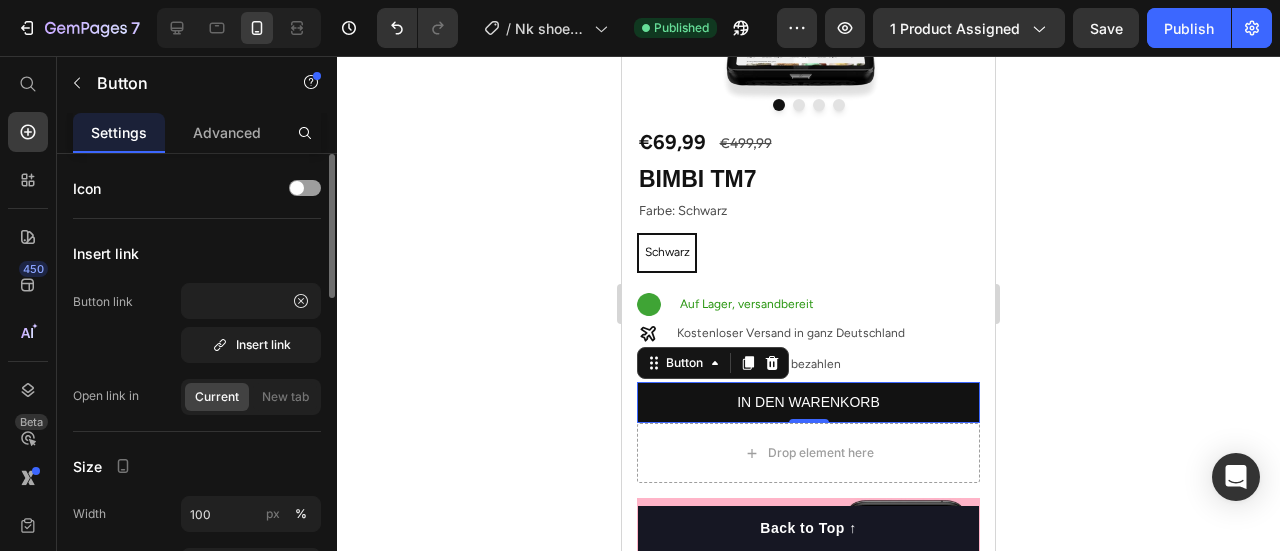 click on "Insert link" at bounding box center [197, 253] 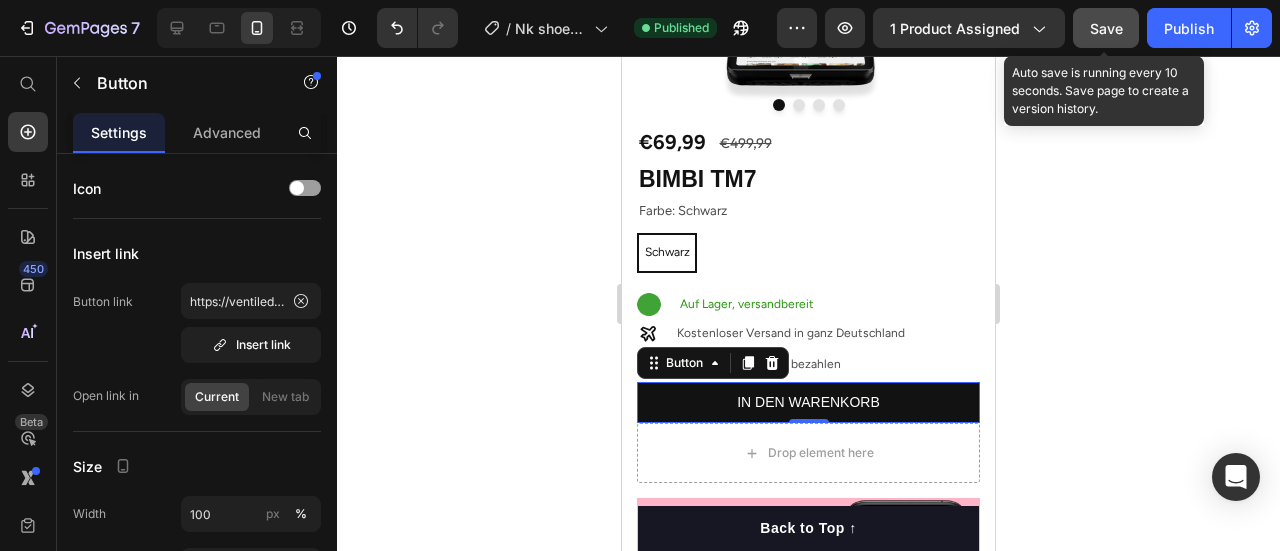 click on "Save" at bounding box center [1106, 28] 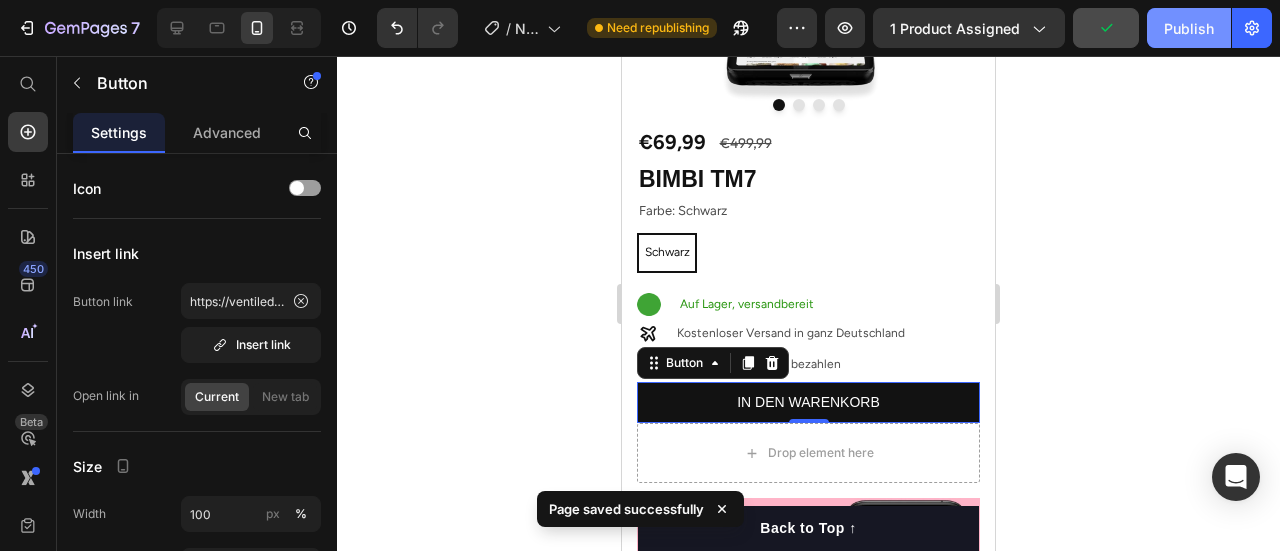 click on "Publish" at bounding box center [1189, 28] 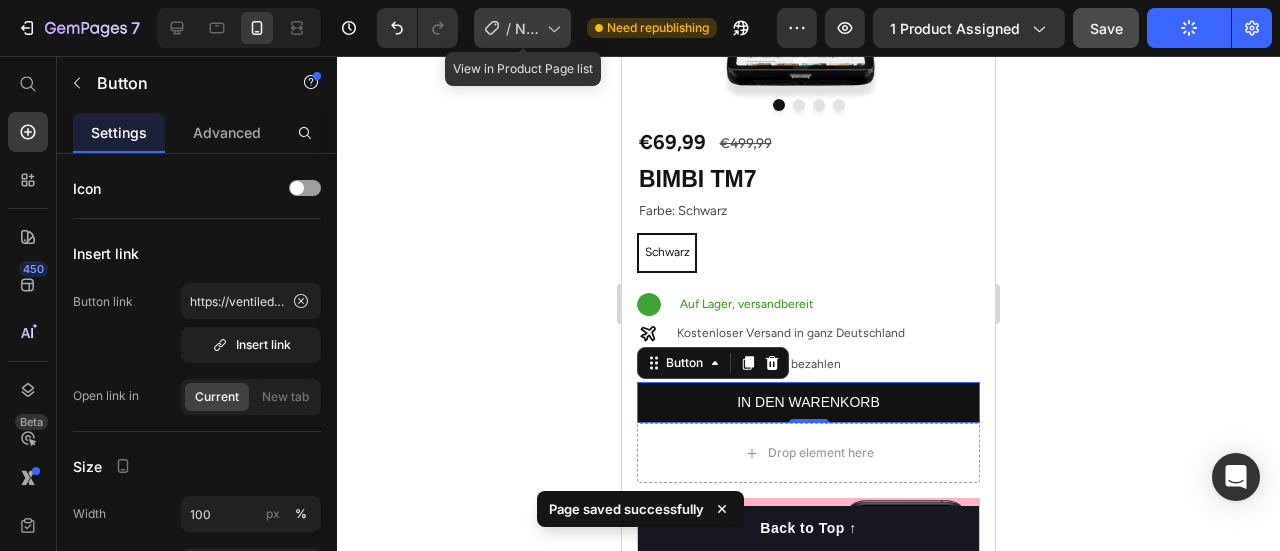 click 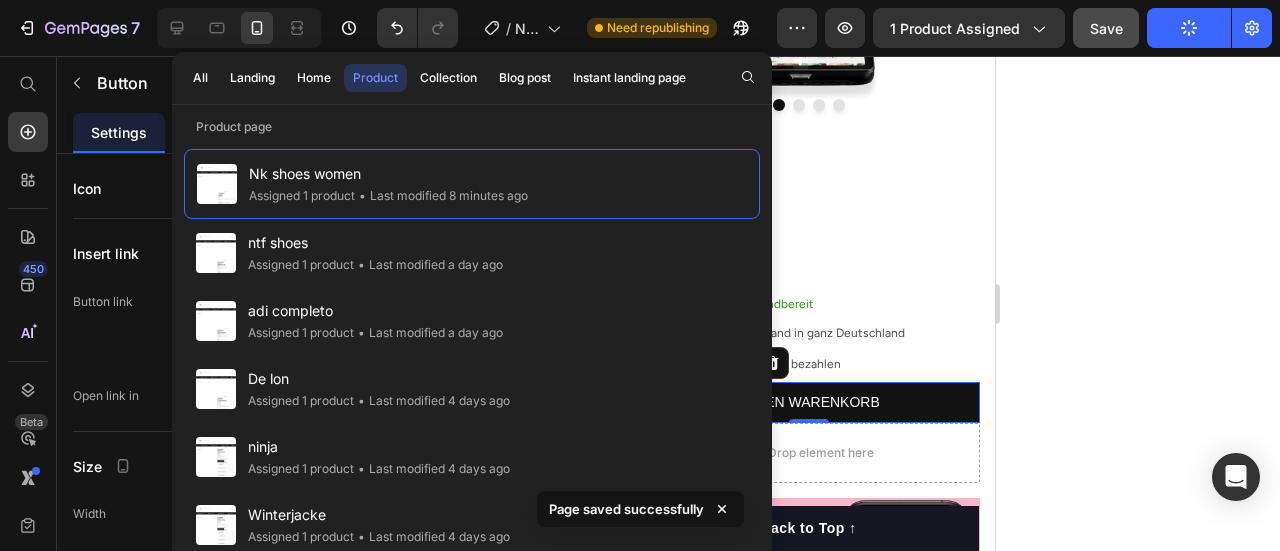 click 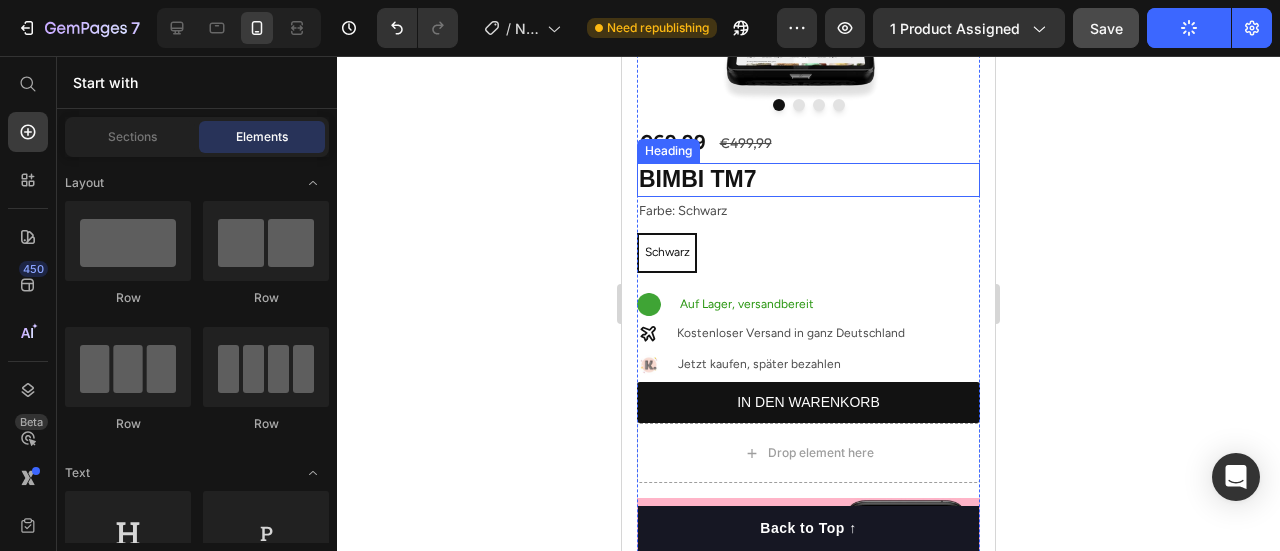click on "BIMBI TM7" at bounding box center (808, 180) 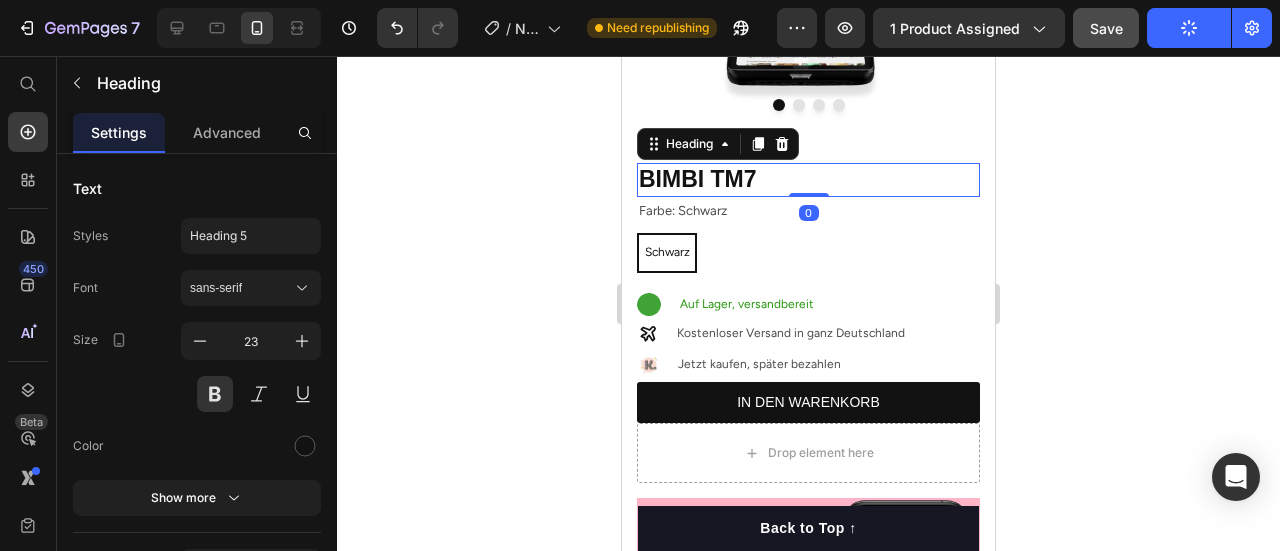 click on "BIMBI TM7" at bounding box center [808, 180] 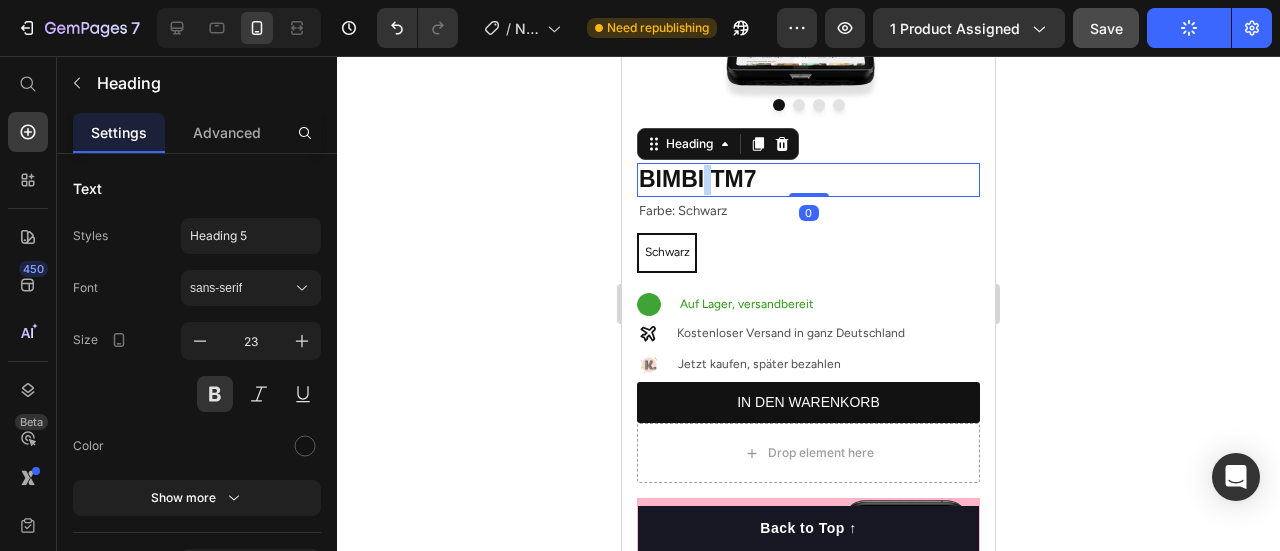 click on "BIMBI TM7" at bounding box center (808, 180) 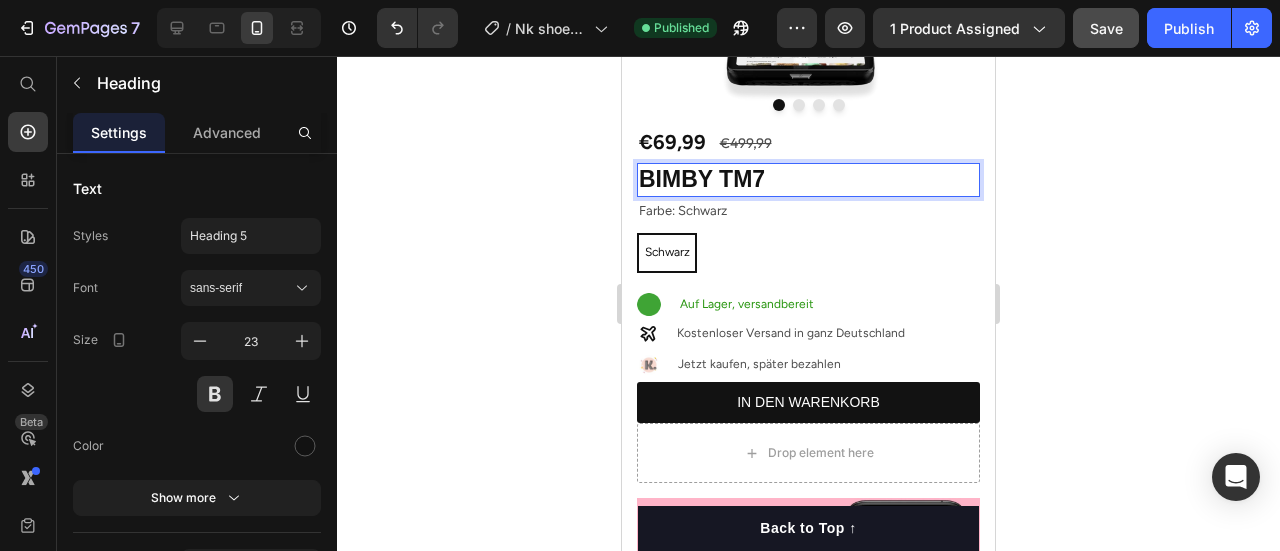 click 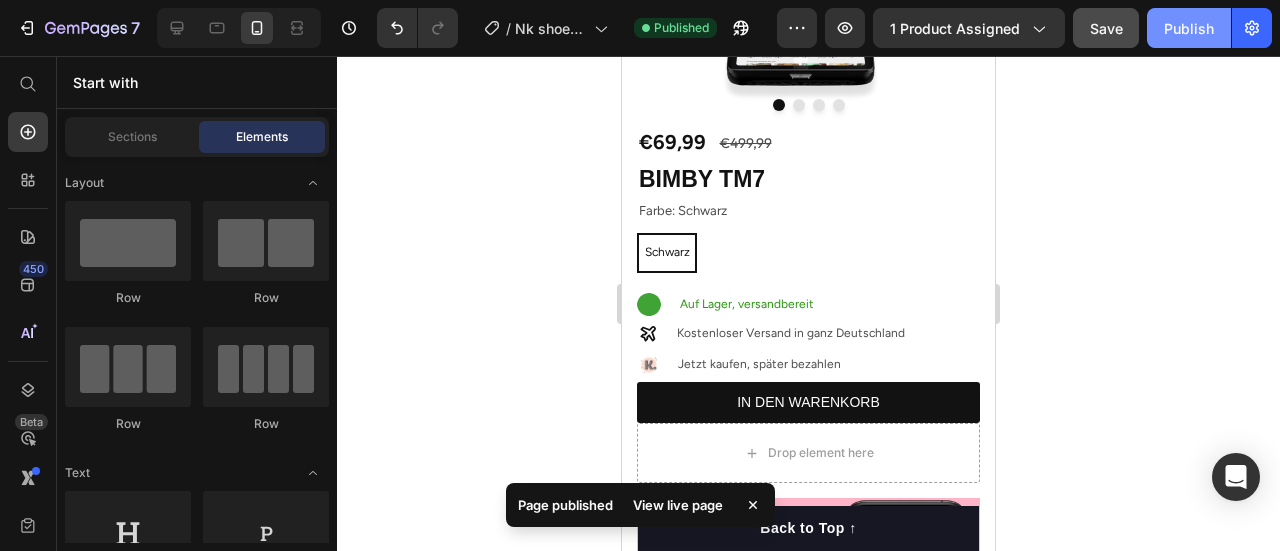 click on "Publish" at bounding box center [1189, 28] 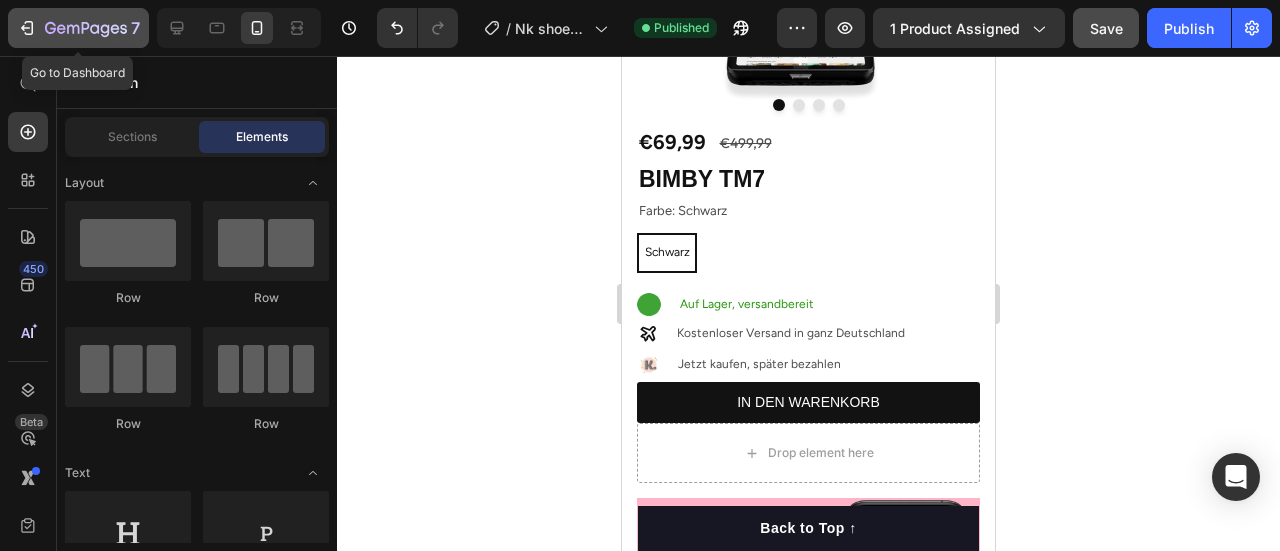 click on "7" 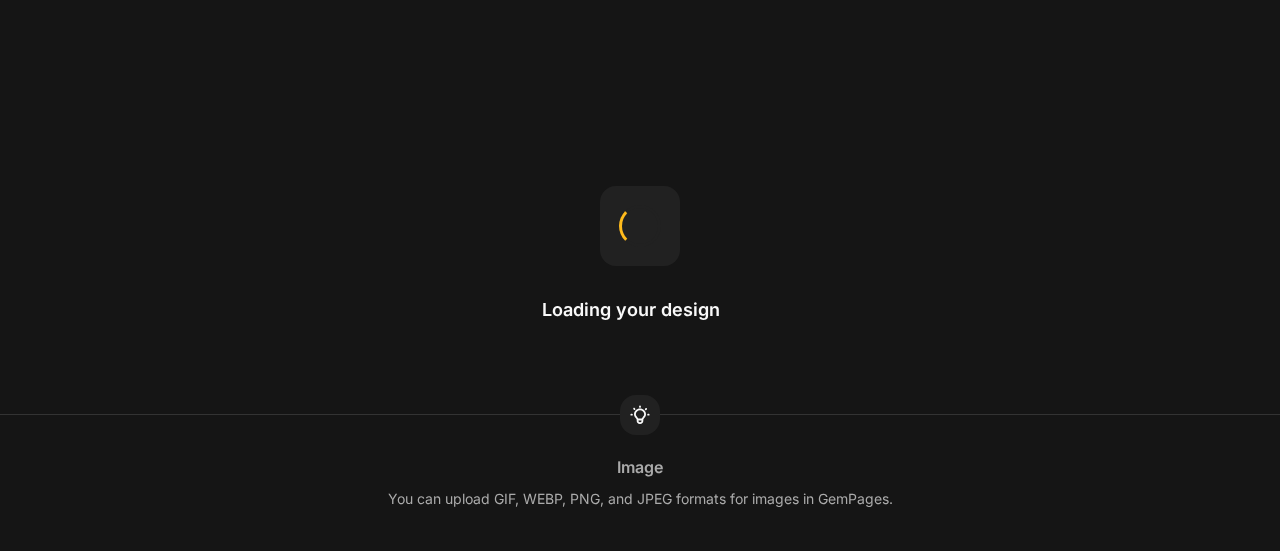 scroll, scrollTop: 0, scrollLeft: 0, axis: both 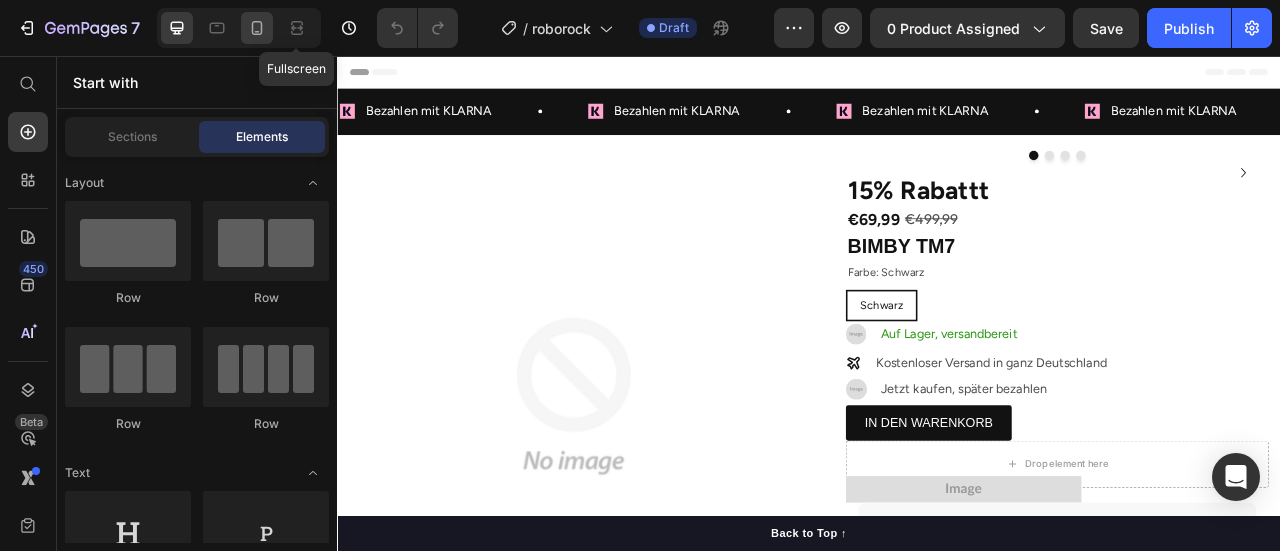 click 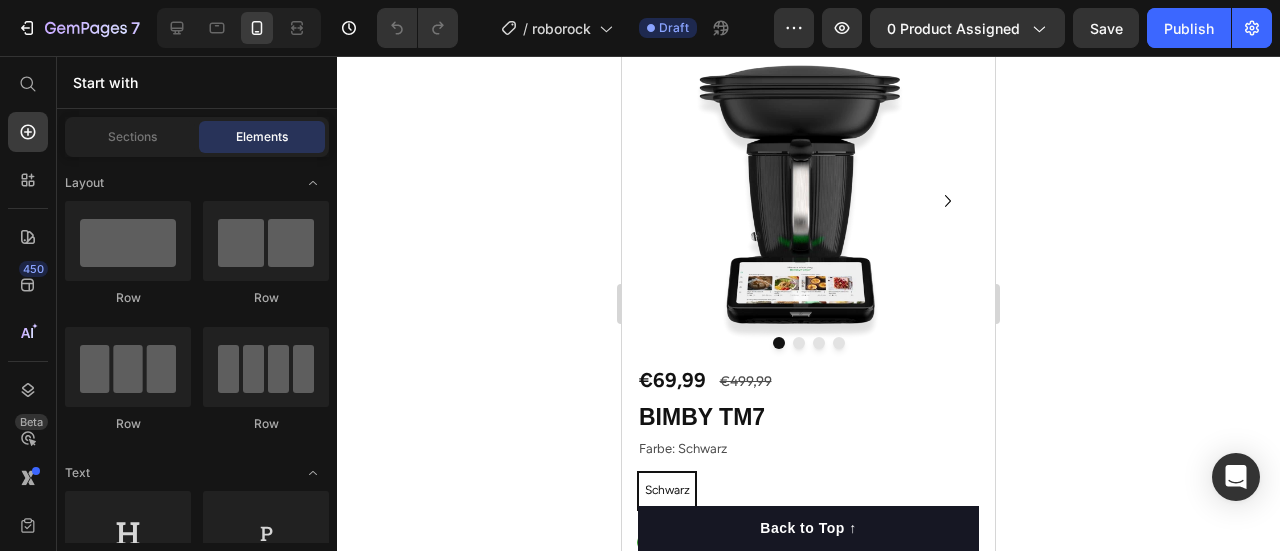 scroll, scrollTop: 84, scrollLeft: 0, axis: vertical 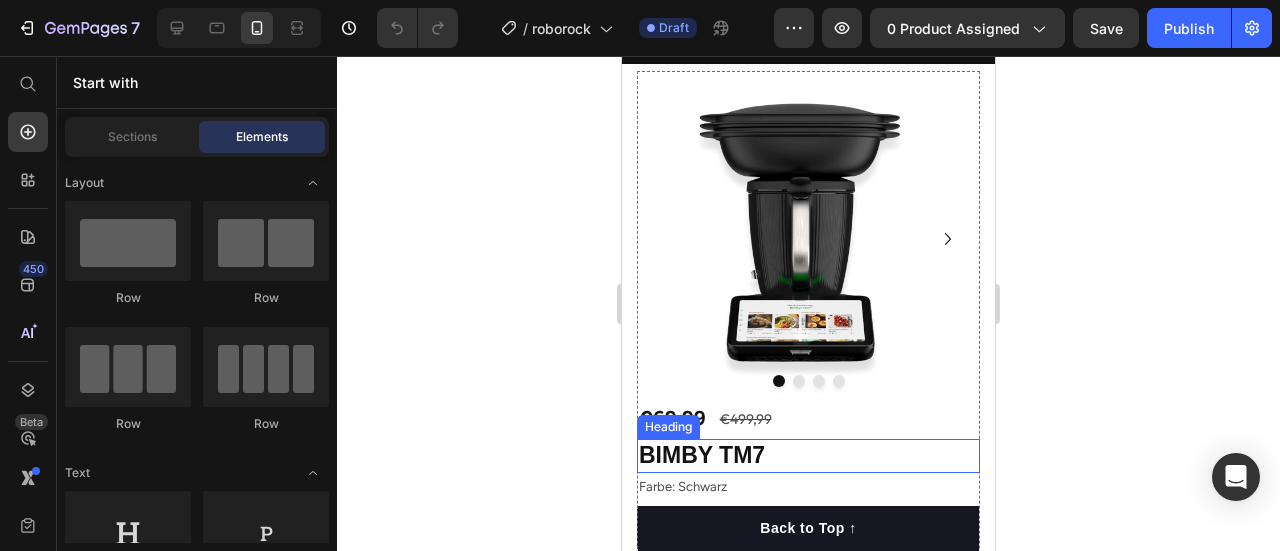 click on "BIMBY TM7" at bounding box center (808, 456) 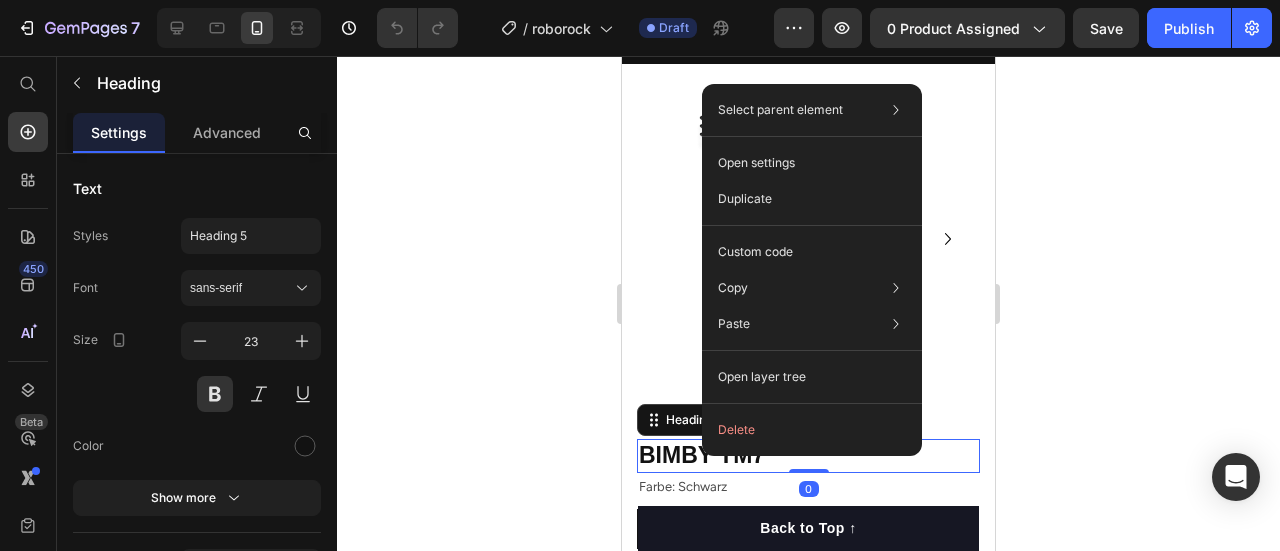 click on "BIMBY TM7" at bounding box center (808, 456) 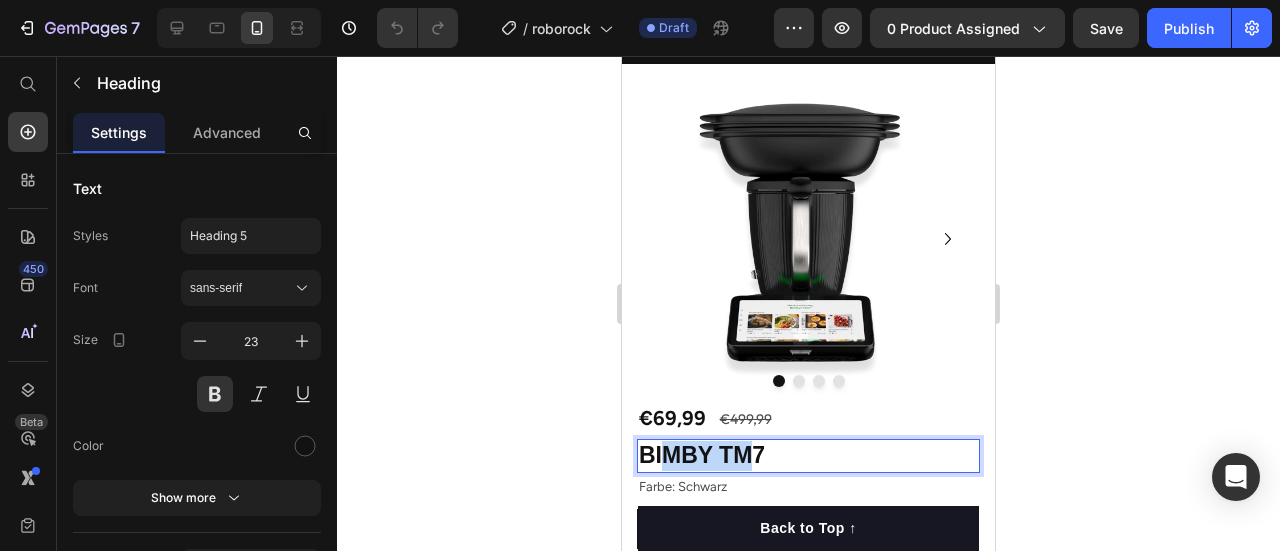 drag, startPoint x: 758, startPoint y: 460, endPoint x: 658, endPoint y: 458, distance: 100.02 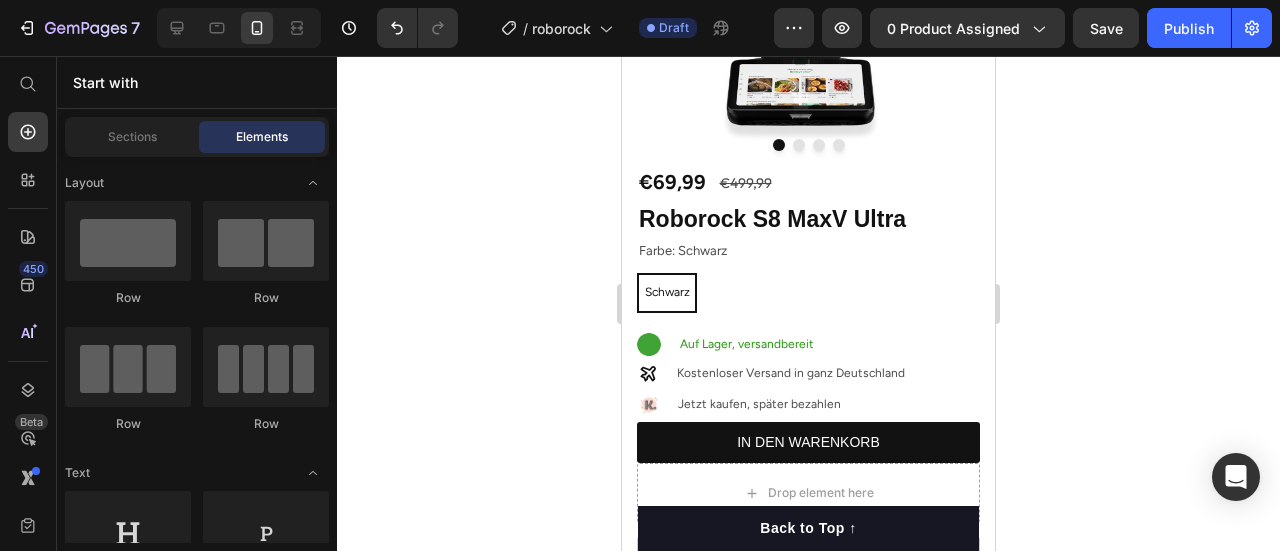scroll, scrollTop: 315, scrollLeft: 0, axis: vertical 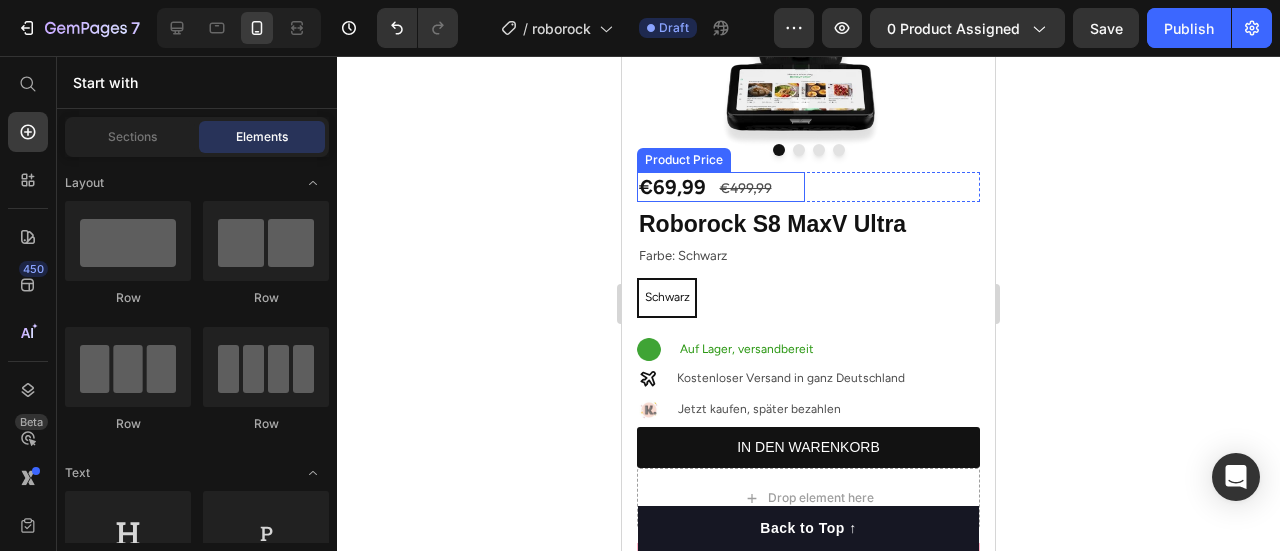click on "€69,99" at bounding box center (721, 187) 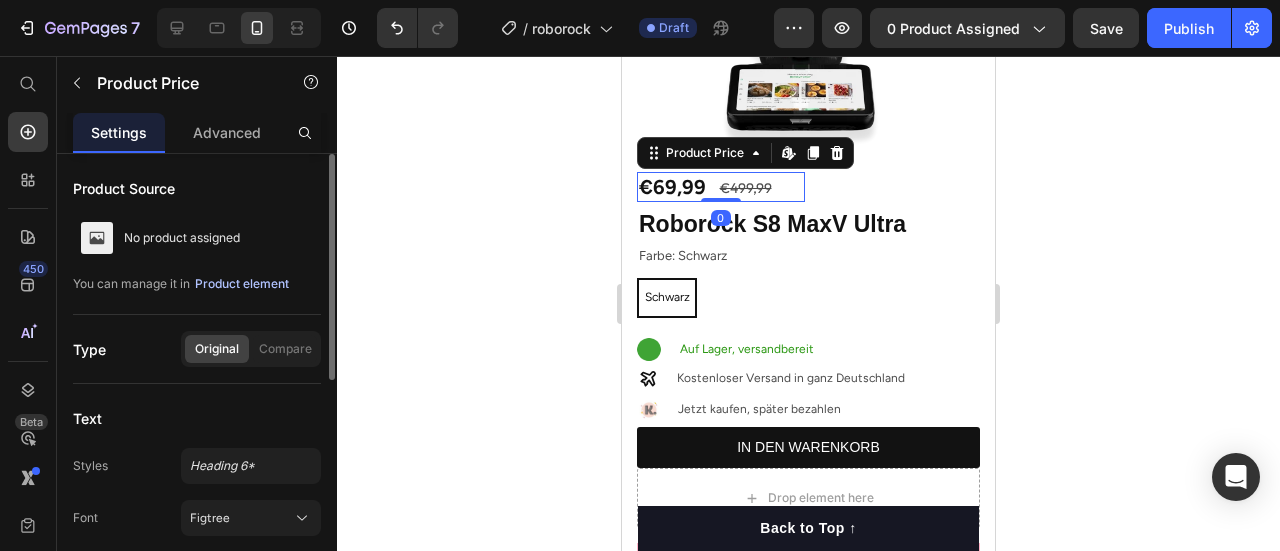 click on "Product element" at bounding box center (242, 284) 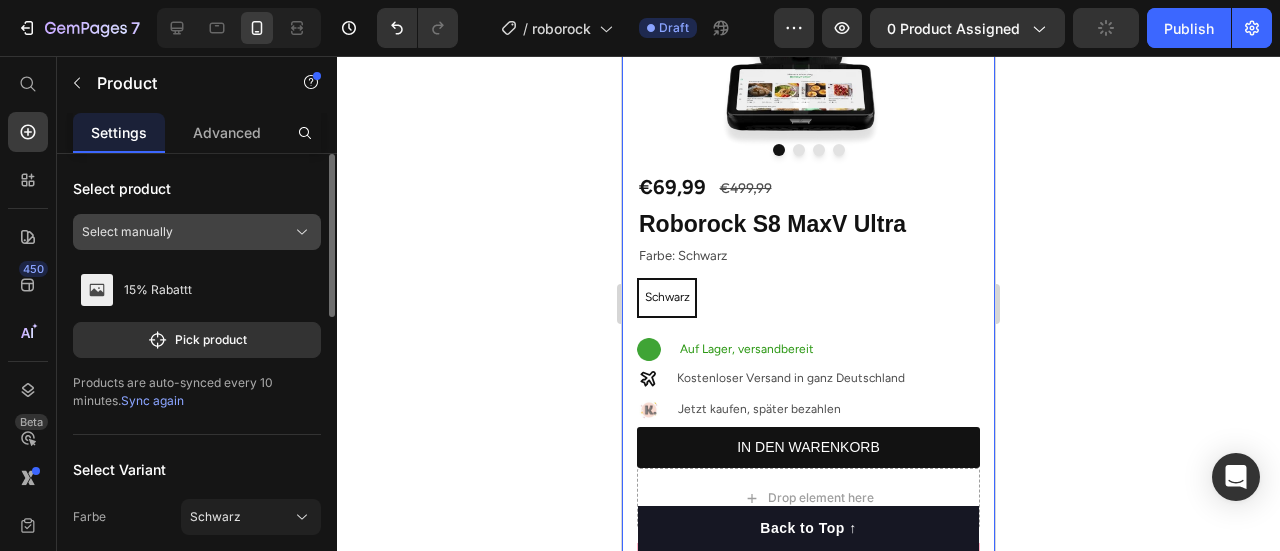 click on "Select manually" 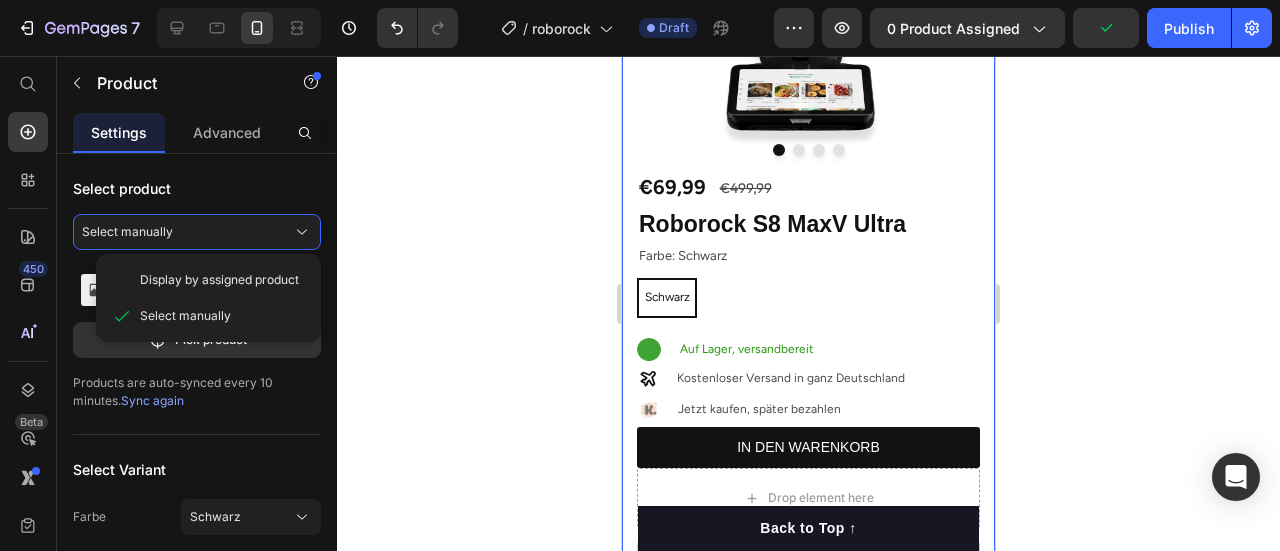 click 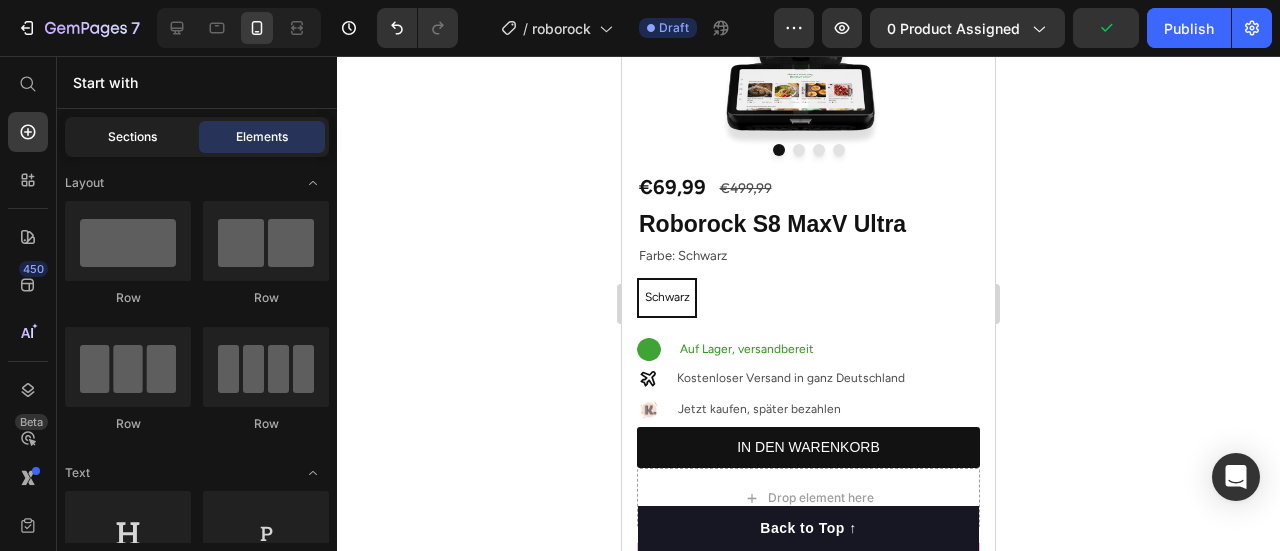 click on "Sections" at bounding box center [132, 137] 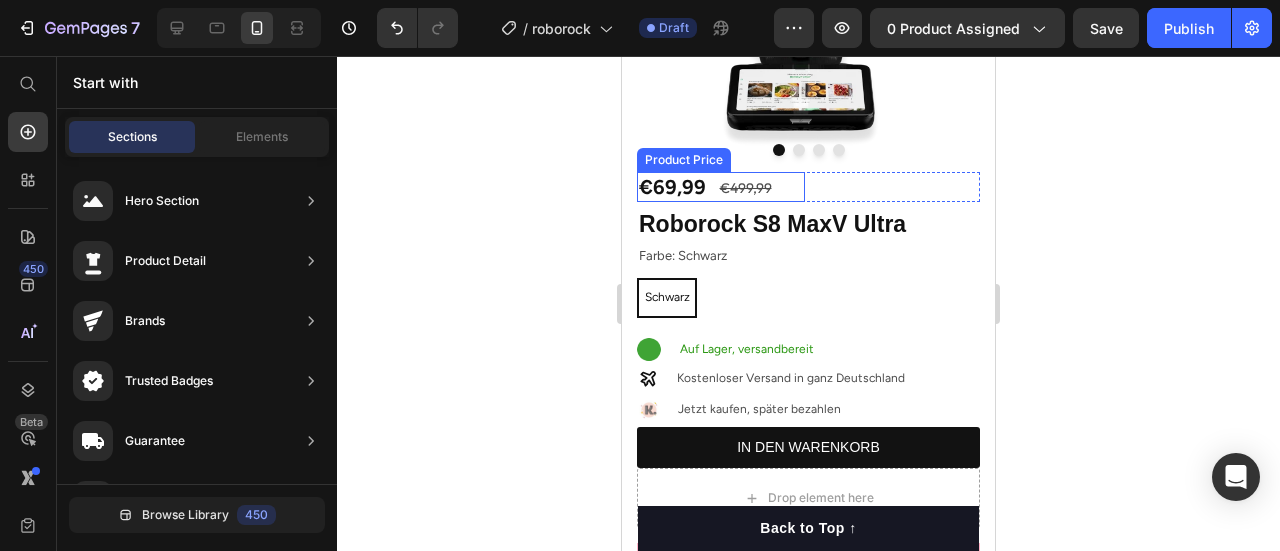 click on "€69,99 Product Price €499,99 Product Price Row" at bounding box center (808, 187) 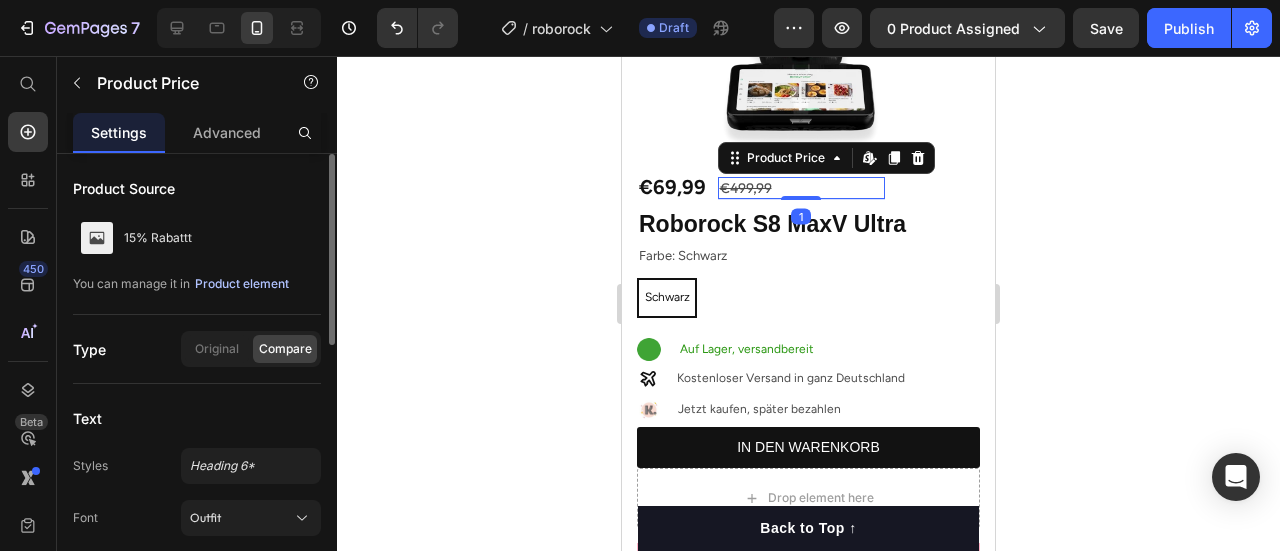 click on "Product element" at bounding box center (242, 284) 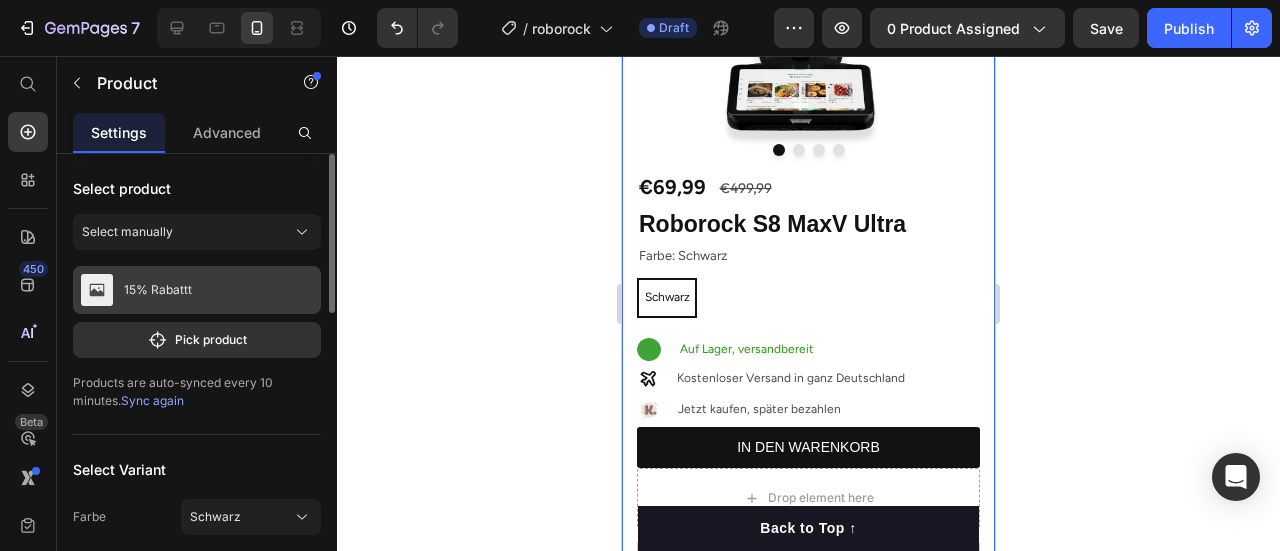 click on "15% Rabattt" at bounding box center (197, 290) 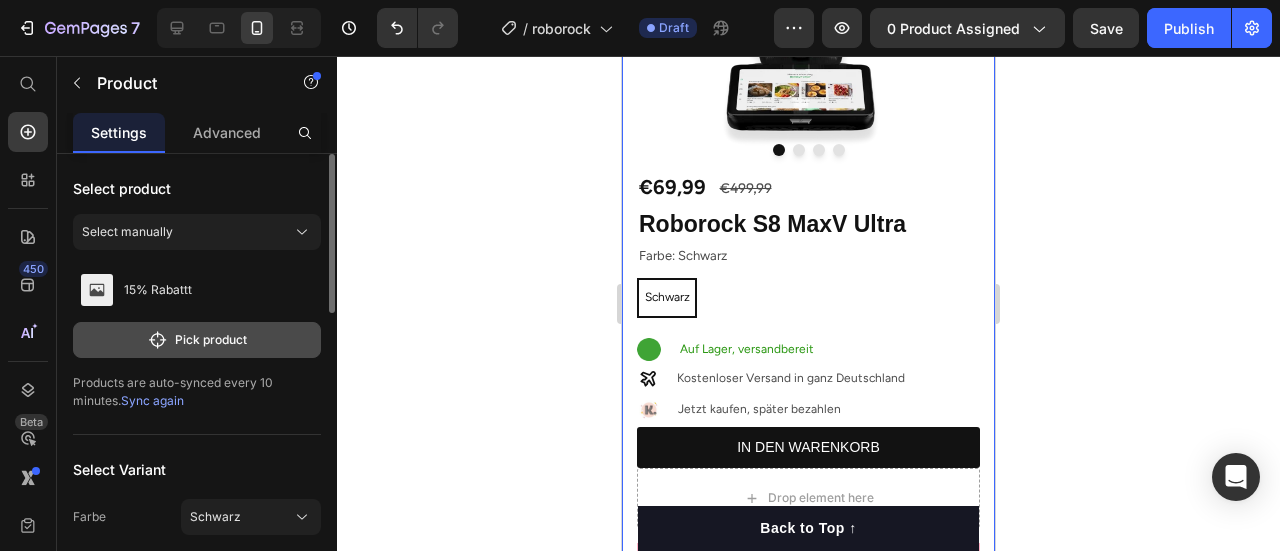 click on "Pick product" at bounding box center [197, 340] 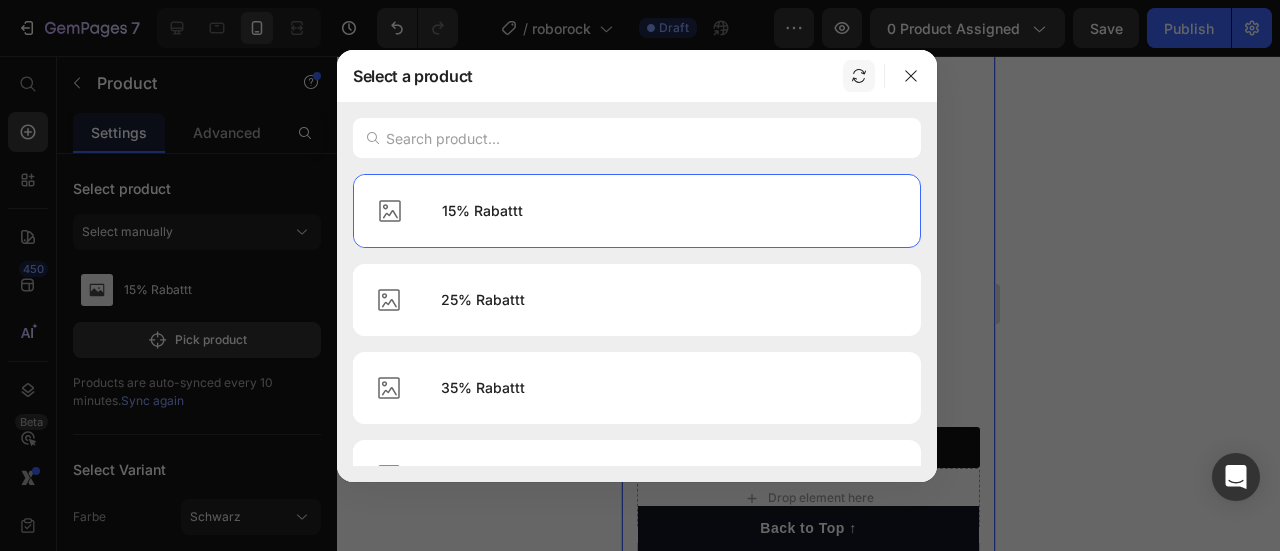 click at bounding box center [859, 76] 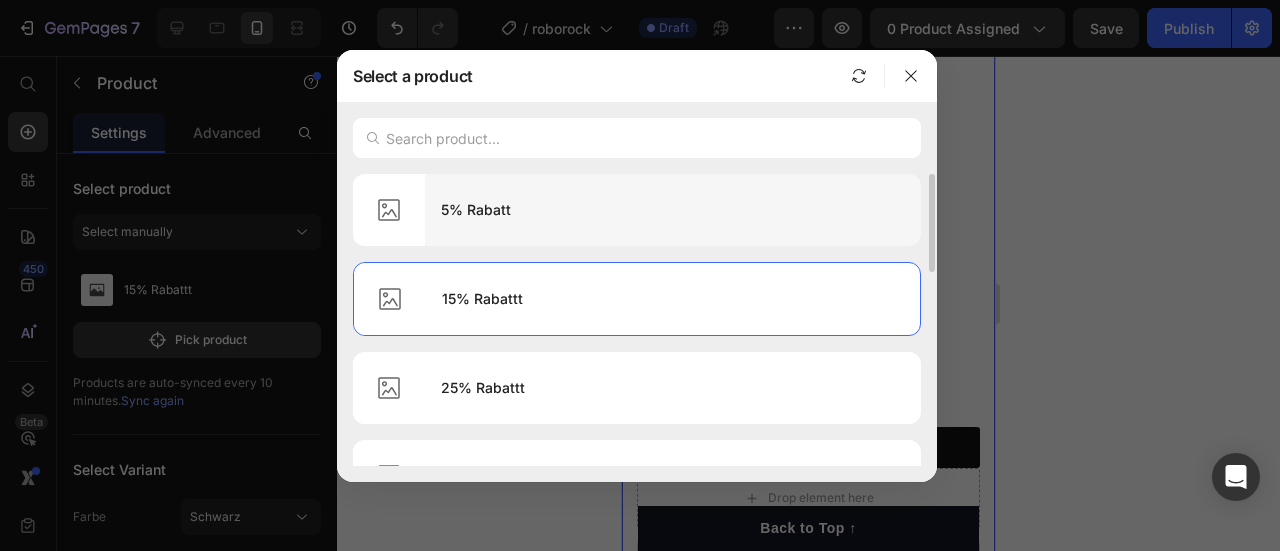 click on "5% Rabatt" at bounding box center (673, 210) 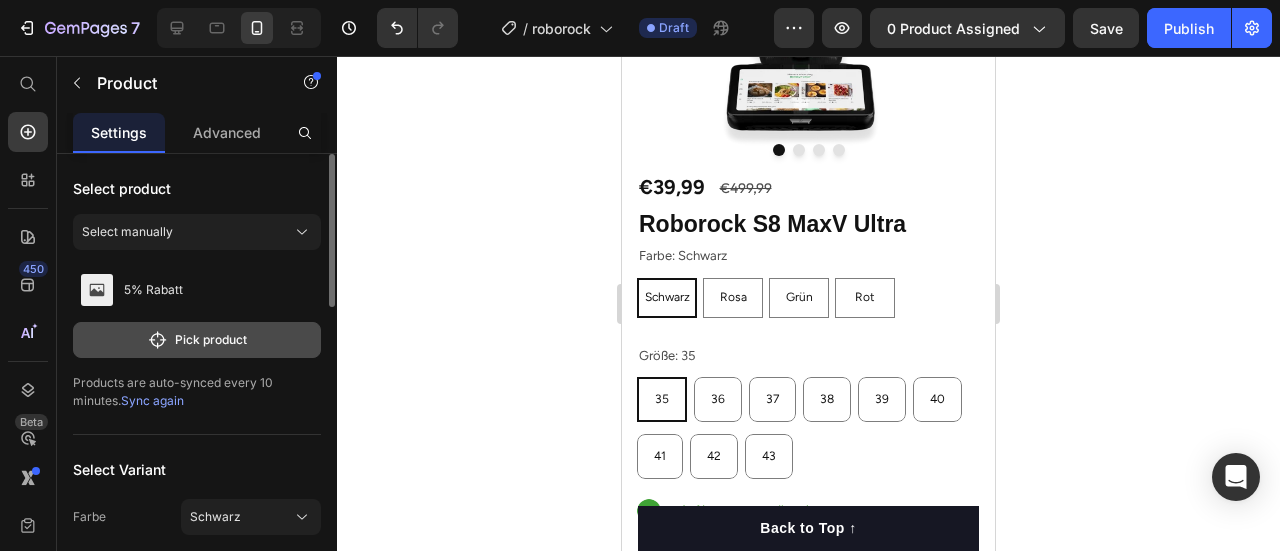 click on "Pick product" at bounding box center [197, 340] 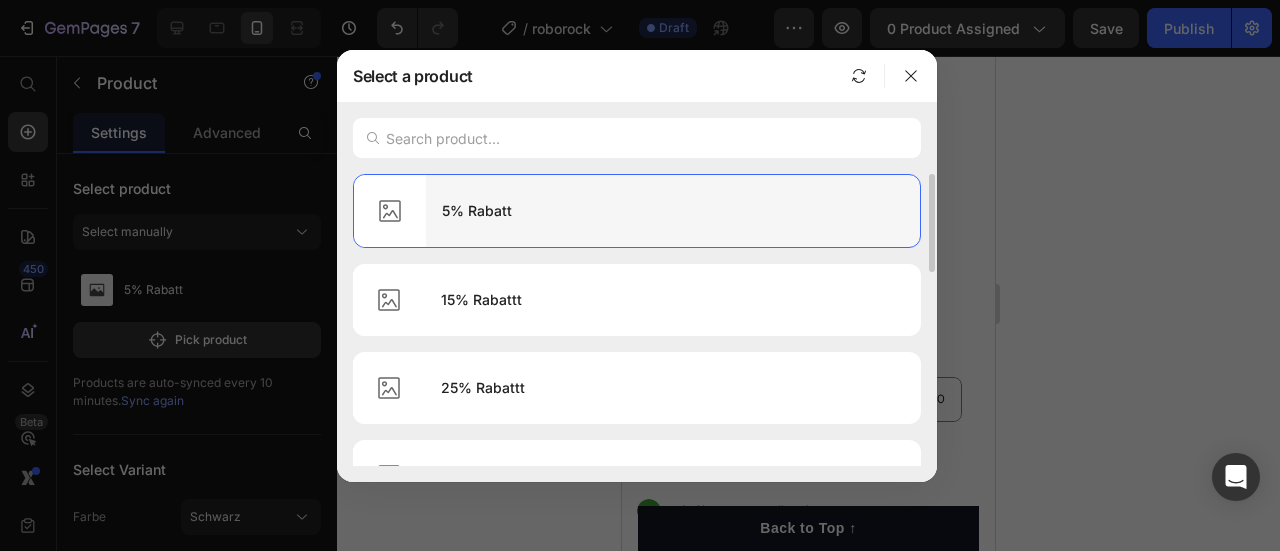 click on "5% Rabatt" at bounding box center [673, 211] 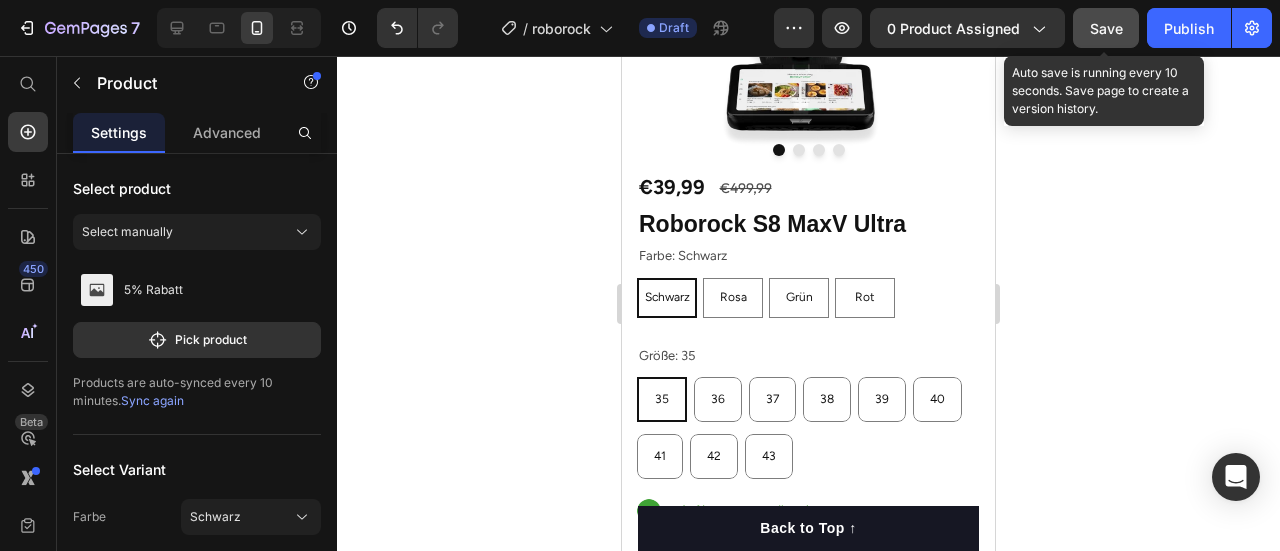 click on "Save" at bounding box center [1106, 28] 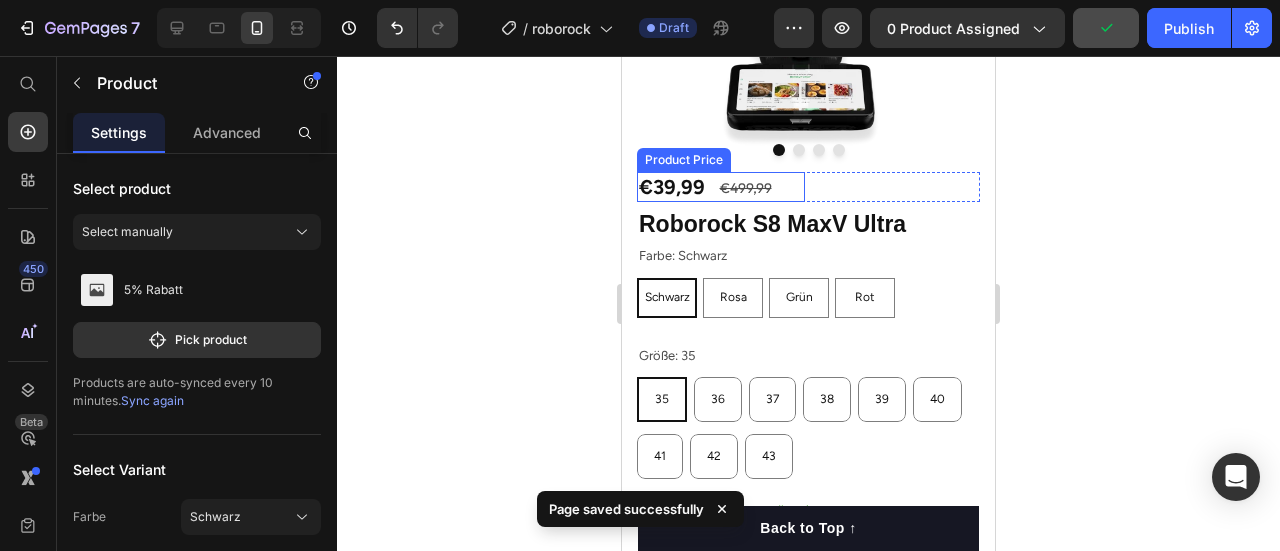 click on "€39,99" at bounding box center (721, 187) 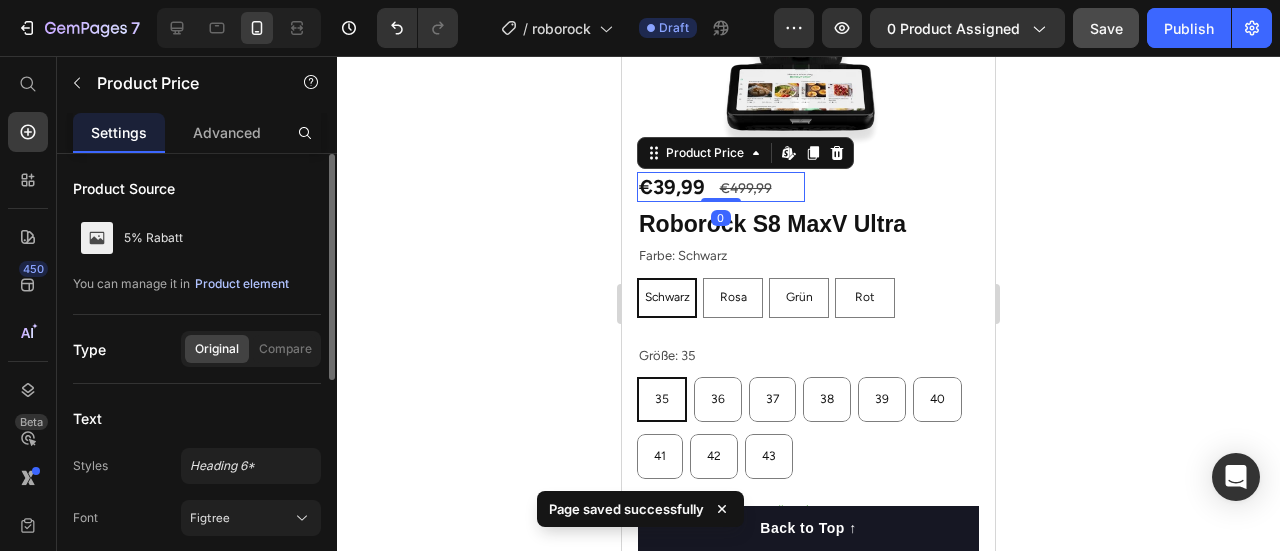 click on "Product element" at bounding box center [242, 284] 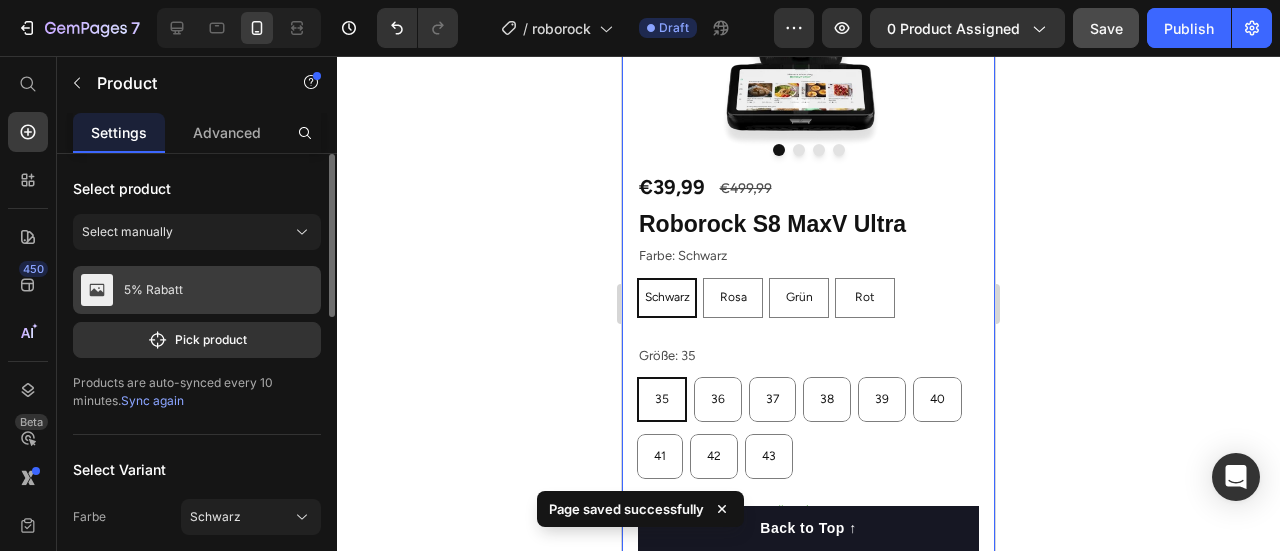 click on "5% Rabatt" at bounding box center [197, 290] 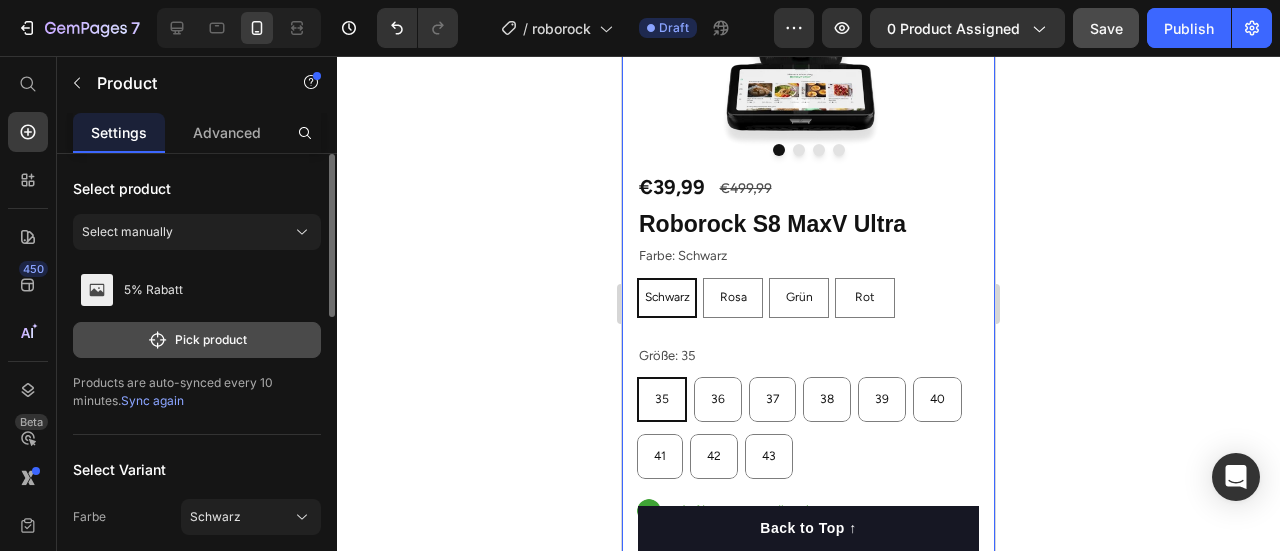 click on "Pick product" 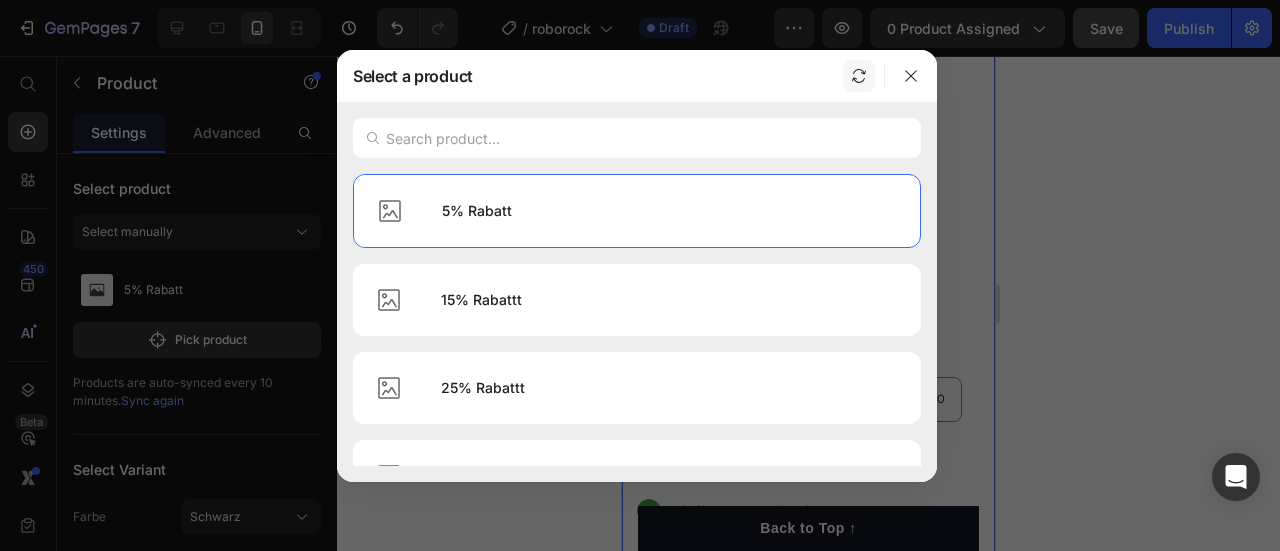 click 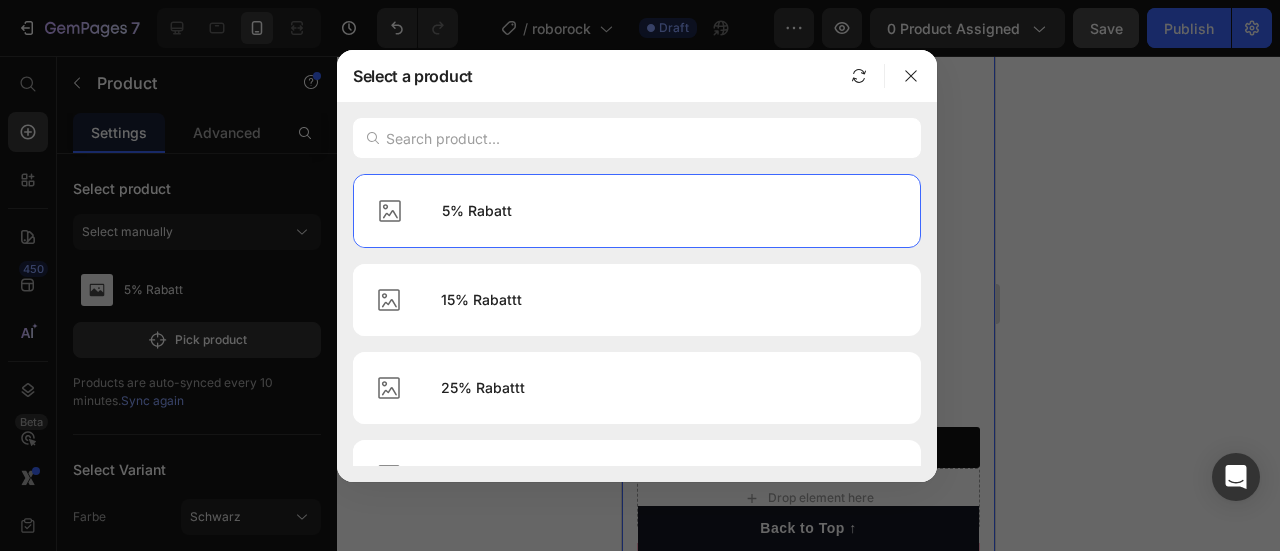 click at bounding box center (640, 275) 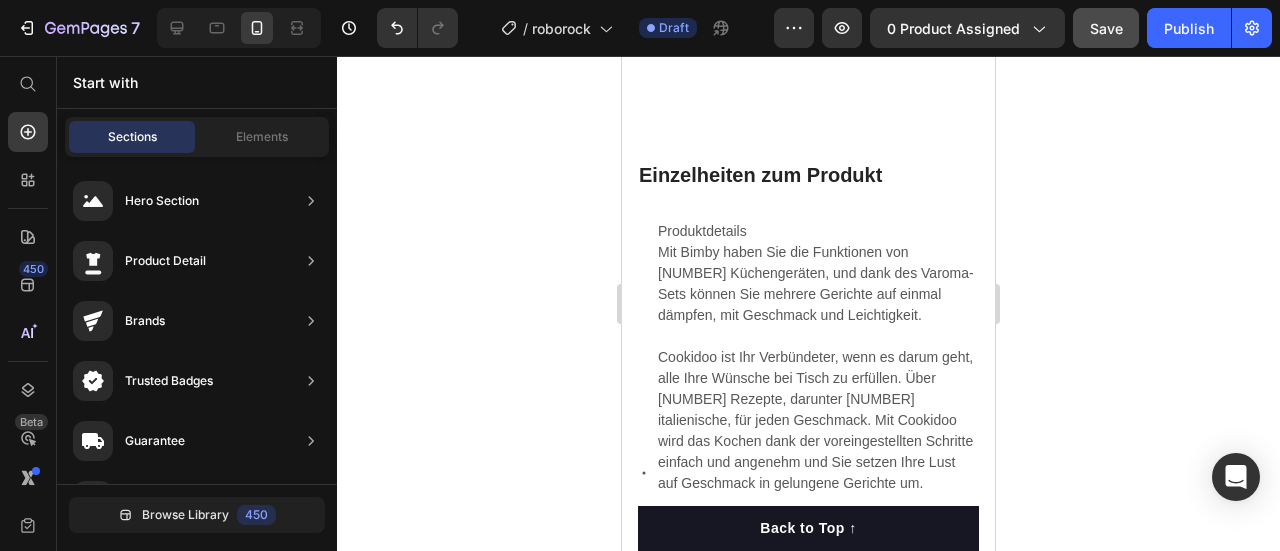 scroll, scrollTop: 1280, scrollLeft: 0, axis: vertical 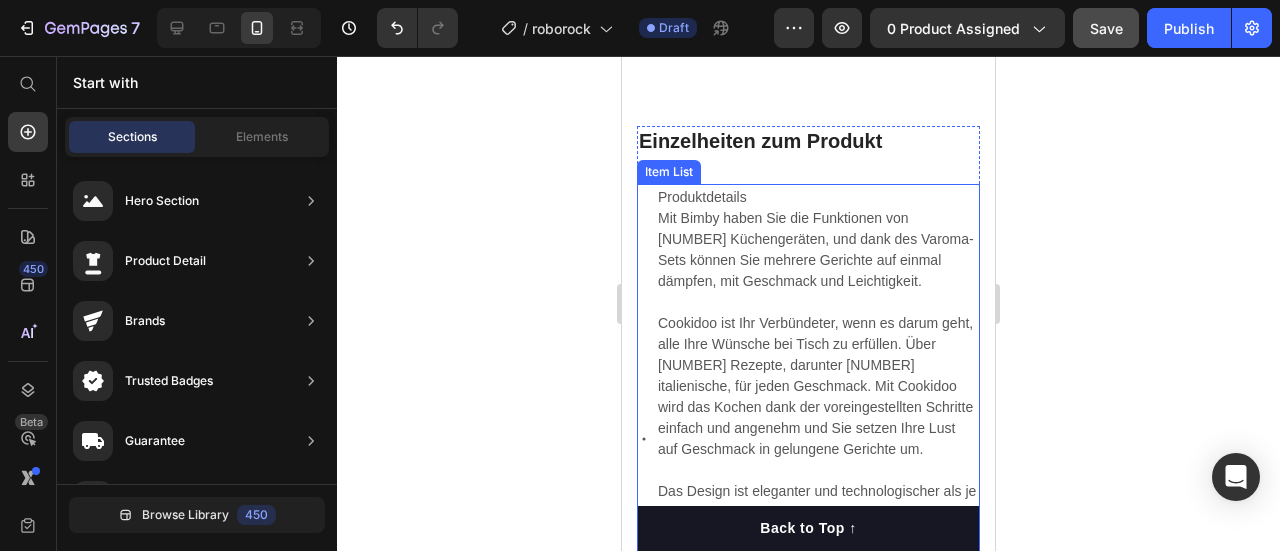 click on "Mit Bimby haben Sie die Funktionen von [NUMBER] Küchengeräten, und dank des Varoma-Sets können Sie mehrere Gerichte auf einmal dämpfen, mit Geschmack und Leichtigkeit." at bounding box center (817, 250) 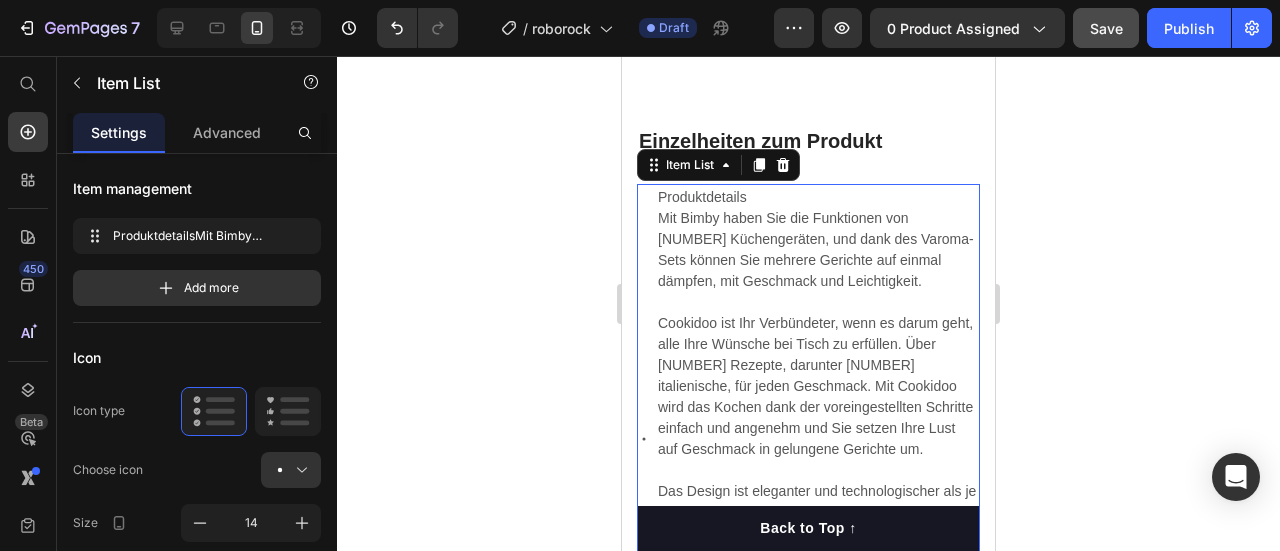 click on "Mit Bimby haben Sie die Funktionen von [NUMBER] Küchengeräten, und dank des Varoma-Sets können Sie mehrere Gerichte auf einmal dämpfen, mit Geschmack und Leichtigkeit." at bounding box center (817, 250) 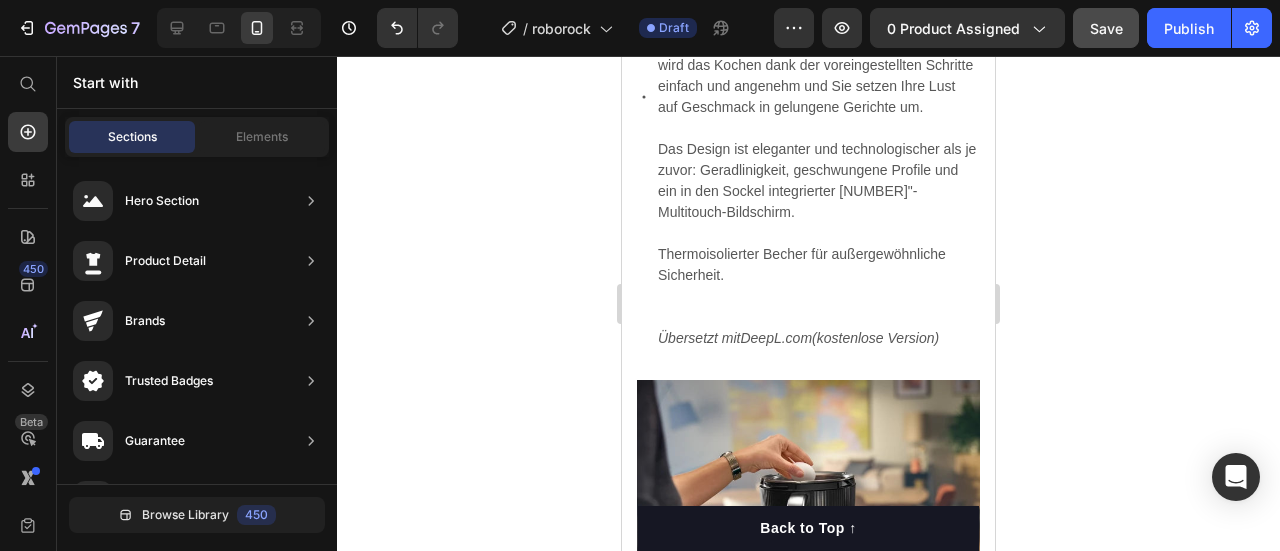 scroll, scrollTop: 1634, scrollLeft: 0, axis: vertical 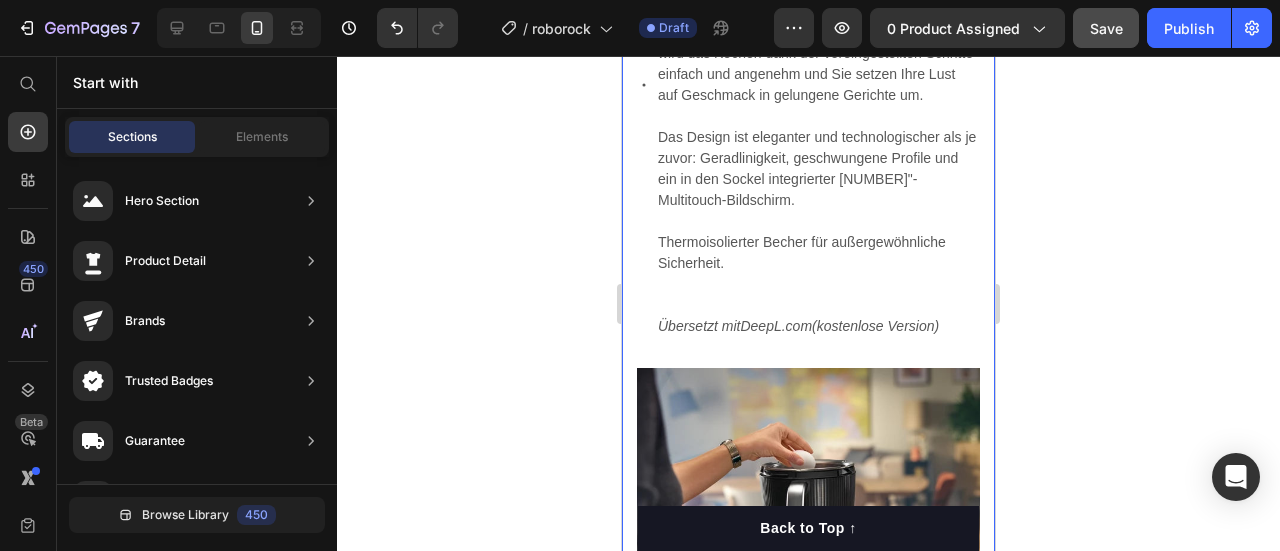 click on "(kostenlose Version)" at bounding box center (875, 326) 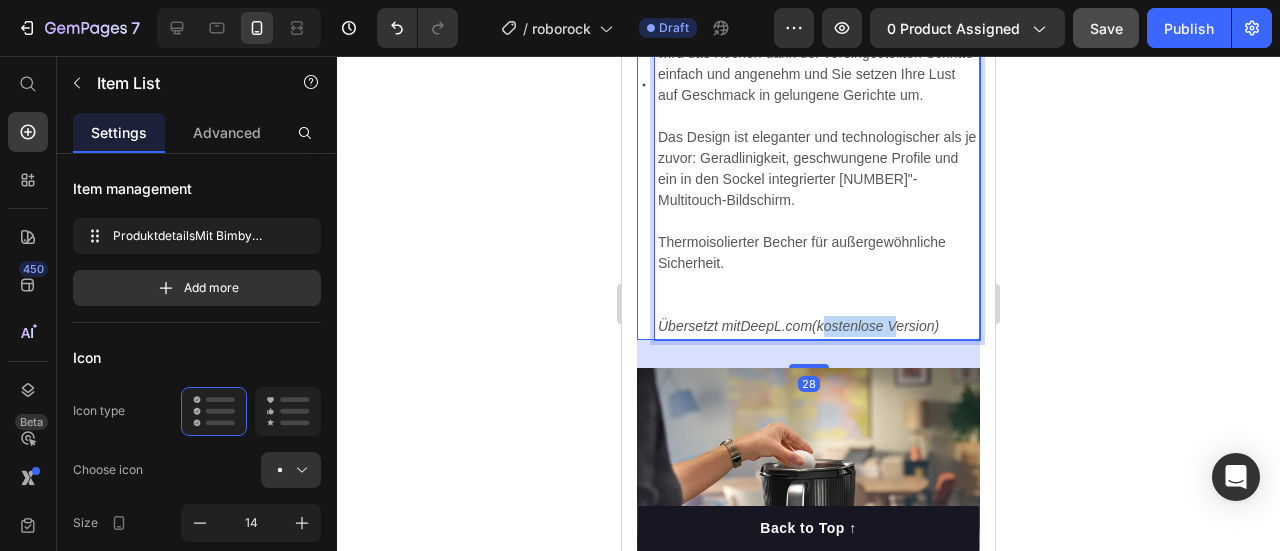 click on "(kostenlose Version)" at bounding box center [875, 326] 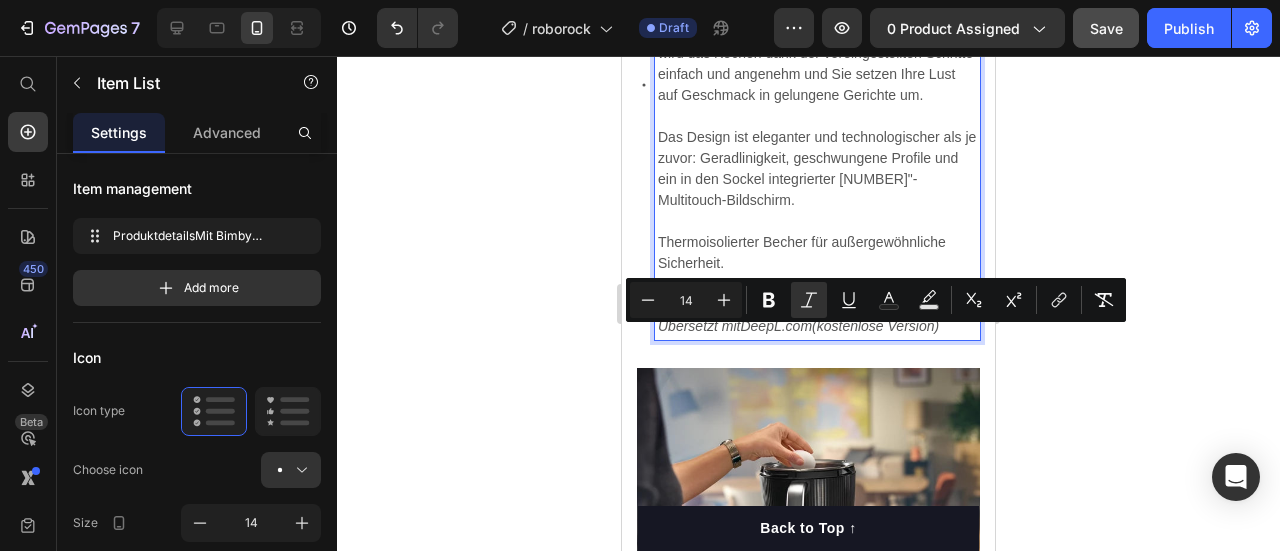 click on "(kostenlose Version)" at bounding box center (875, 326) 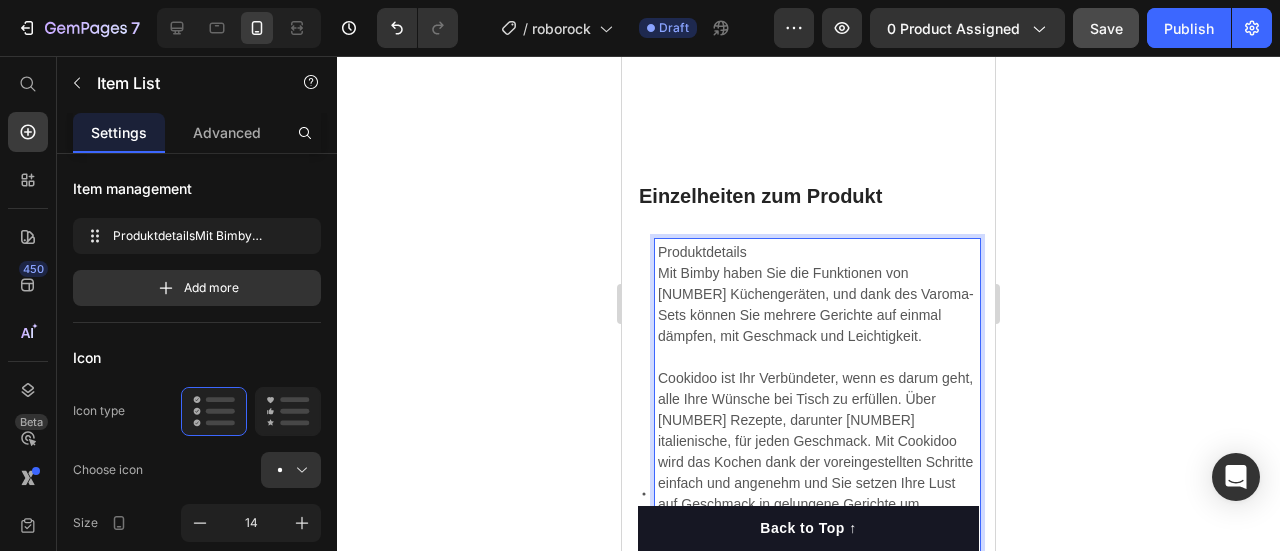 scroll, scrollTop: 1114, scrollLeft: 0, axis: vertical 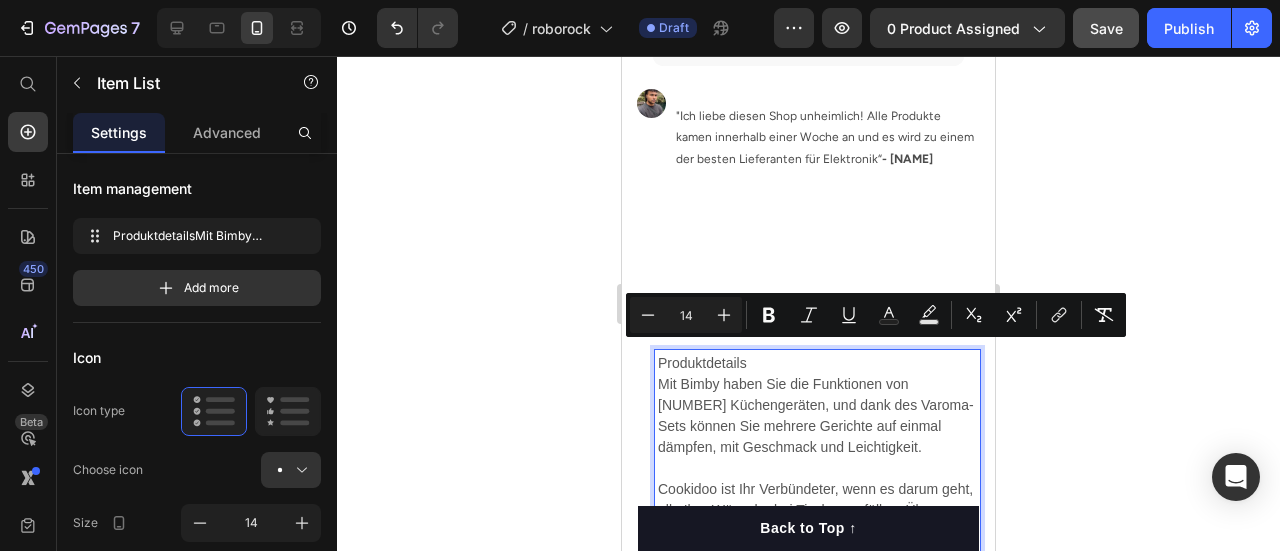 drag, startPoint x: 948, startPoint y: 339, endPoint x: 650, endPoint y: 360, distance: 298.739 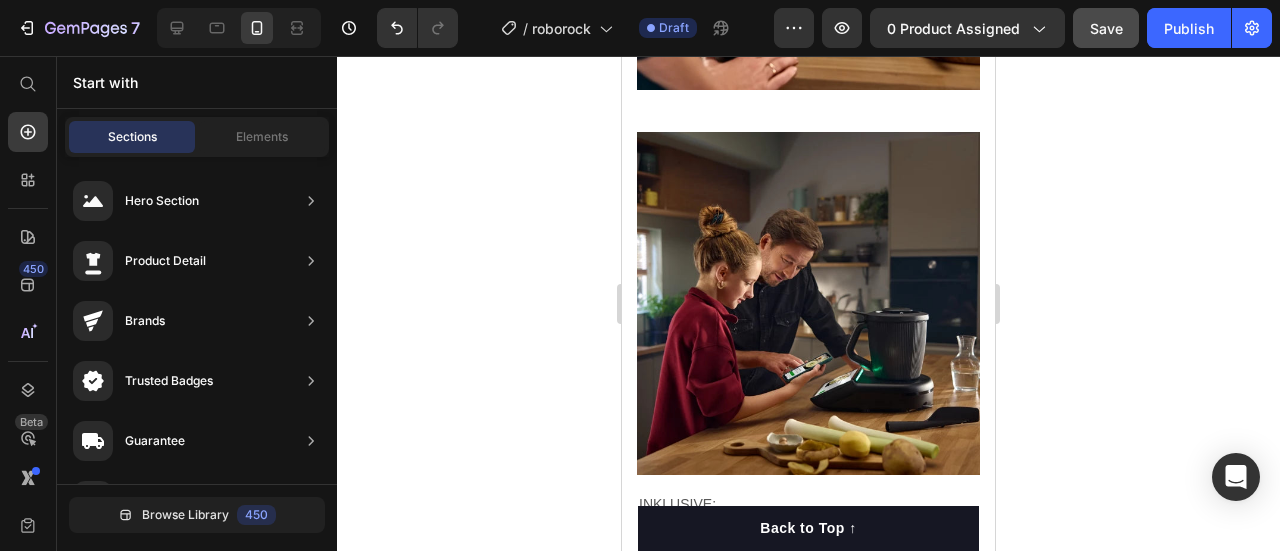 scroll, scrollTop: 3893, scrollLeft: 0, axis: vertical 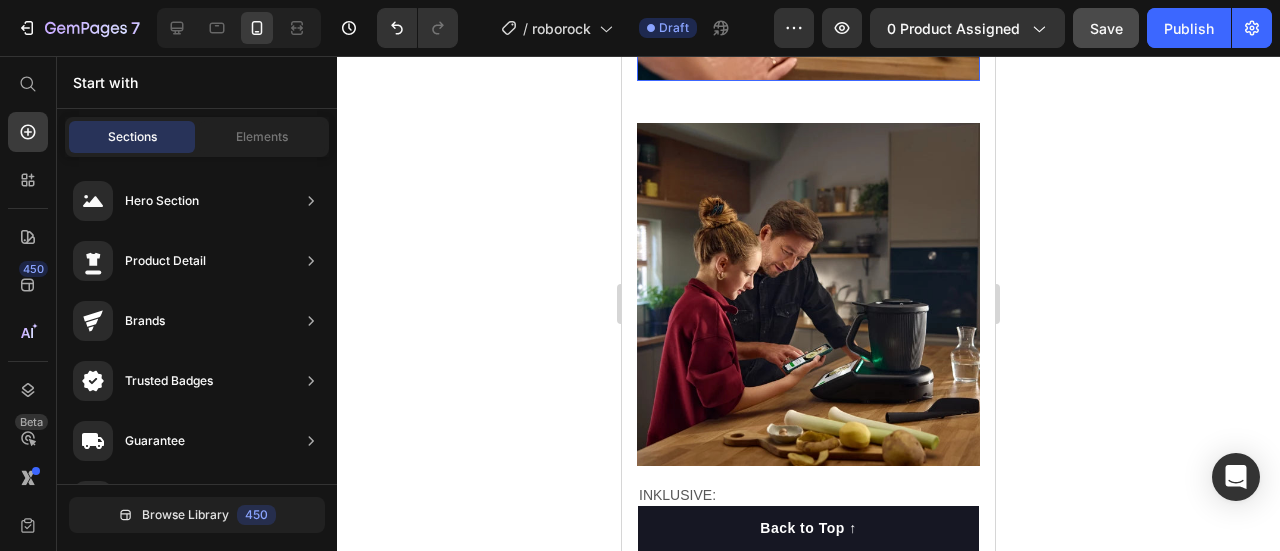 click at bounding box center [808, -91] 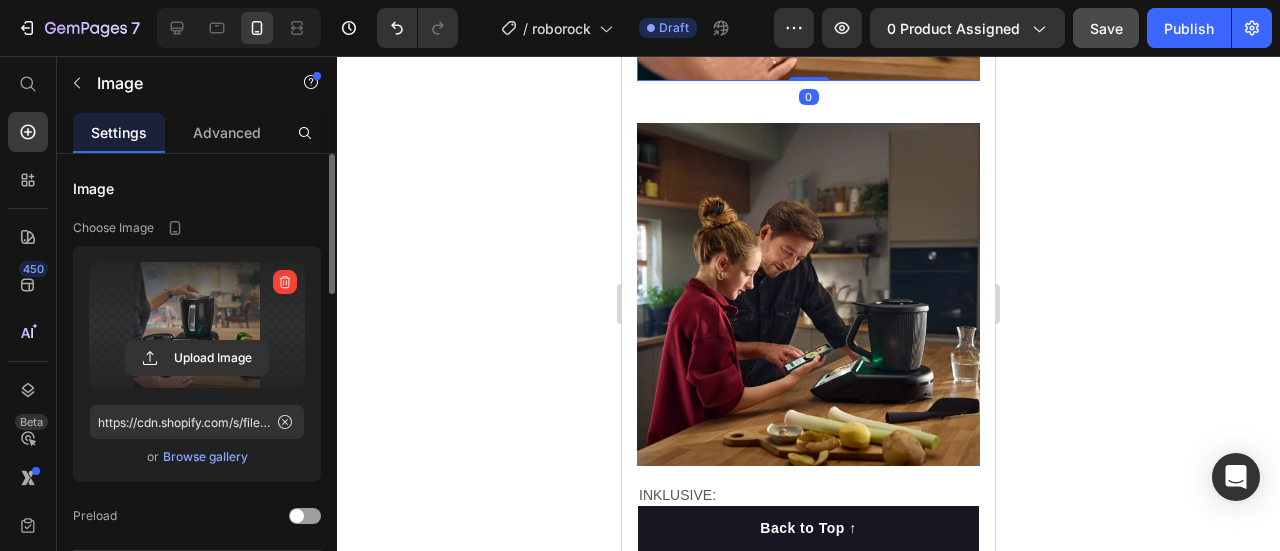 click at bounding box center (197, 325) 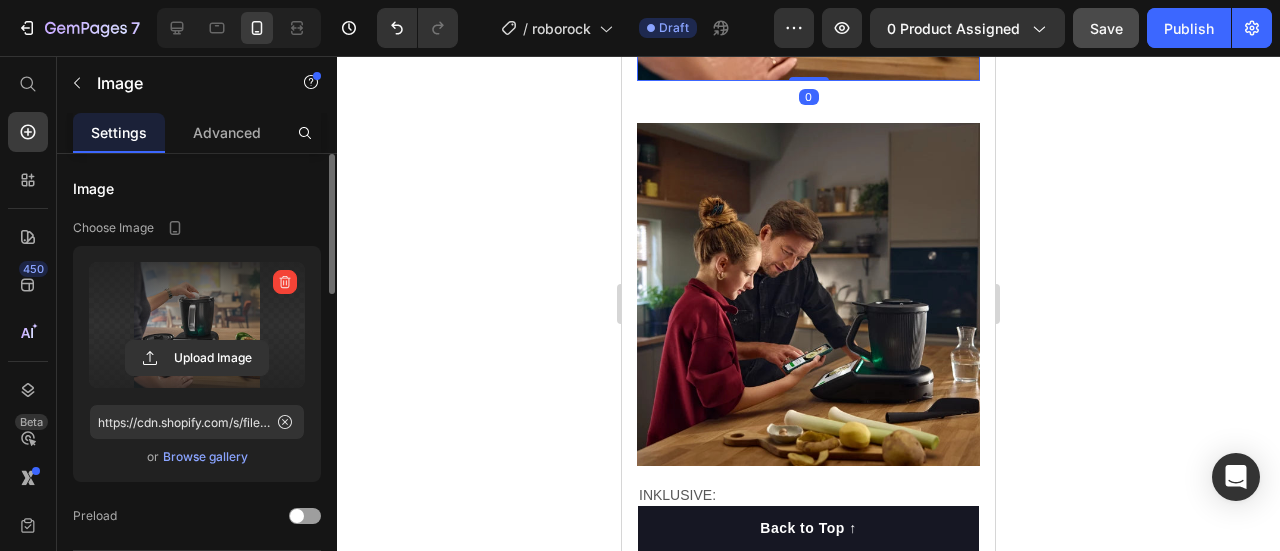 click 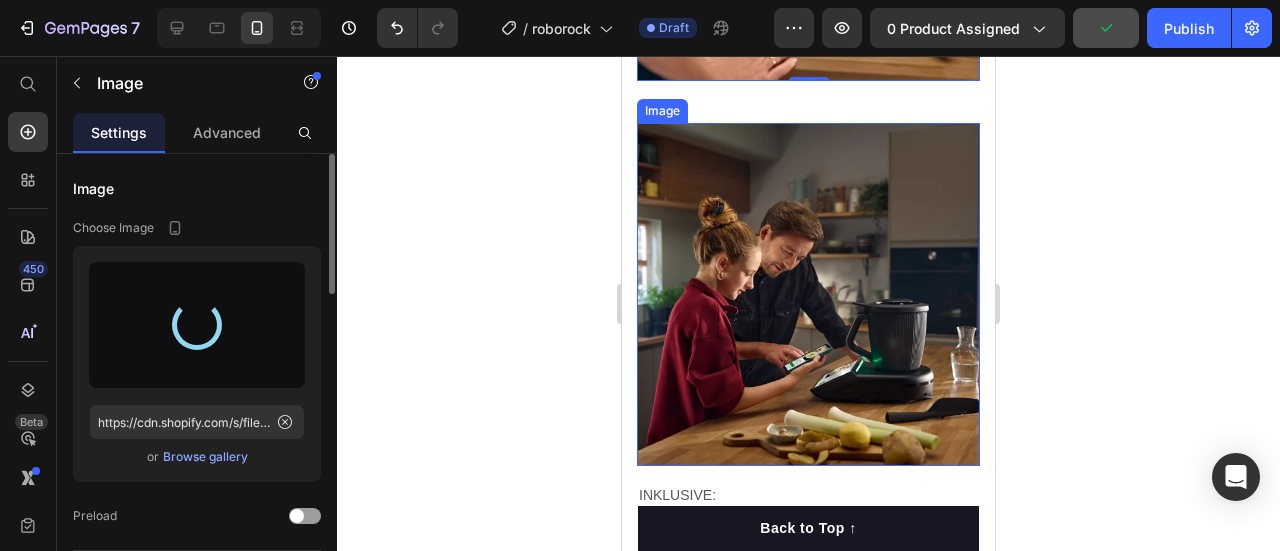 type on "https://cdn.shopify.com/s/files/1/0974/5412/9416/files/gempages_573277714325177094-493134c4-604f-47fc-a808-9c63e1648e5f.jpg" 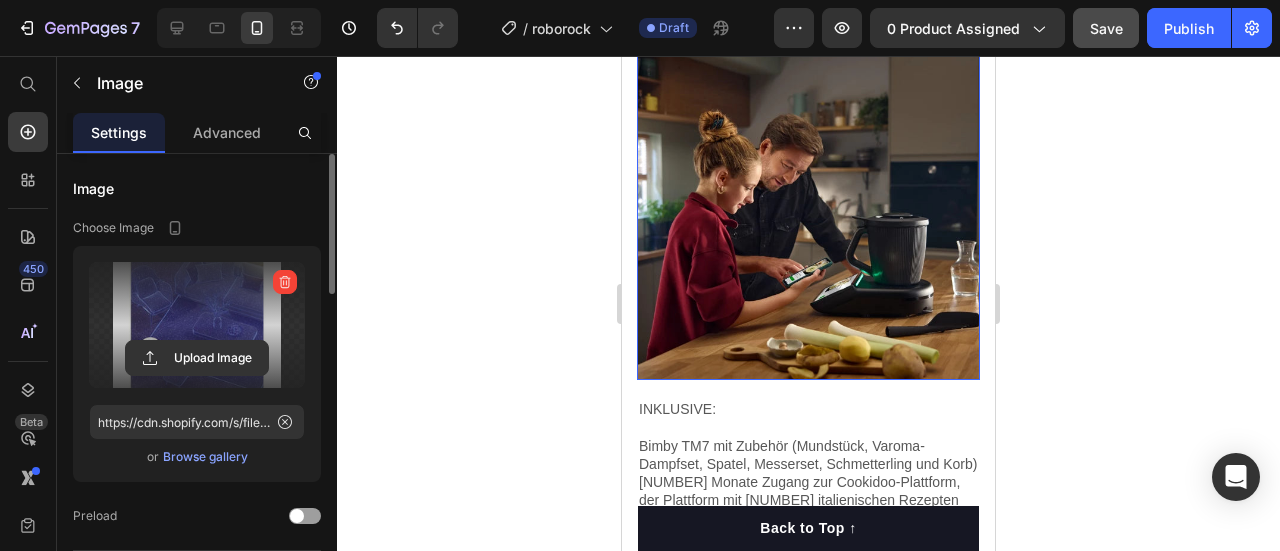 click at bounding box center (808, 208) 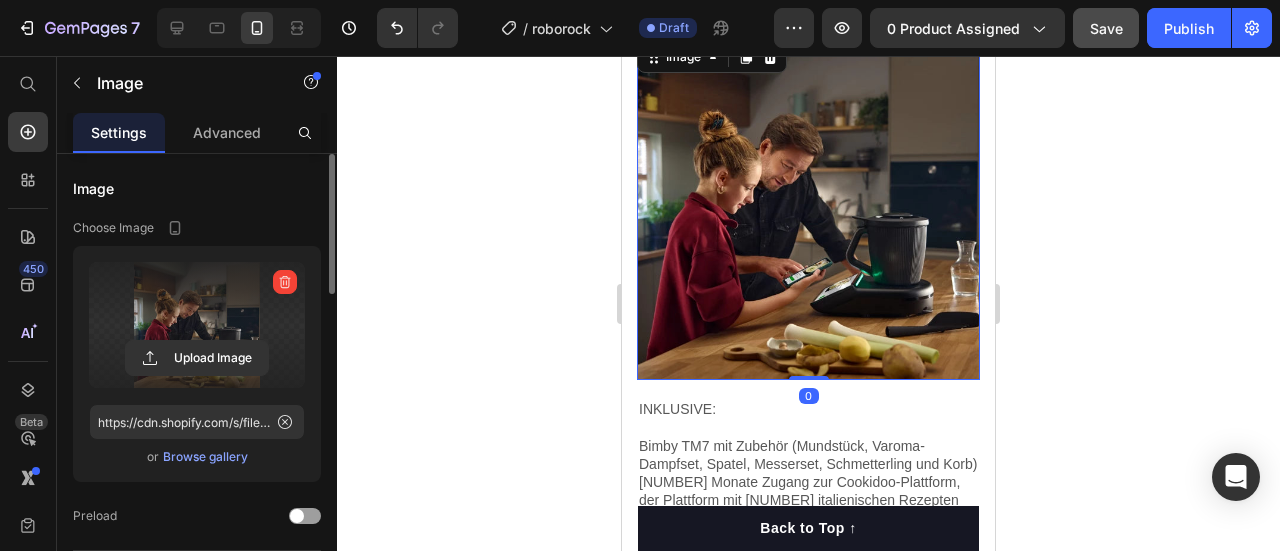 click at bounding box center [197, 325] 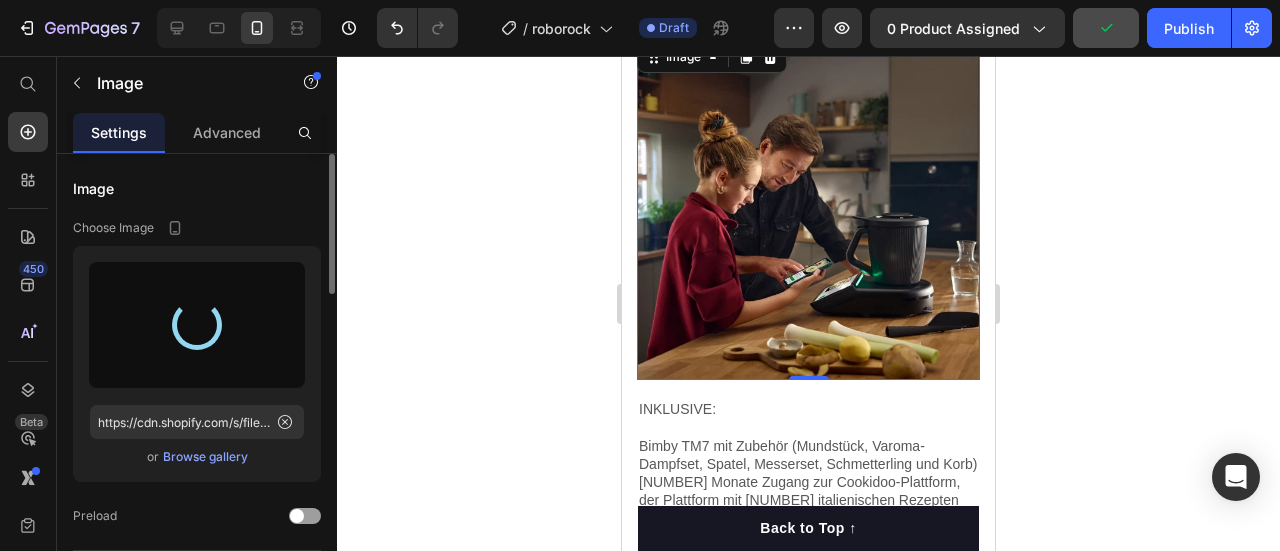 type on "https://cdn.shopify.com/s/files/1/0974/5412/9416/files/gempages_573277714325177094-866b7d51-50b4-4b8a-b373-d13406c21fcd.jpg" 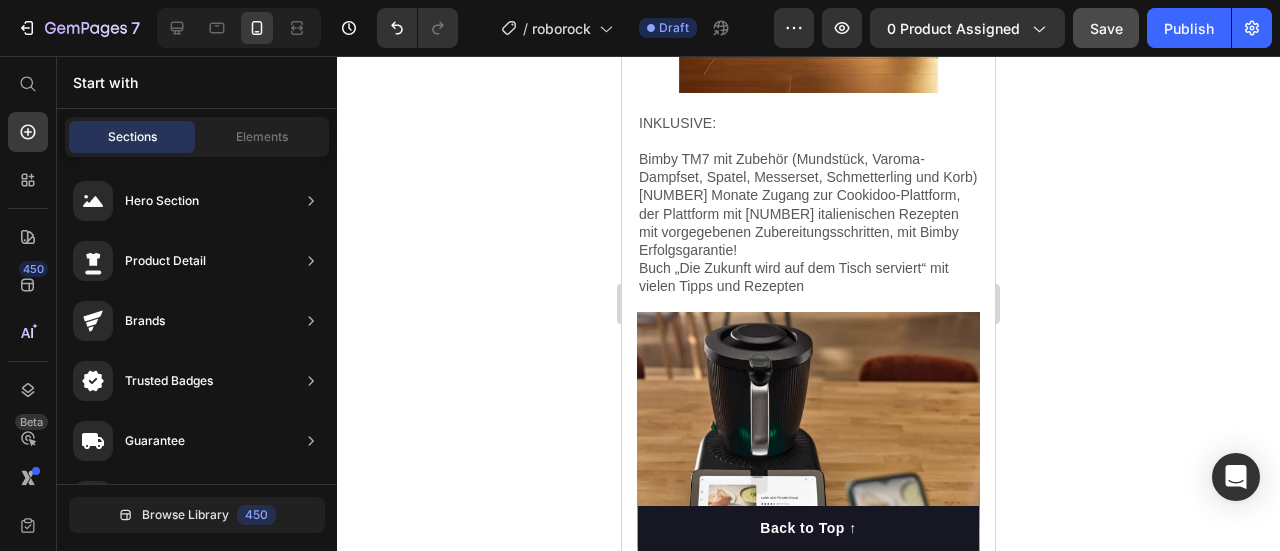 scroll, scrollTop: 4168, scrollLeft: 0, axis: vertical 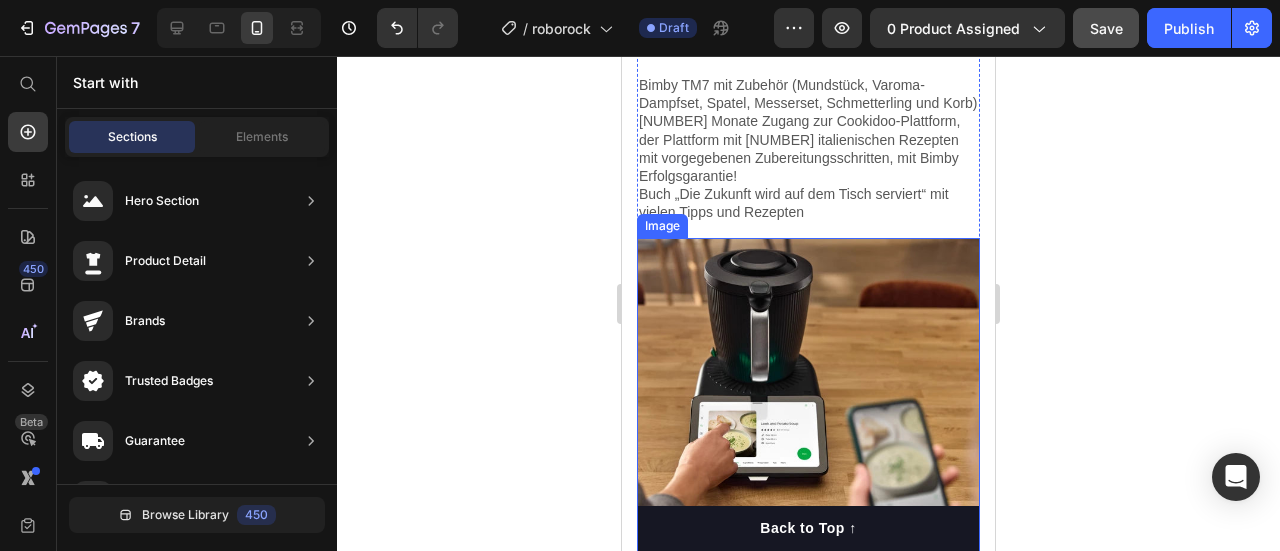 click on "Buch „Die Zukunft wird auf dem Tisch serviert“ mit vielen Tipps und Rezepten" at bounding box center (808, 203) 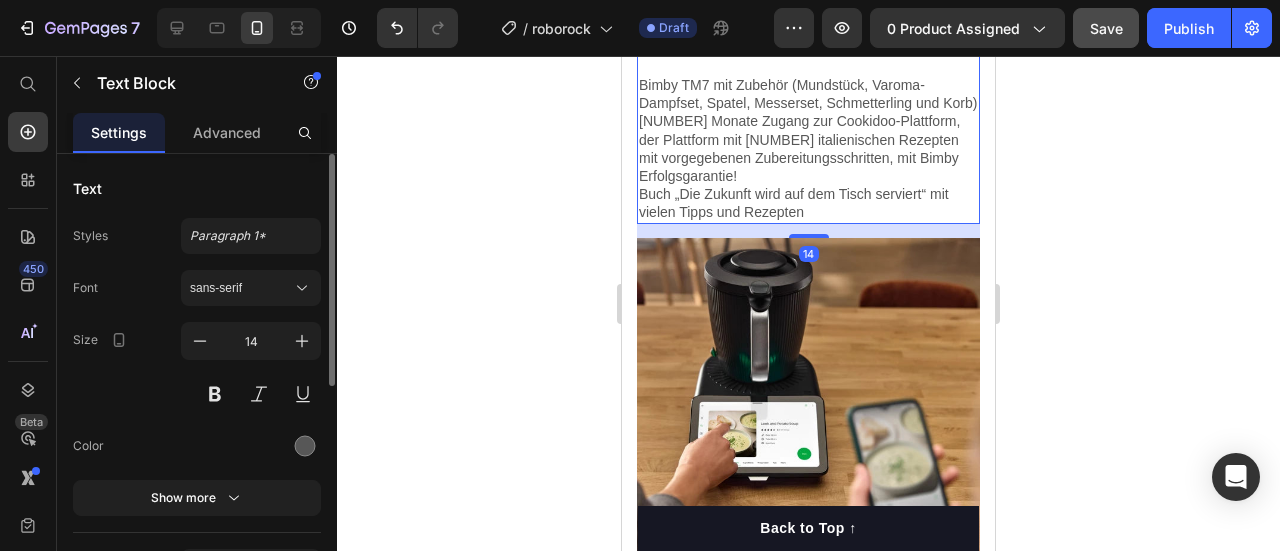 click 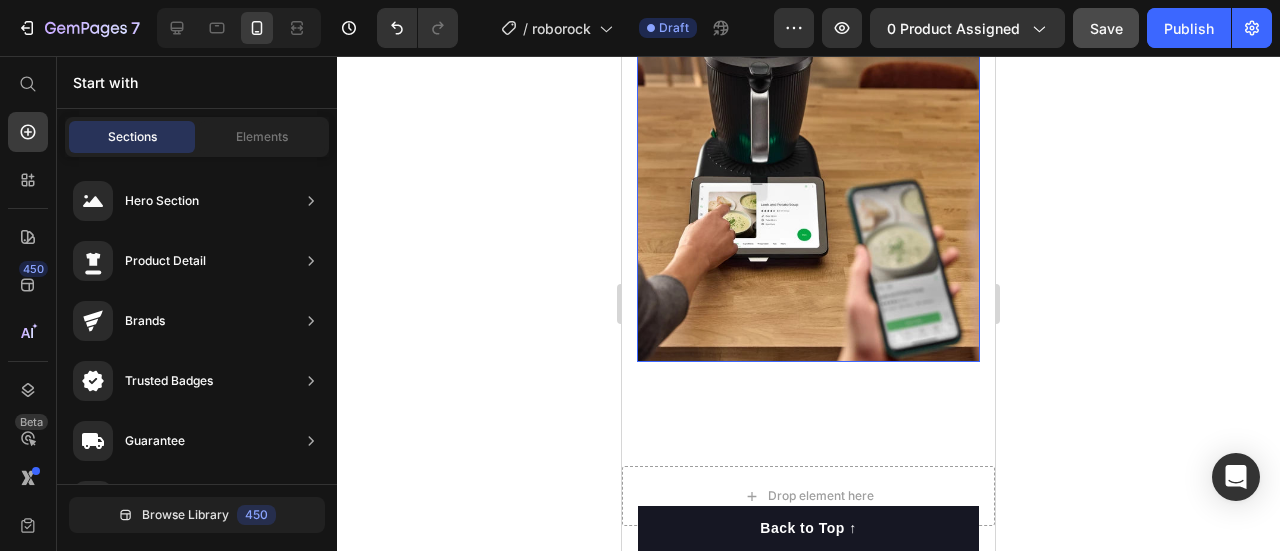 click at bounding box center (808, 190) 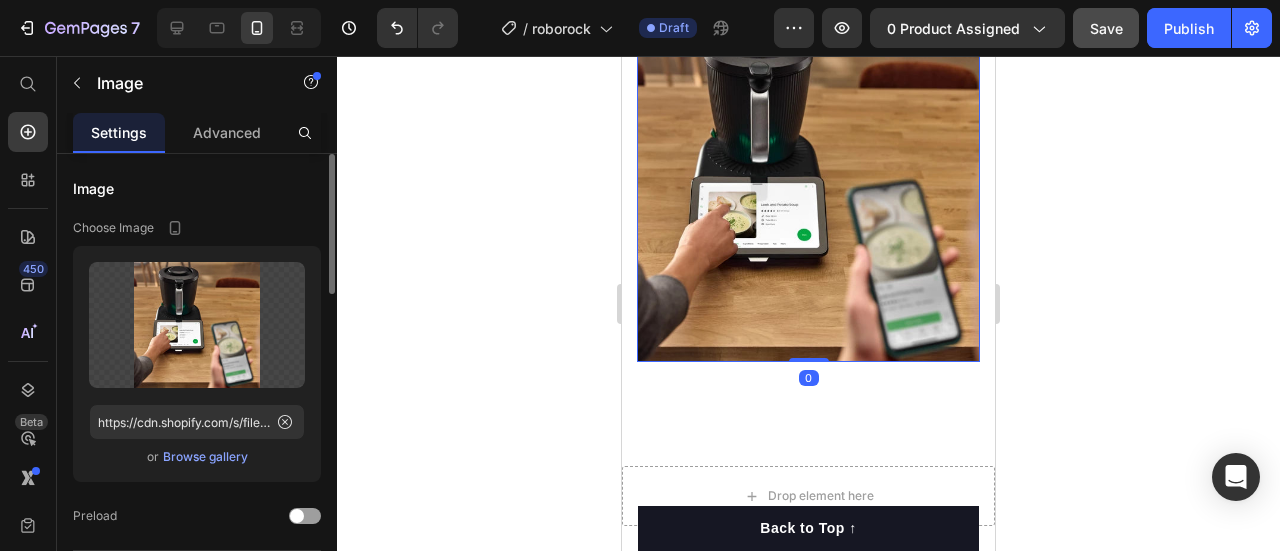 click 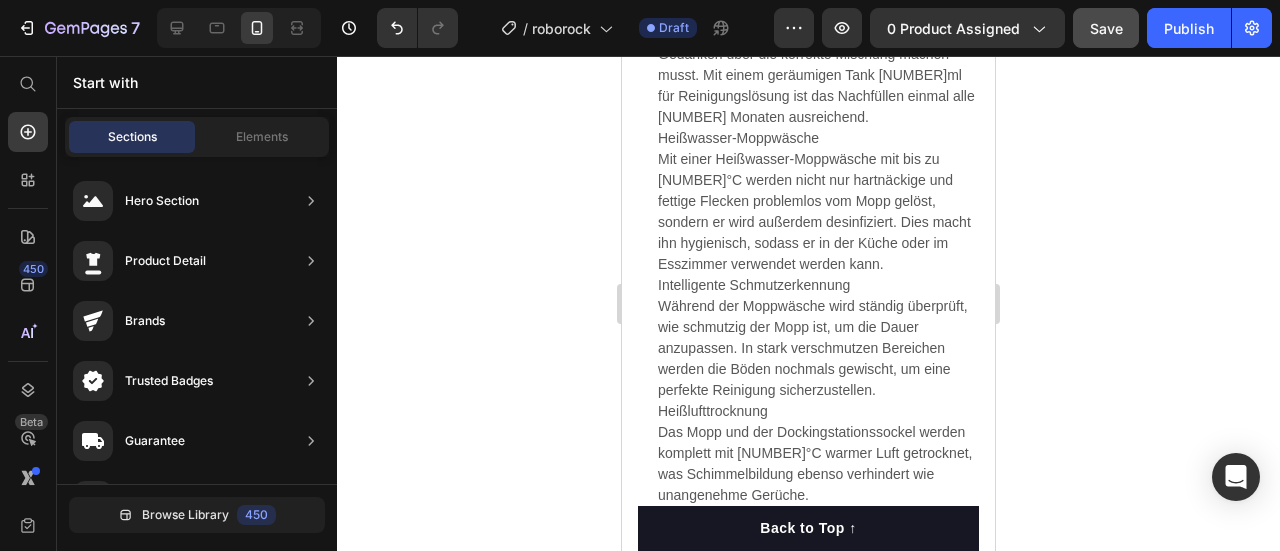 drag, startPoint x: 992, startPoint y: 483, endPoint x: 1662, endPoint y: 230, distance: 716.17664 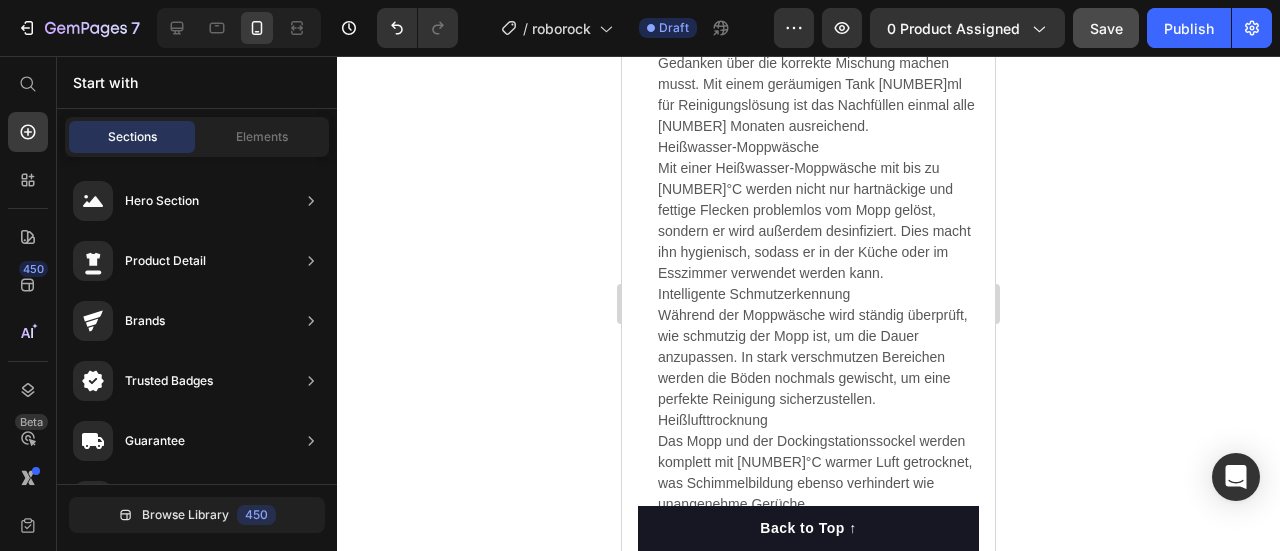 scroll, scrollTop: 770, scrollLeft: 0, axis: vertical 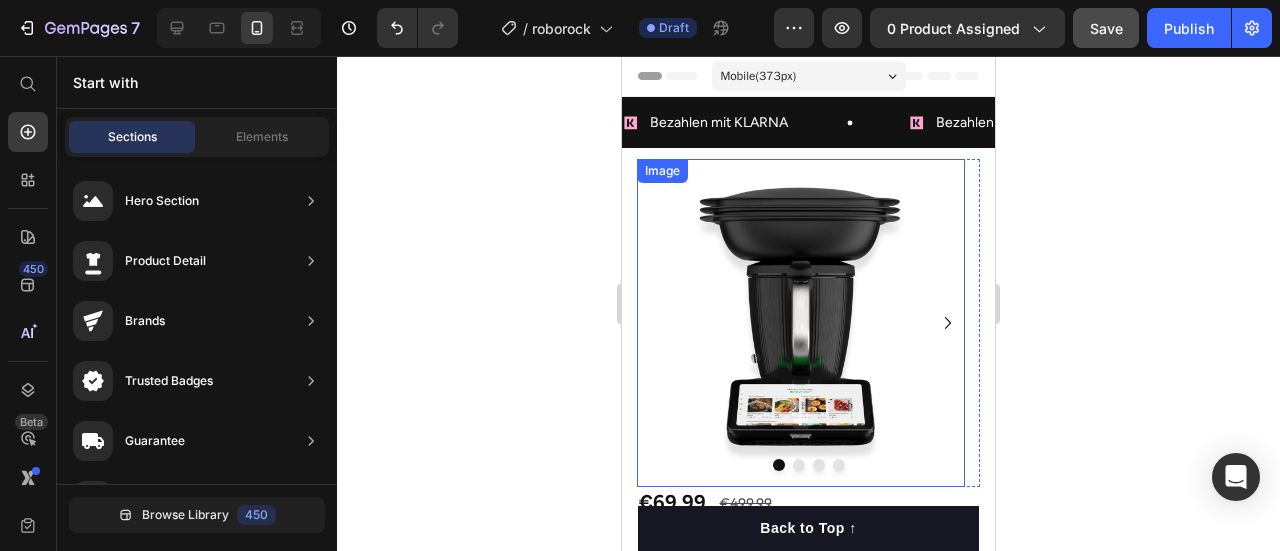click at bounding box center [801, 323] 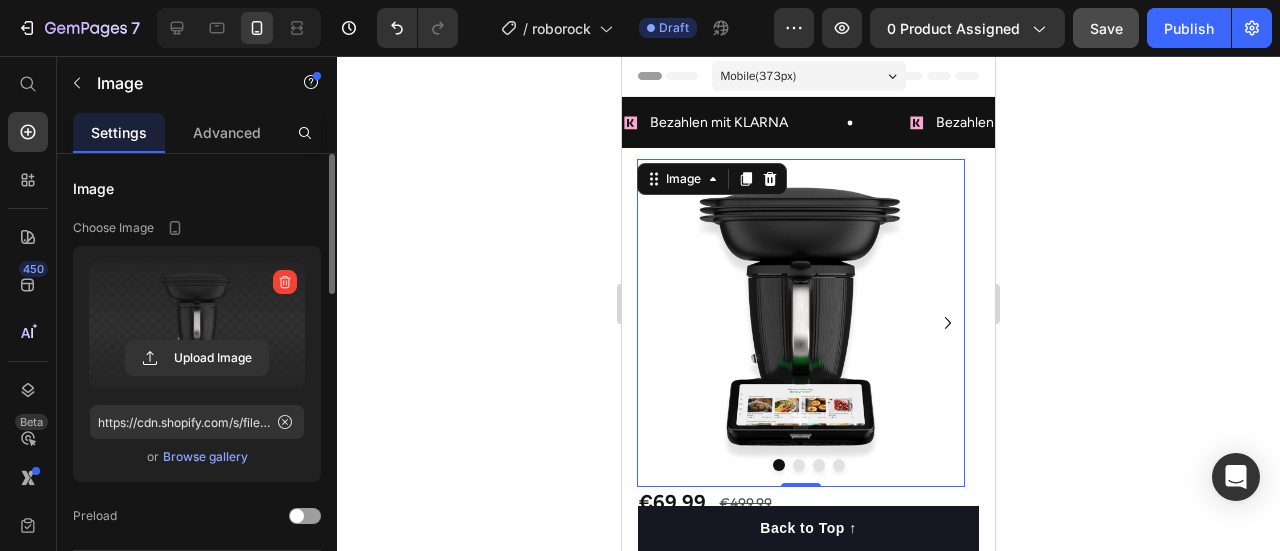 click at bounding box center [197, 325] 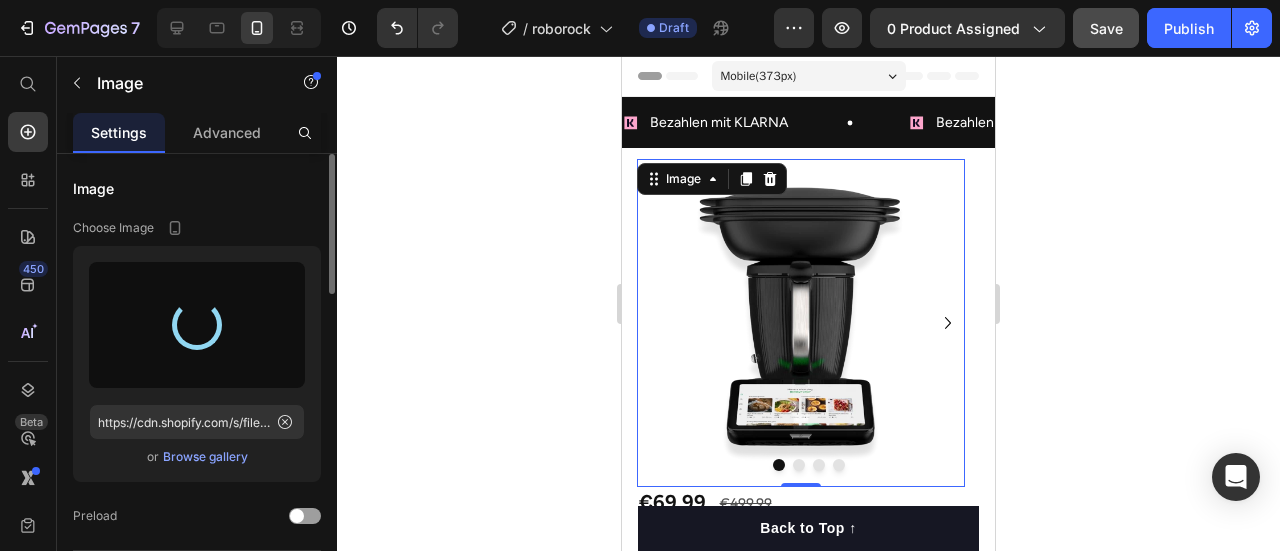 type on "https://cdn.shopify.com/s/files/1/0974/5412/9416/files/gempages_573277714325177094-4d1486a5-a552-44b0-9d46-31489c0ce7ad.jpg" 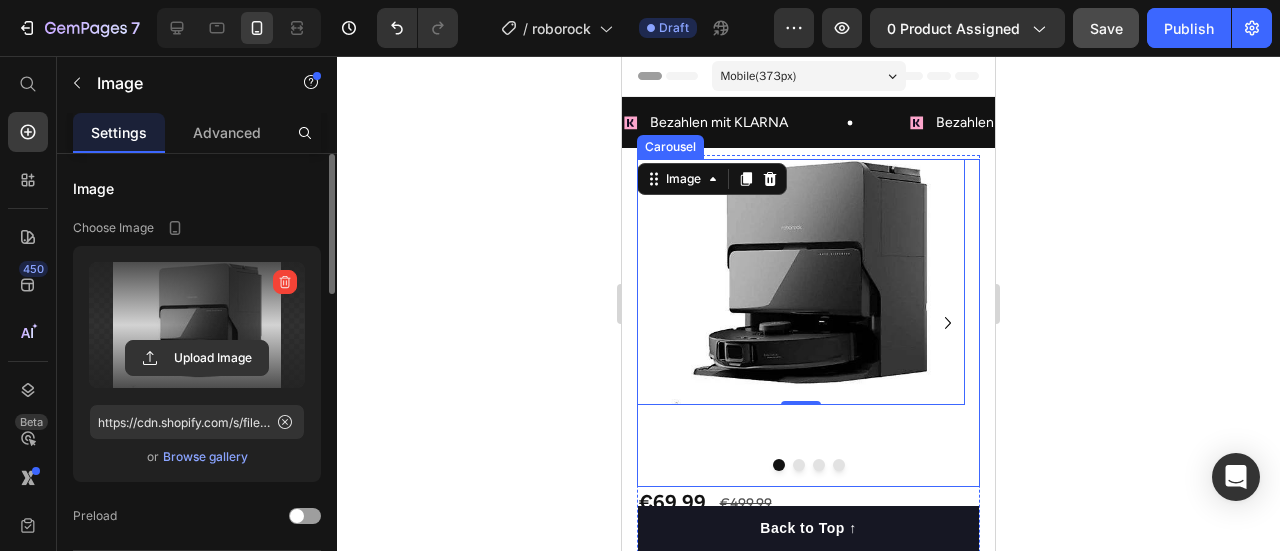 click at bounding box center [799, 465] 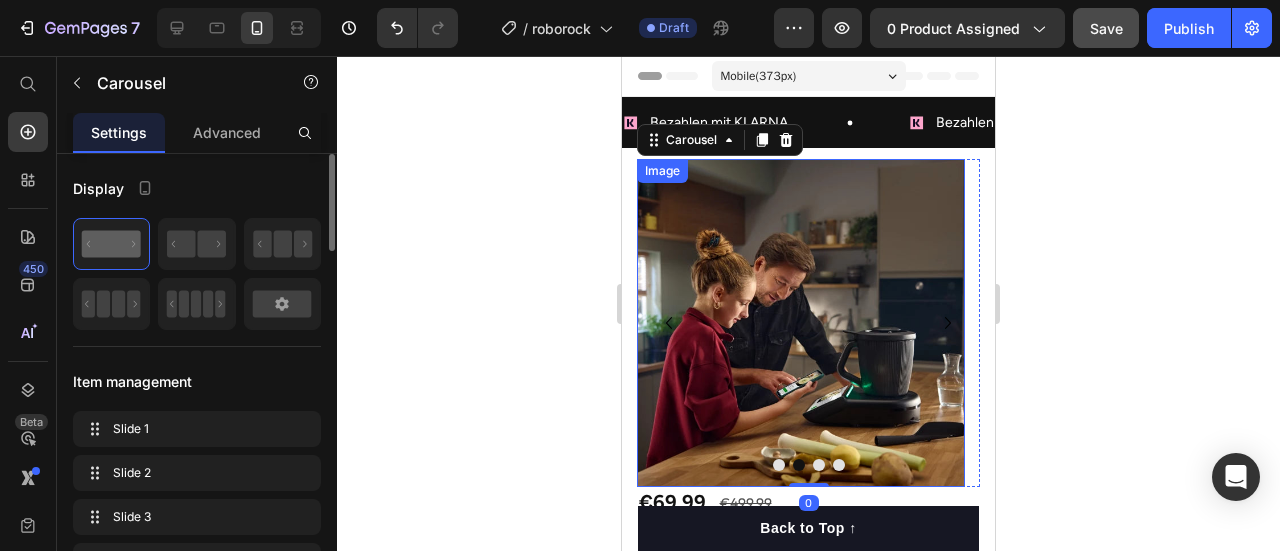 click at bounding box center [801, 323] 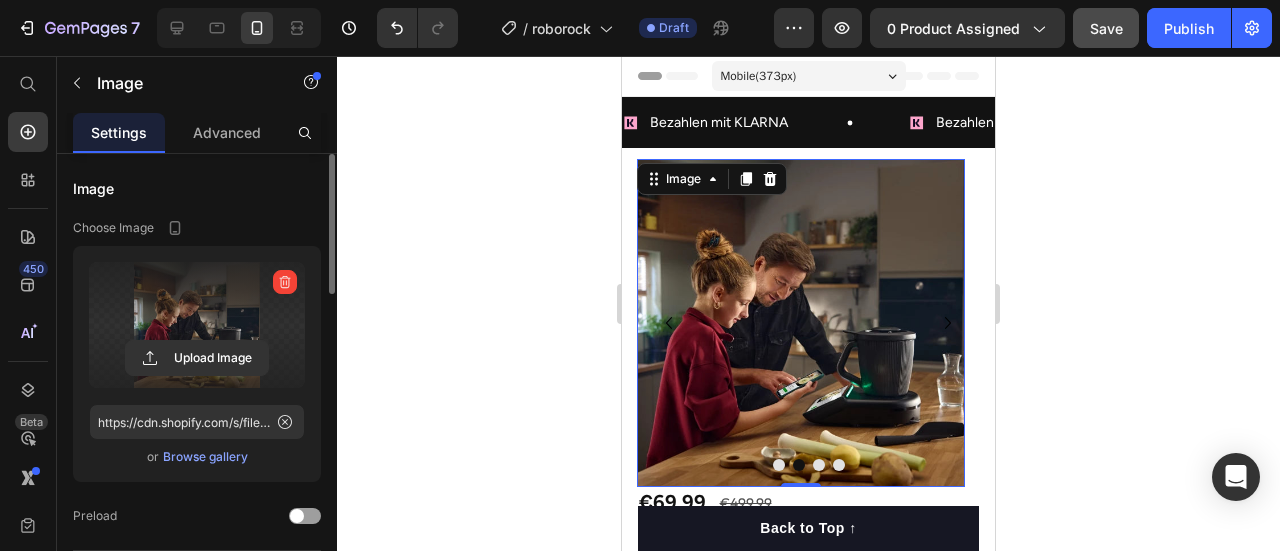 click at bounding box center [197, 325] 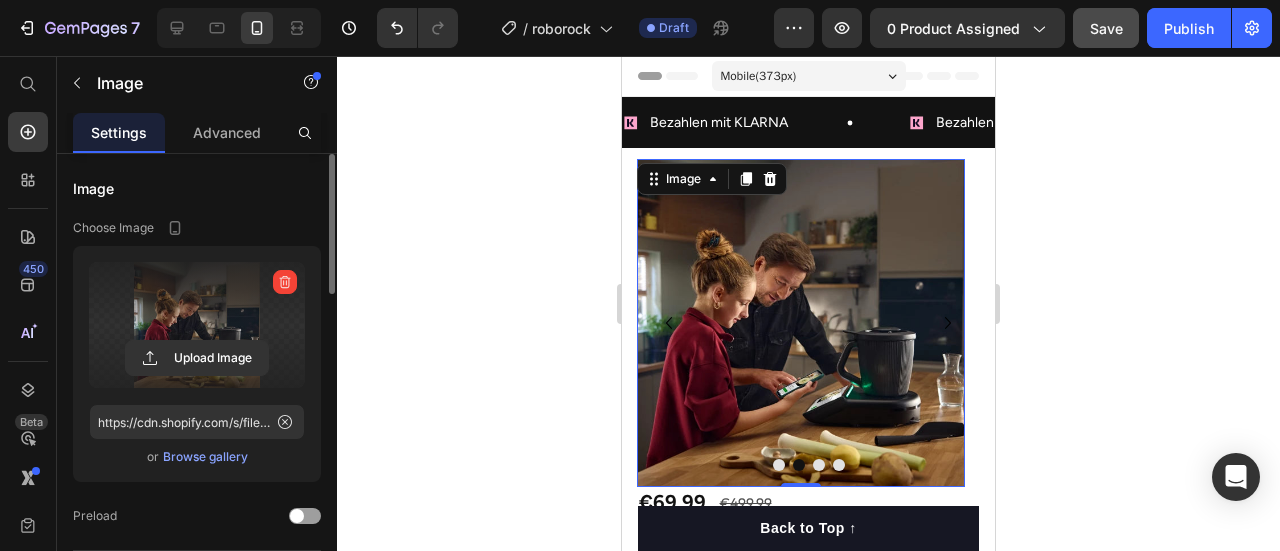 click 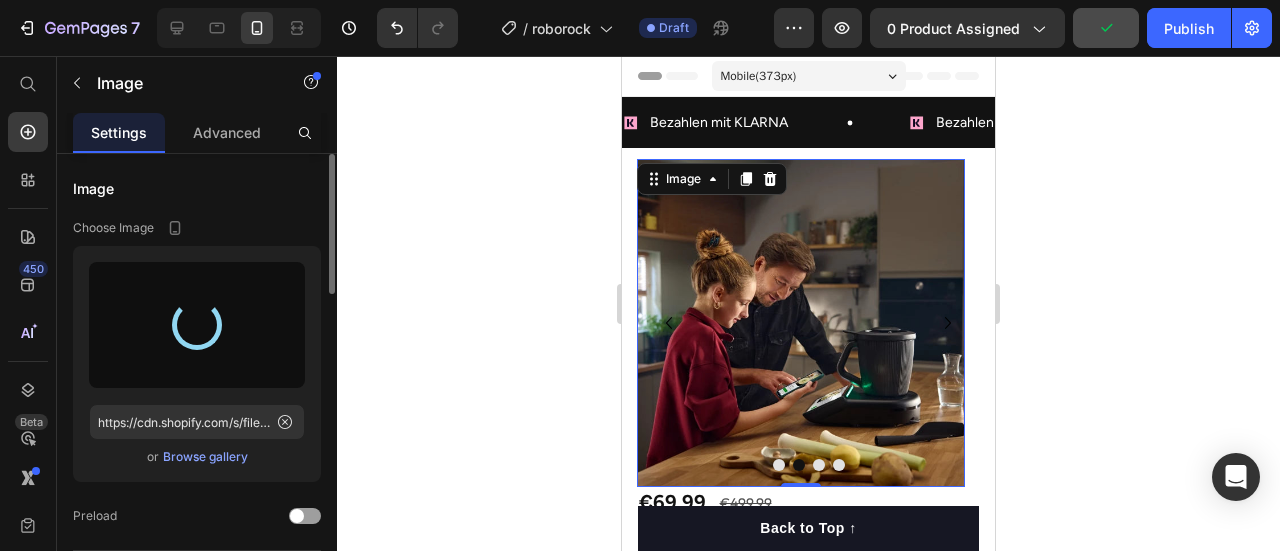 type on "https://cdn.shopify.com/s/files/1/0974/5412/9416/files/gempages_573277714325177094-c39475a8-33b5-4d4b-8acb-d1dfb4e567b4.jpg" 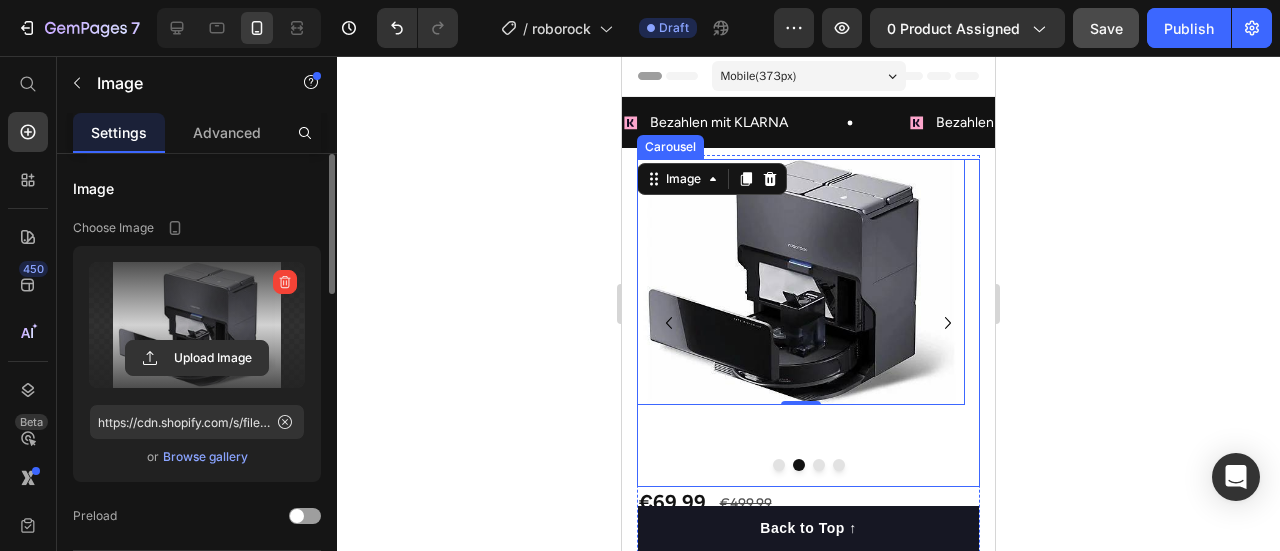 click 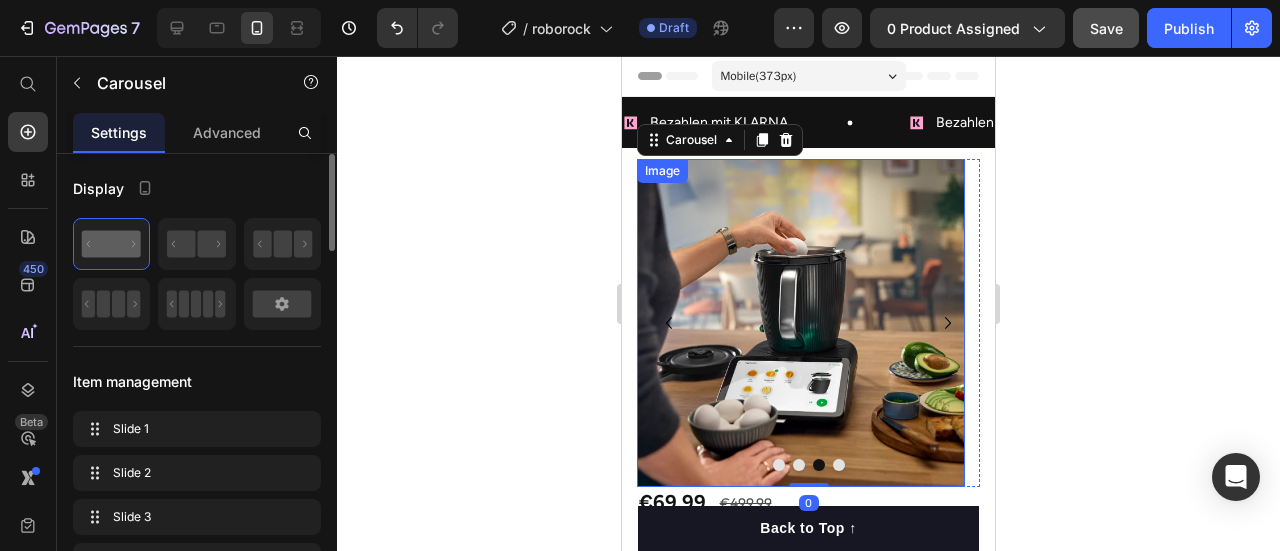 click at bounding box center [801, 323] 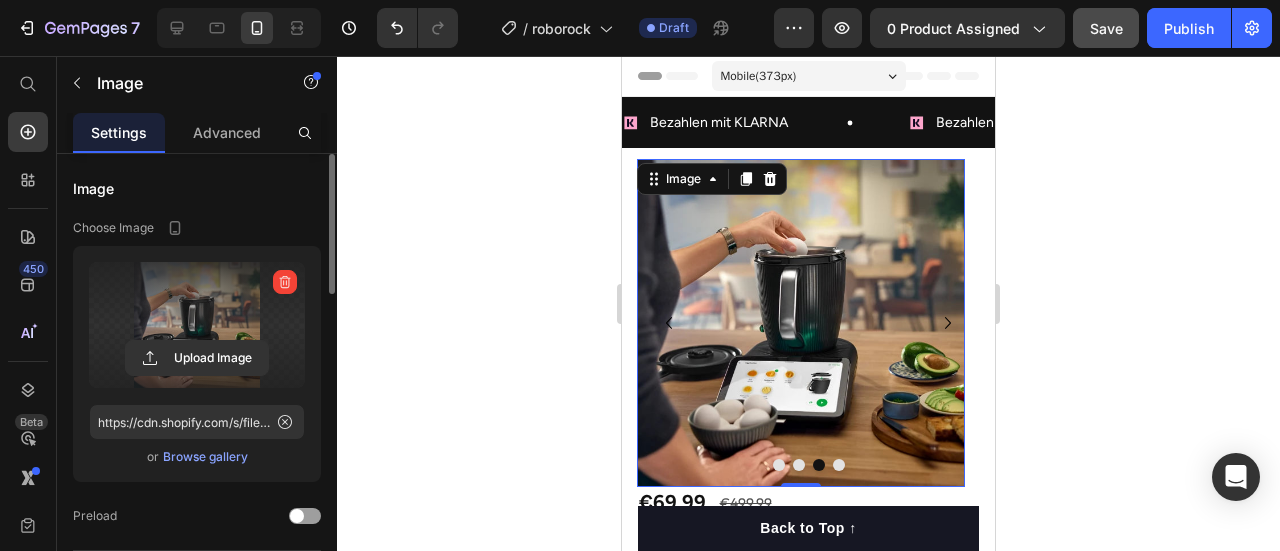 click at bounding box center (197, 325) 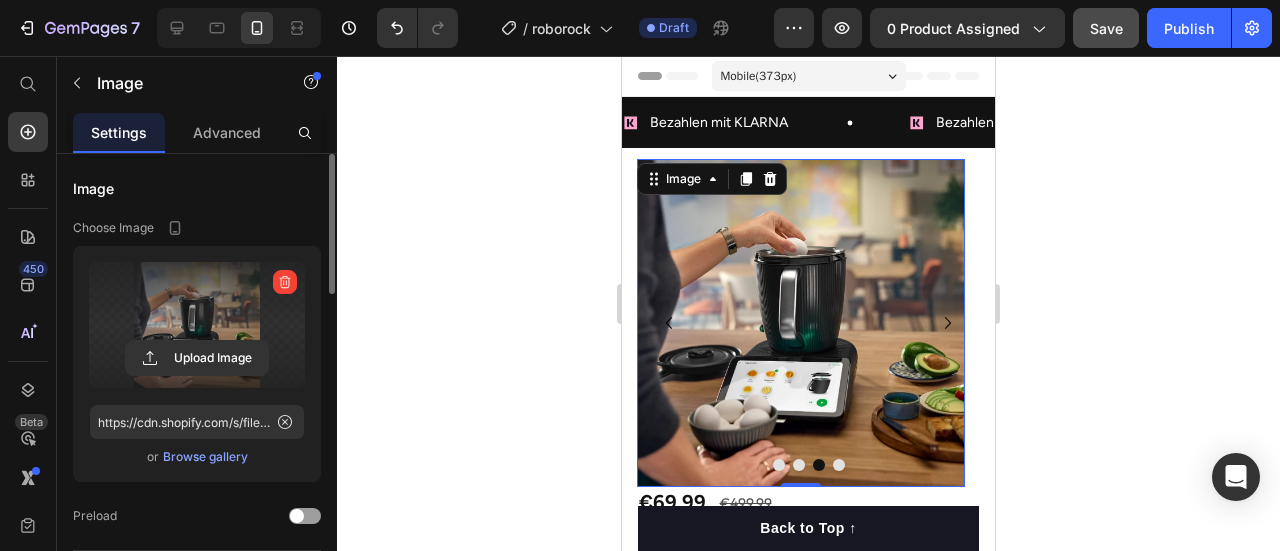 click 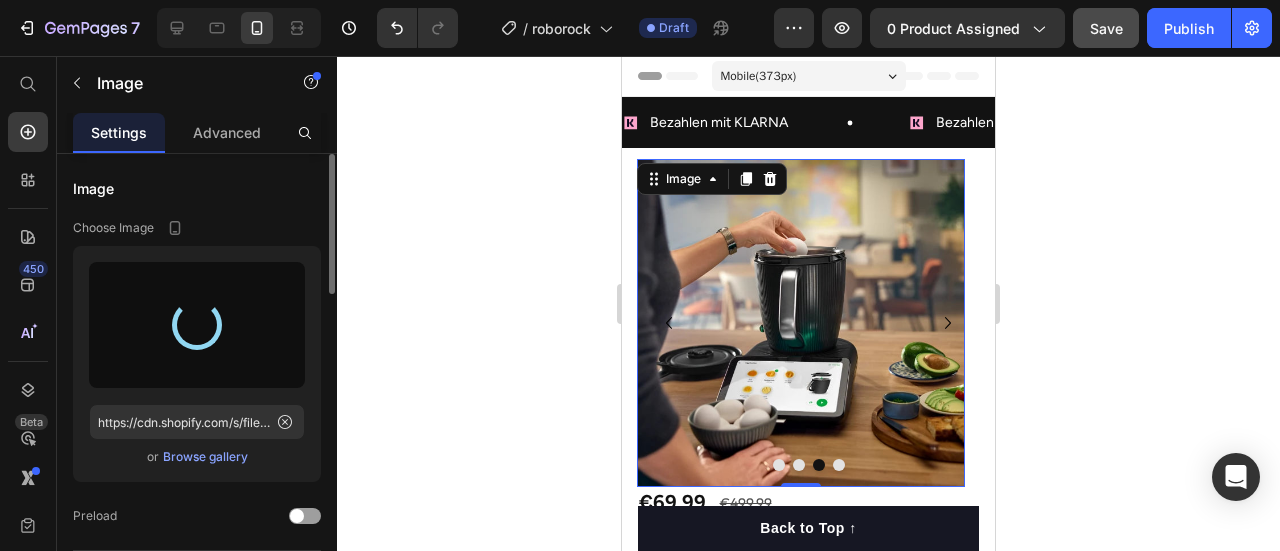 type on "https://cdn.shopify.com/s/files/1/0974/5412/9416/files/gempages_573277714325177094-493134c4-604f-47fc-a808-9c63e1648e5f.jpg" 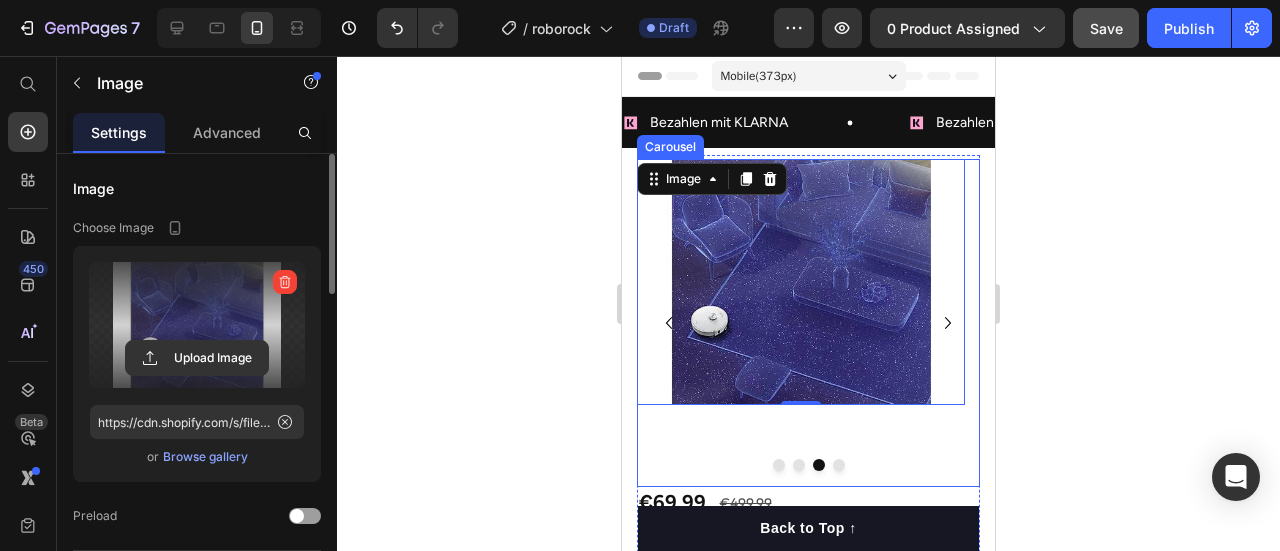 click 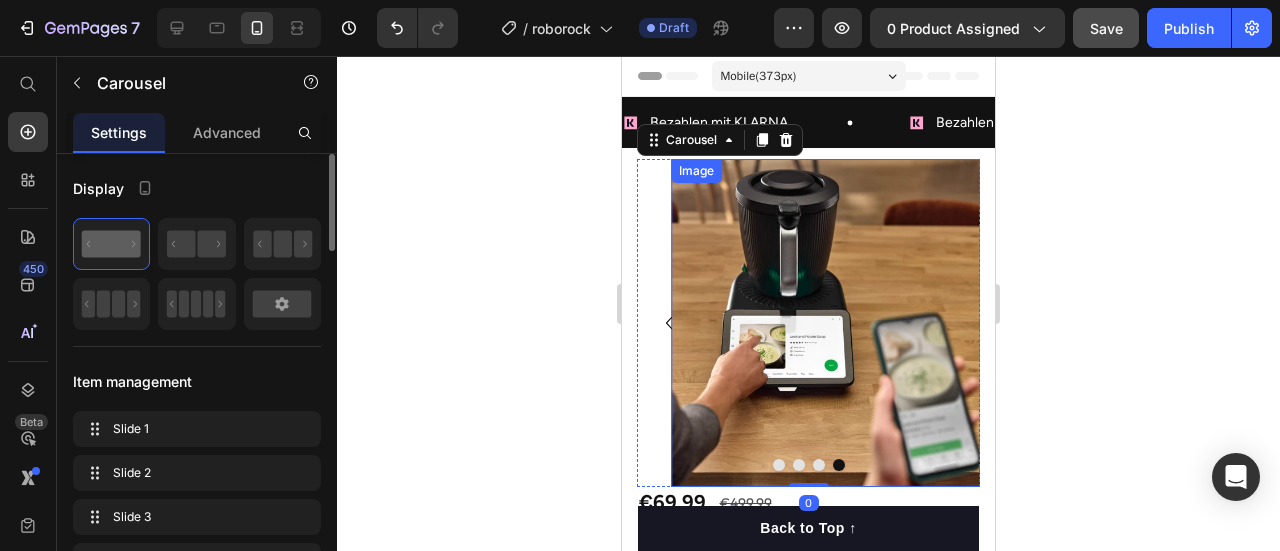 click at bounding box center [835, 323] 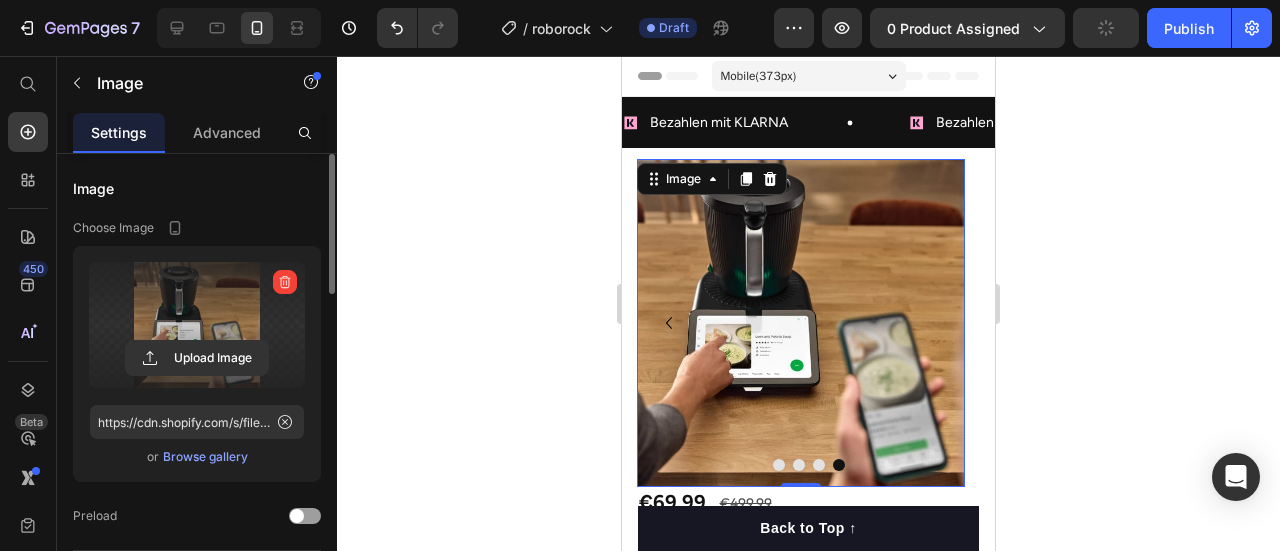 click at bounding box center [197, 325] 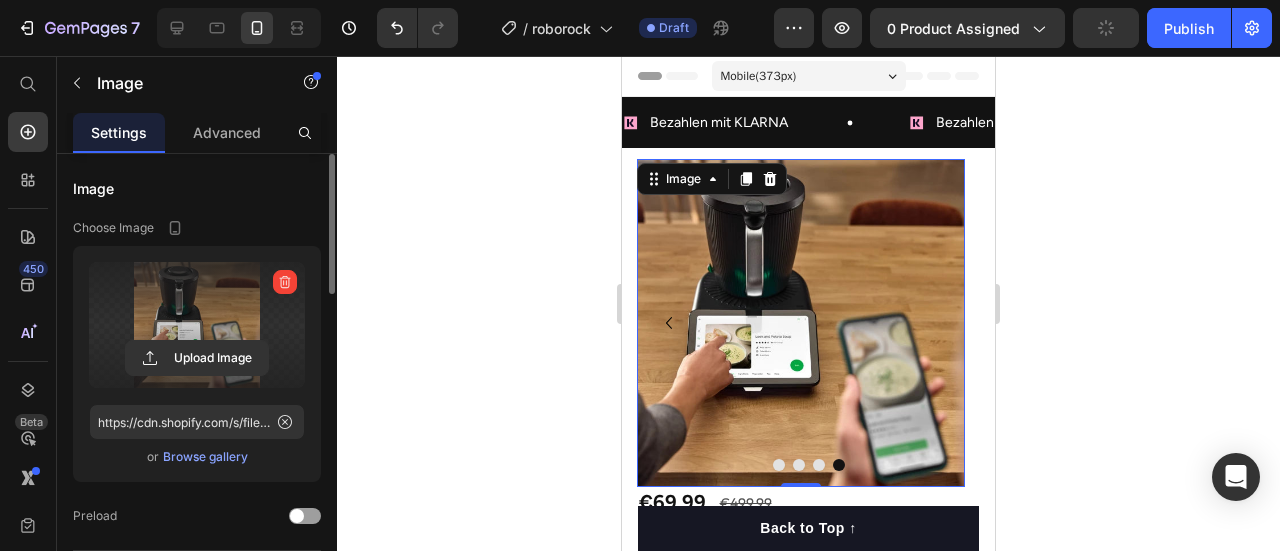 click 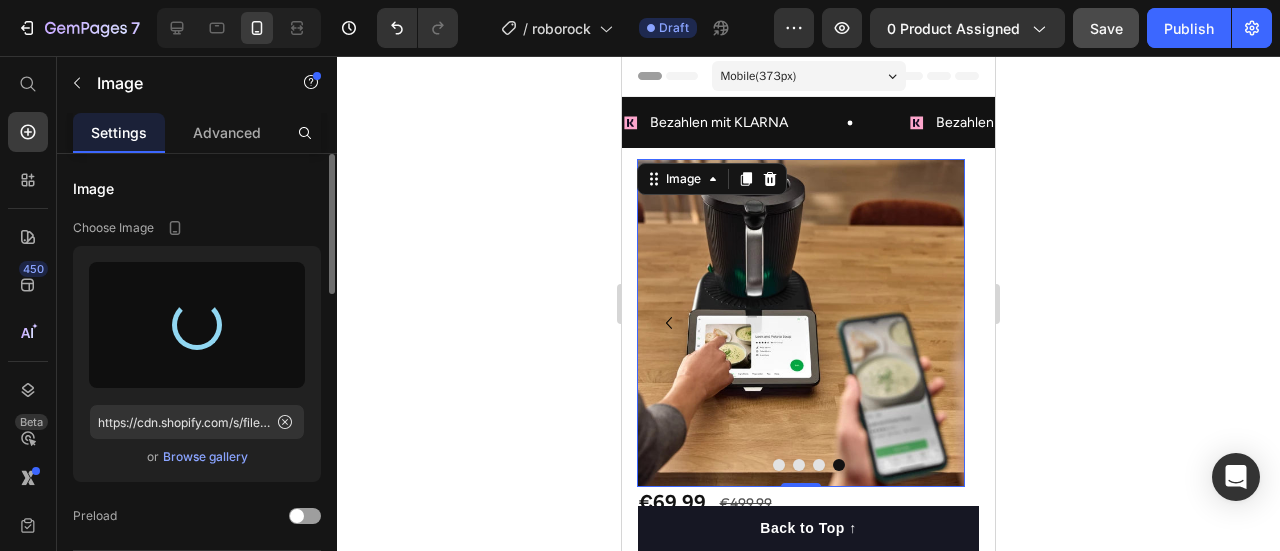 type on "https://cdn.shopify.com/s/files/1/0974/5412/9416/files/gempages_573277714325177094-866b7d51-50b4-4b8a-b373-d13406c21fcd.jpg" 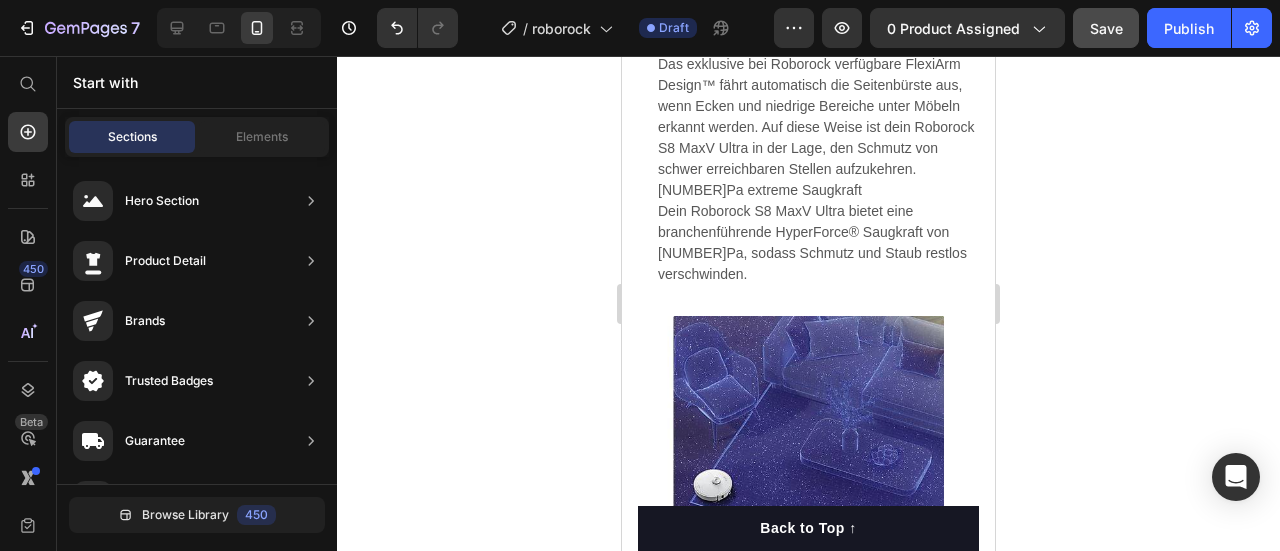 scroll, scrollTop: 3356, scrollLeft: 0, axis: vertical 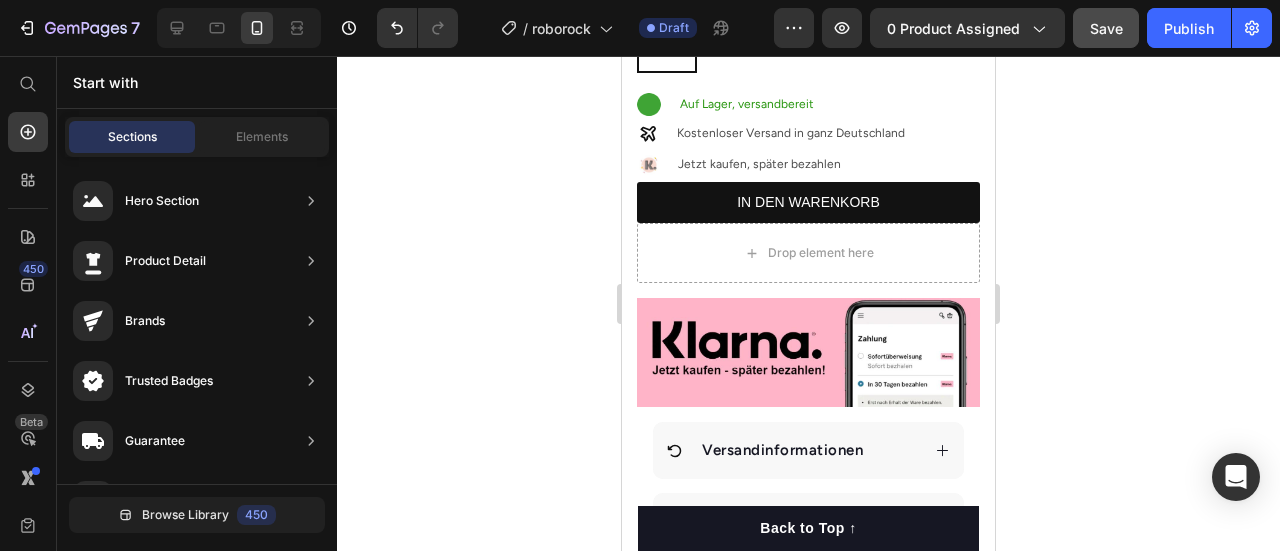 drag, startPoint x: 987, startPoint y: 311, endPoint x: 1622, endPoint y: 200, distance: 644.6286 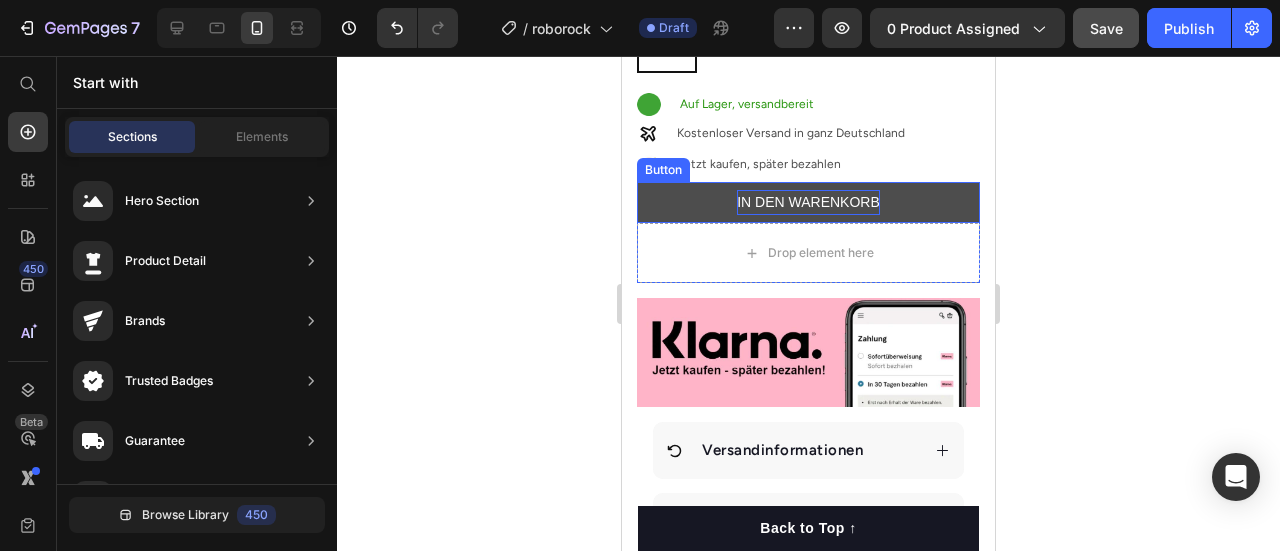 click on "IN DEN WARENKORB" at bounding box center [808, 202] 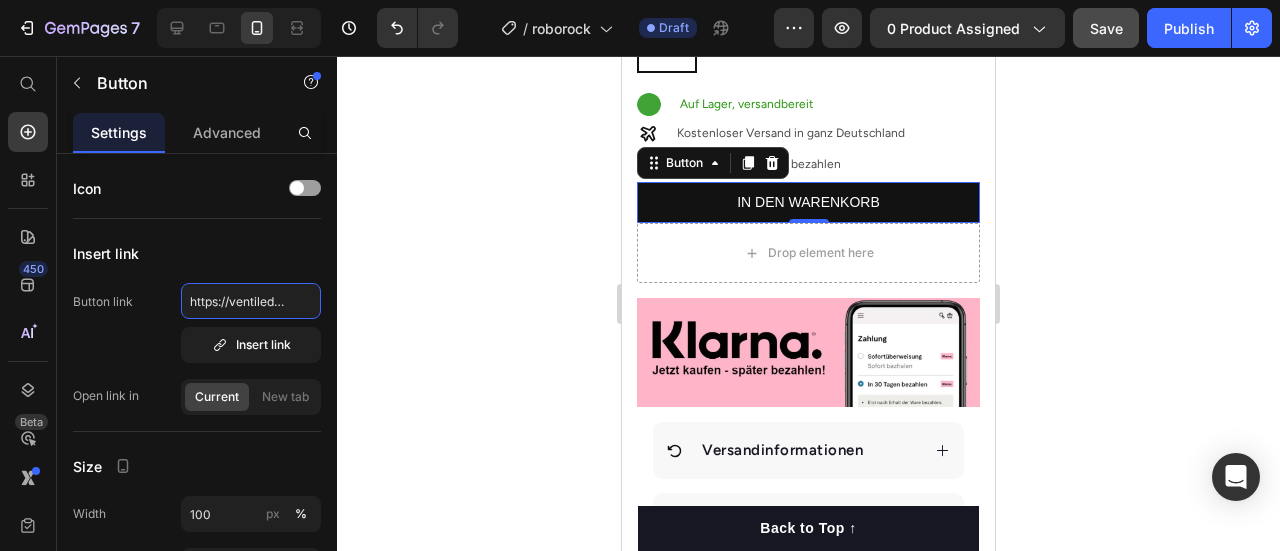 scroll, scrollTop: 0, scrollLeft: 815, axis: horizontal 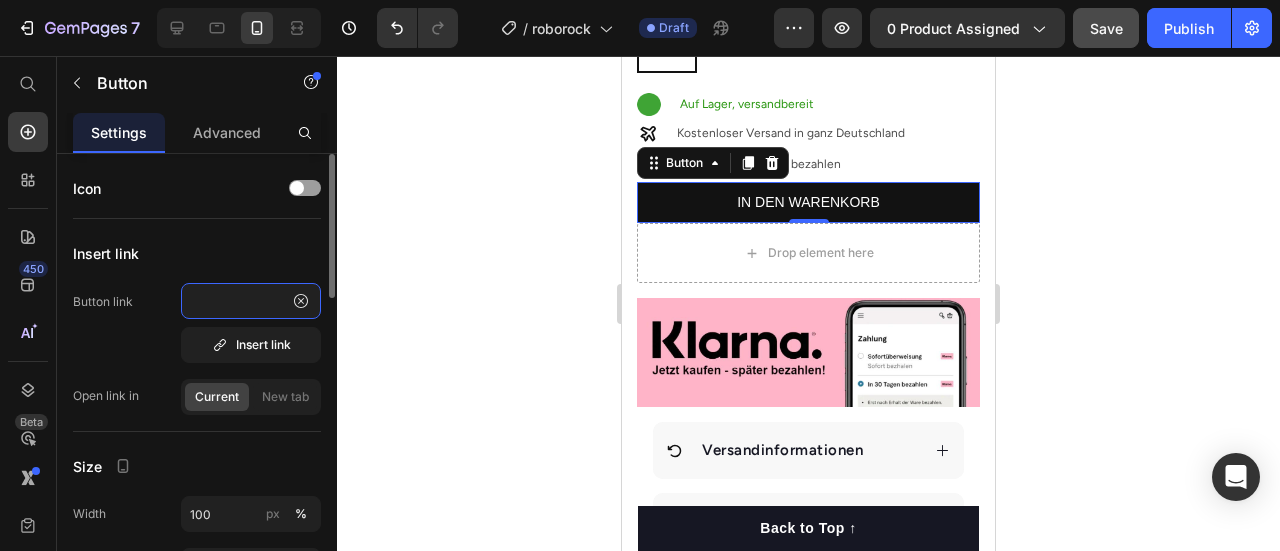 type on "https://ventilederbegirde.com/checkouts/cn/Z2NwLWV1cm9wZS13ZXN0NDowMUpaVzYzUU1ZQVk0OUROWTMyVzlER0ZWUA?preview_theme_id=183111909763" 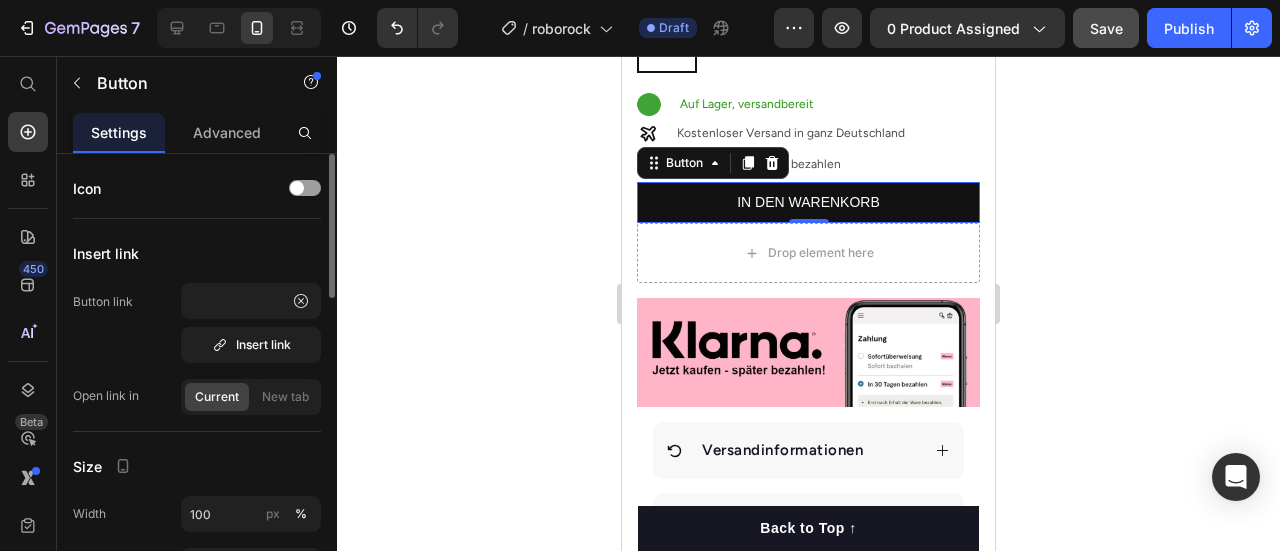 click on "Insert link" at bounding box center (197, 253) 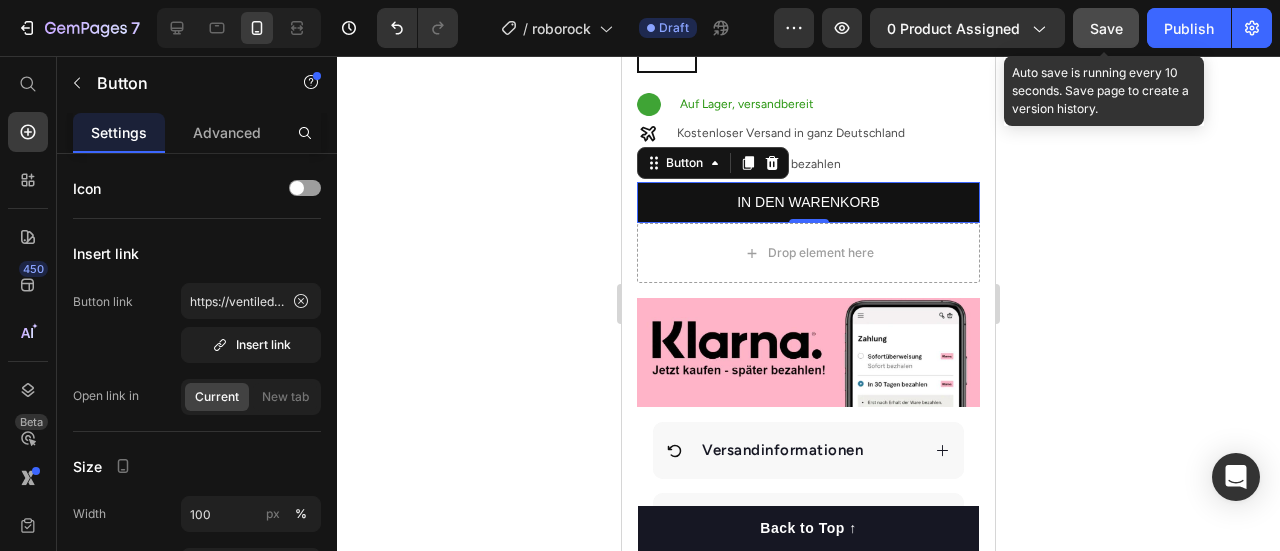 click on "Save" at bounding box center (1106, 28) 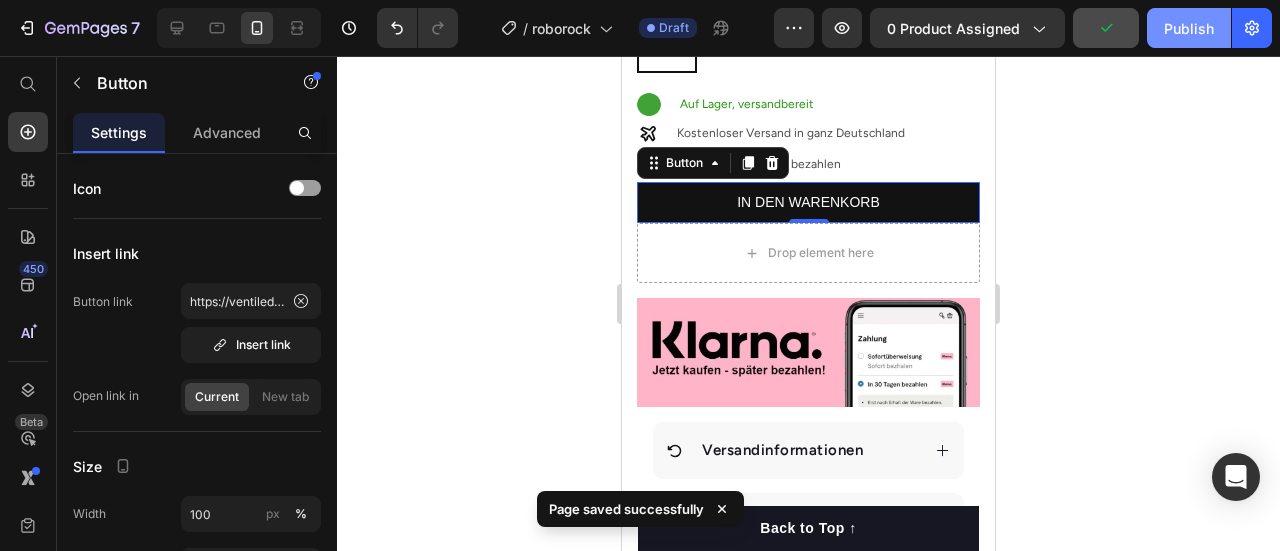 click on "Publish" at bounding box center (1189, 28) 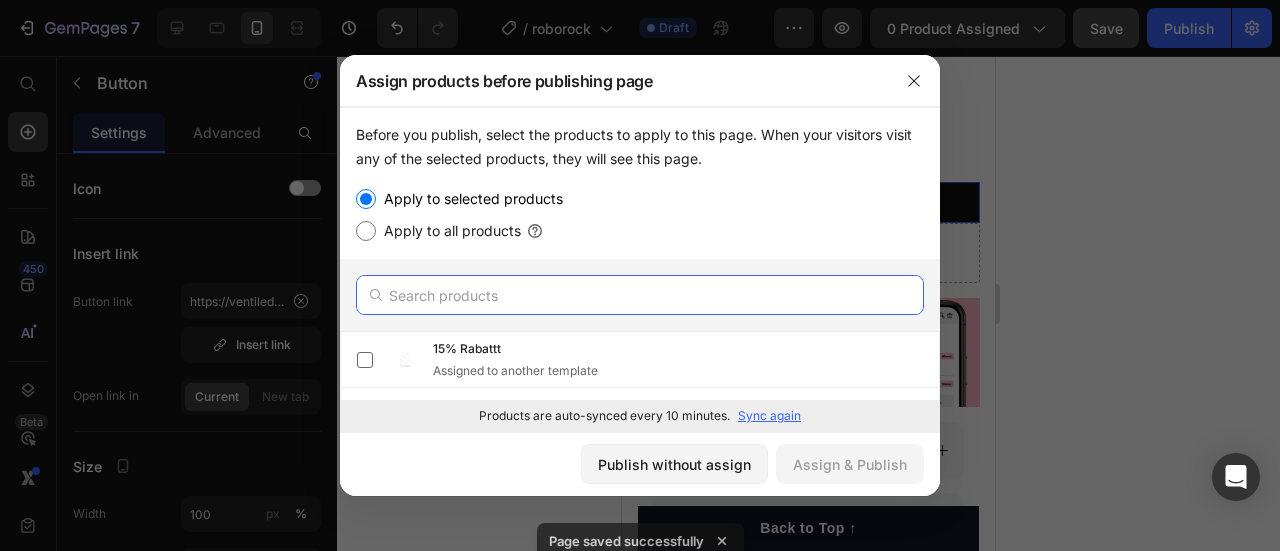 click at bounding box center (640, 295) 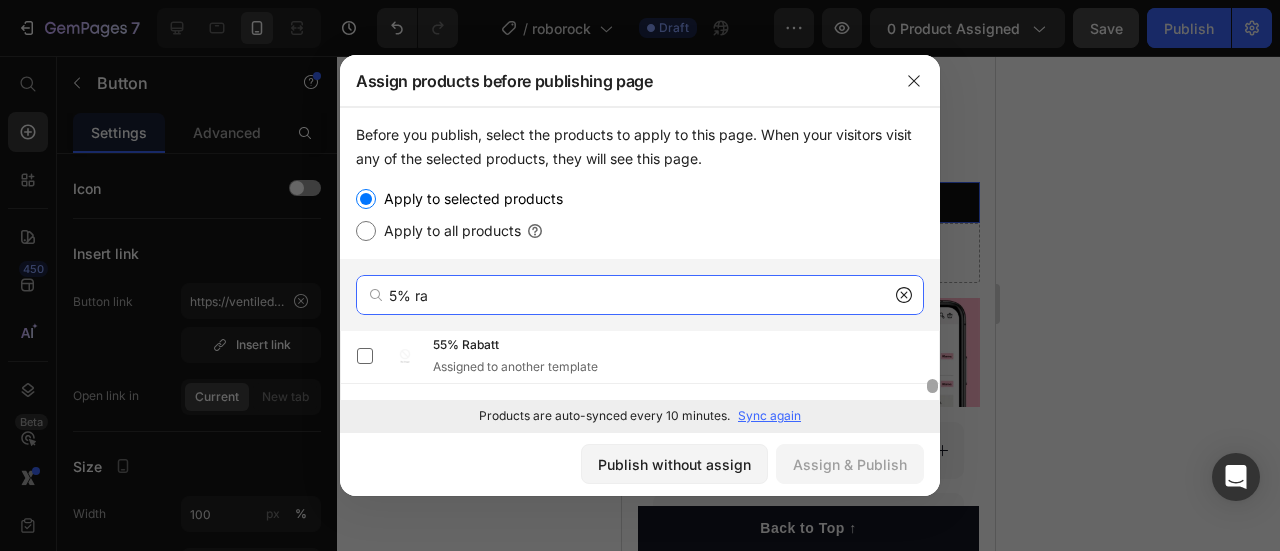scroll, scrollTop: 266, scrollLeft: 0, axis: vertical 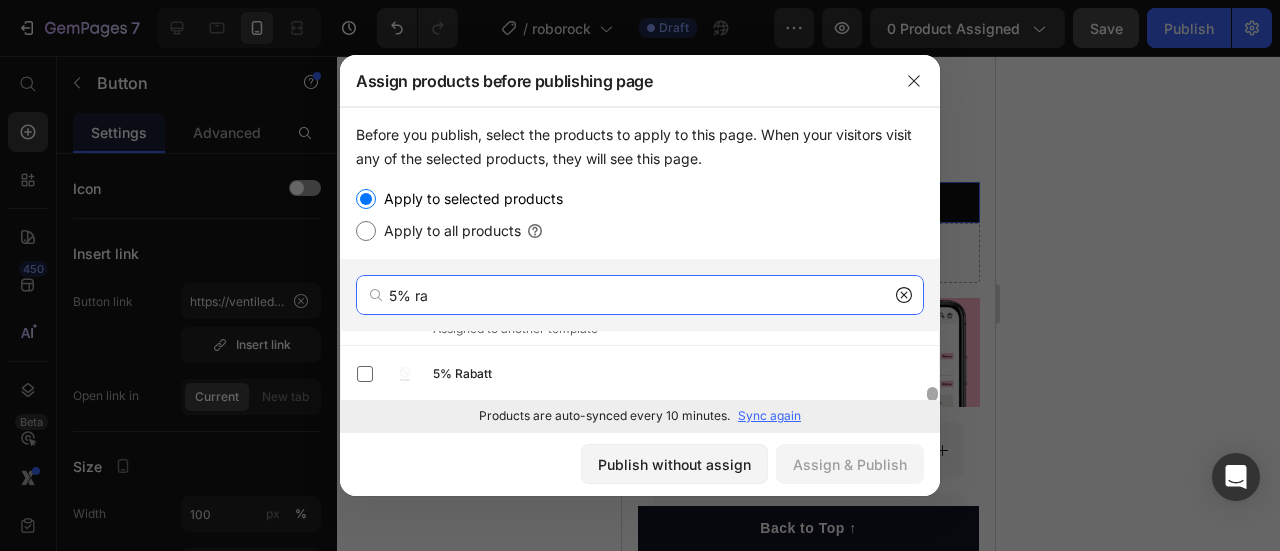 drag, startPoint x: 932, startPoint y: 339, endPoint x: 928, endPoint y: 408, distance: 69.115845 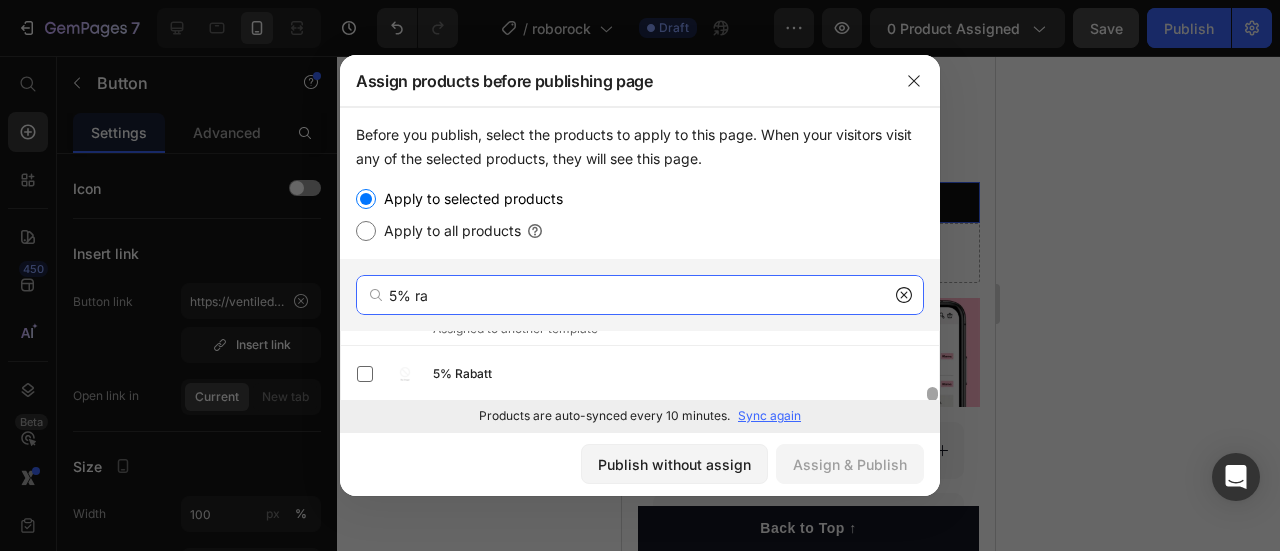 click on "Before you publish, select the products to apply to this page. When your visitors visit any of the selected products, they will see this page.  Apply to selected products Apply to all products 5% ra 15% Rabattt  Assigned to another template  25% Rabattt  Assigned to another template  35% Rabattt  Assigned to another template  45% Rabatt  Assigned to another template  55% Rabatt  Assigned to another template  5% Rabatt Products are auto-synced every [NUMBER] minutes. Sync again" at bounding box center (640, 269) 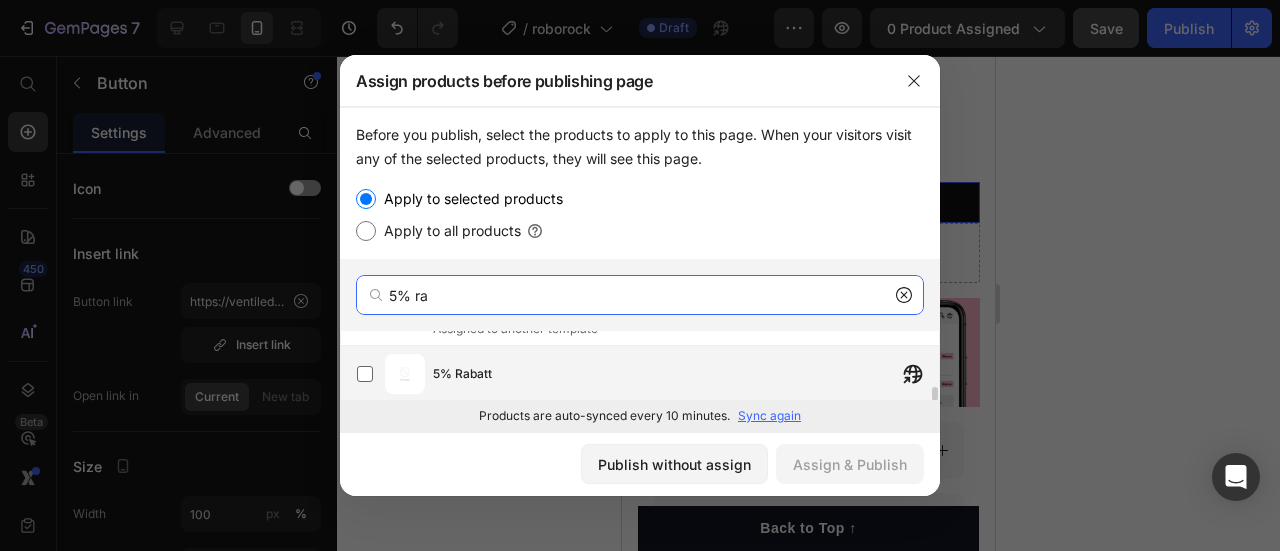 type on "5% ra" 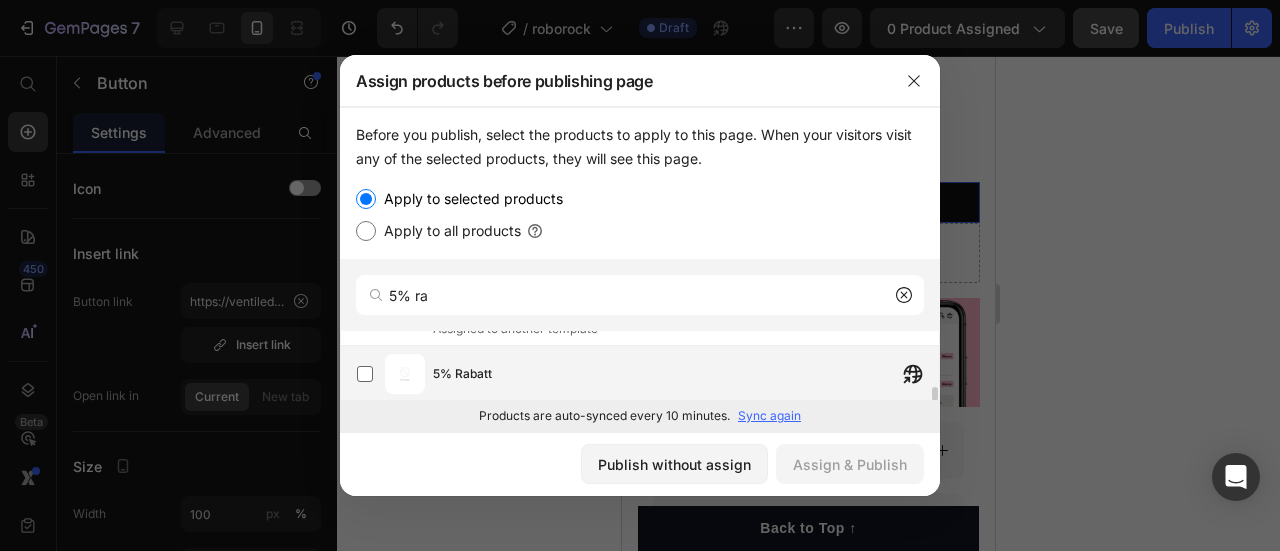 click on "5% Rabatt" at bounding box center (686, 374) 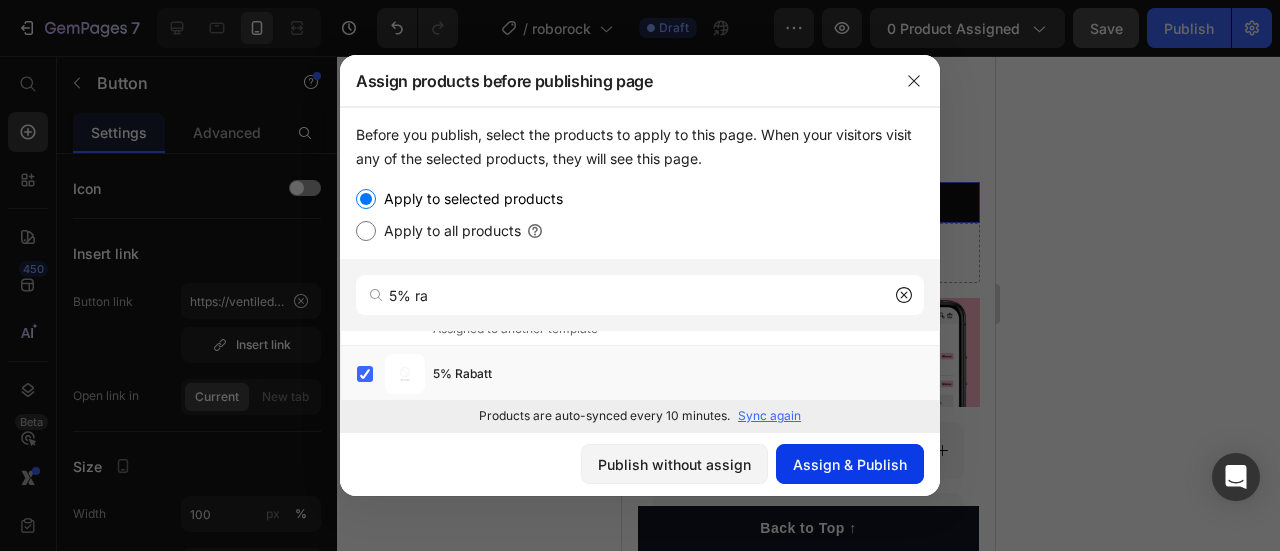 click on "Assign & Publish" at bounding box center (850, 464) 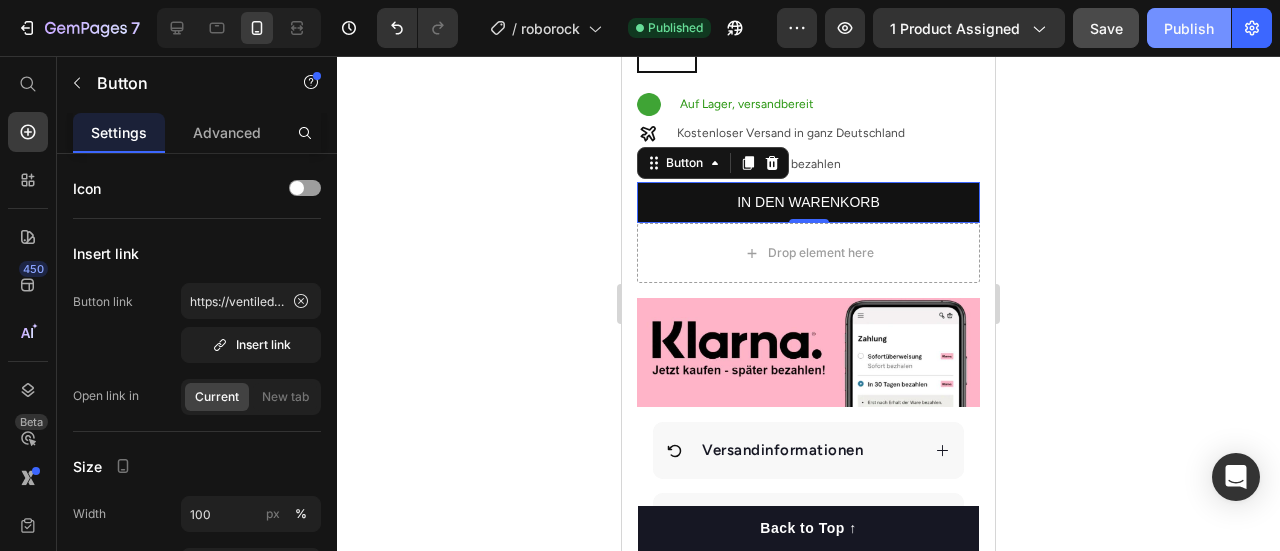 click on "Publish" 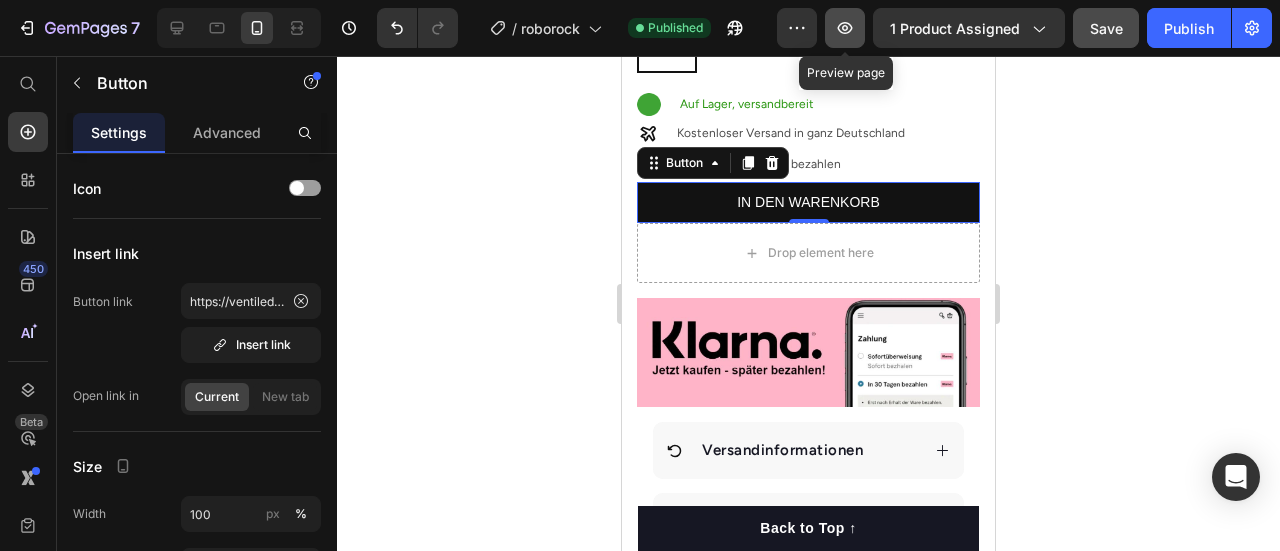 click 